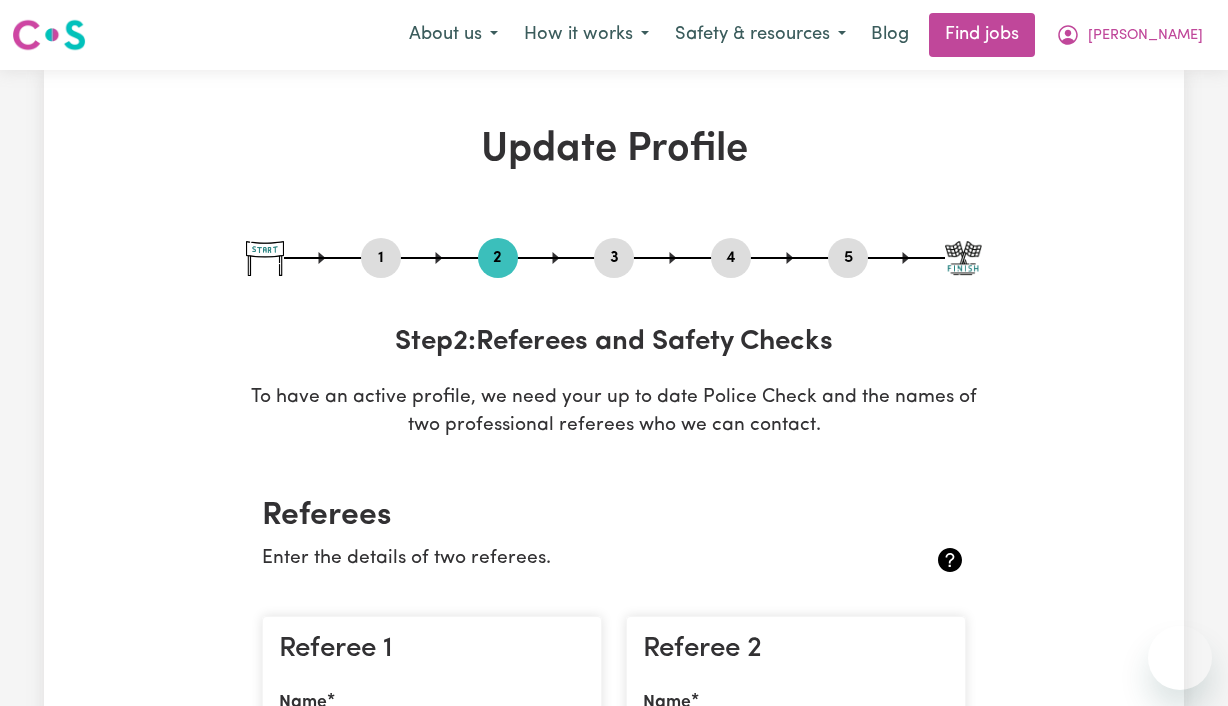 scroll, scrollTop: 4084, scrollLeft: 0, axis: vertical 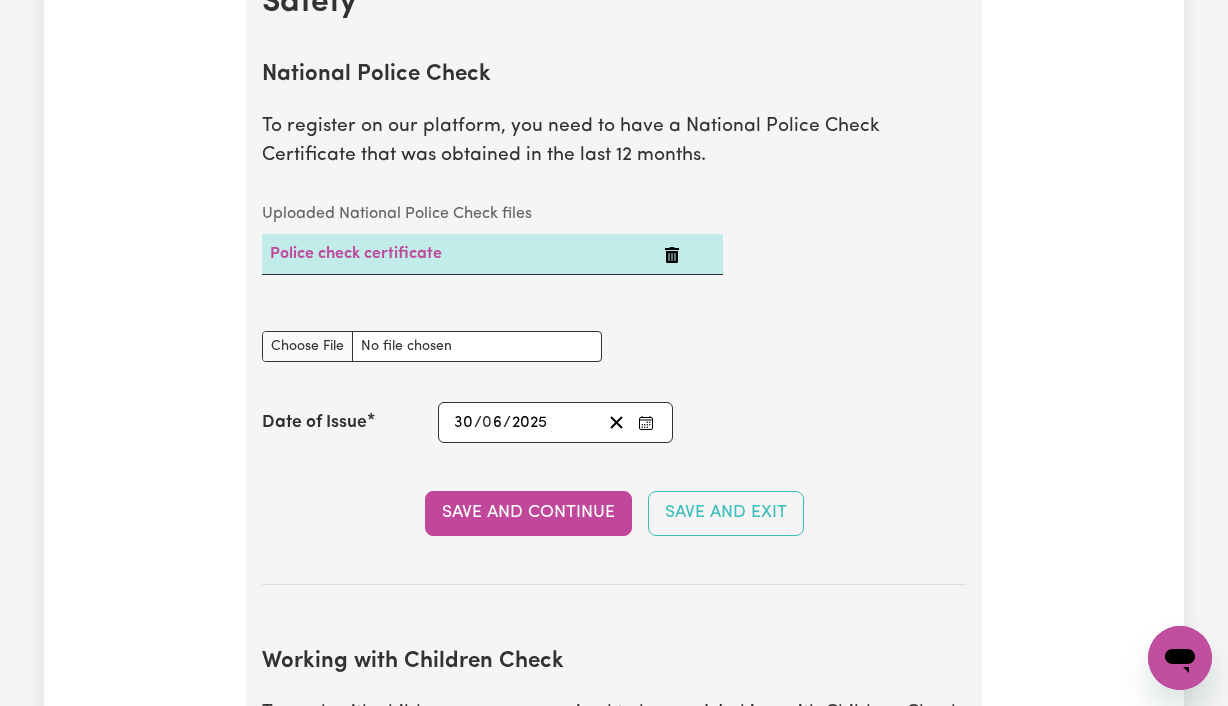 click 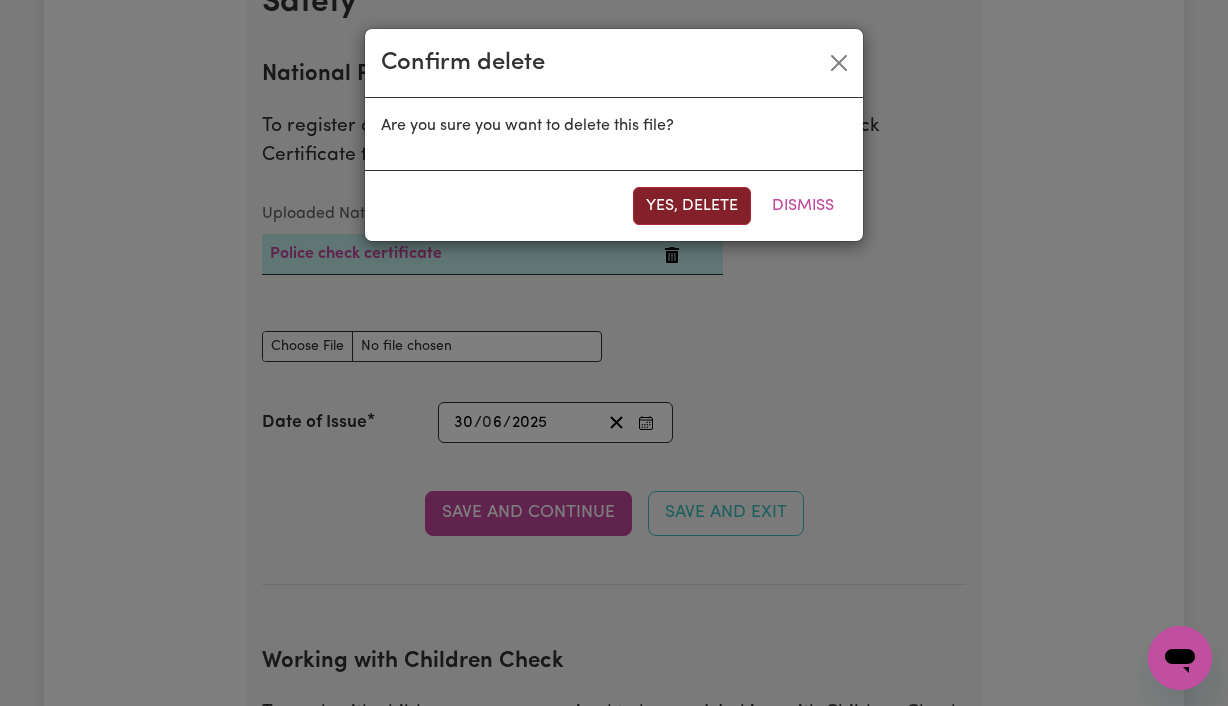 click on "Yes, delete" at bounding box center [692, 206] 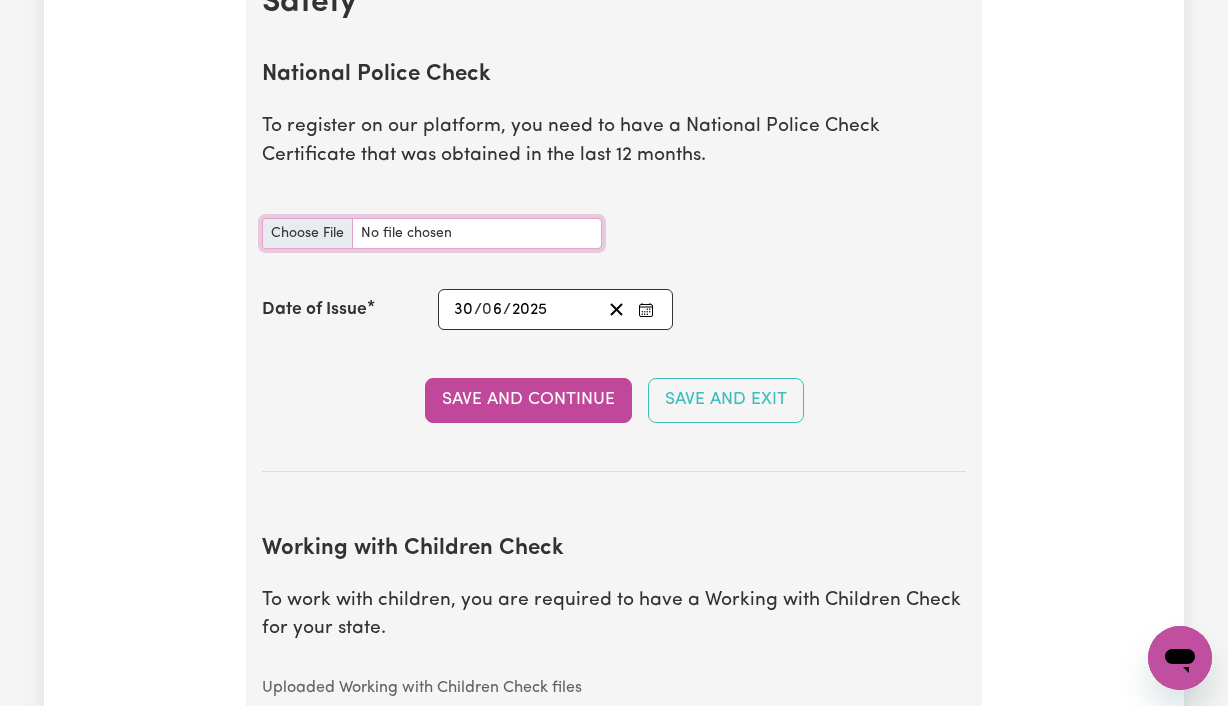 click on "National Police Check  document" at bounding box center [432, 233] 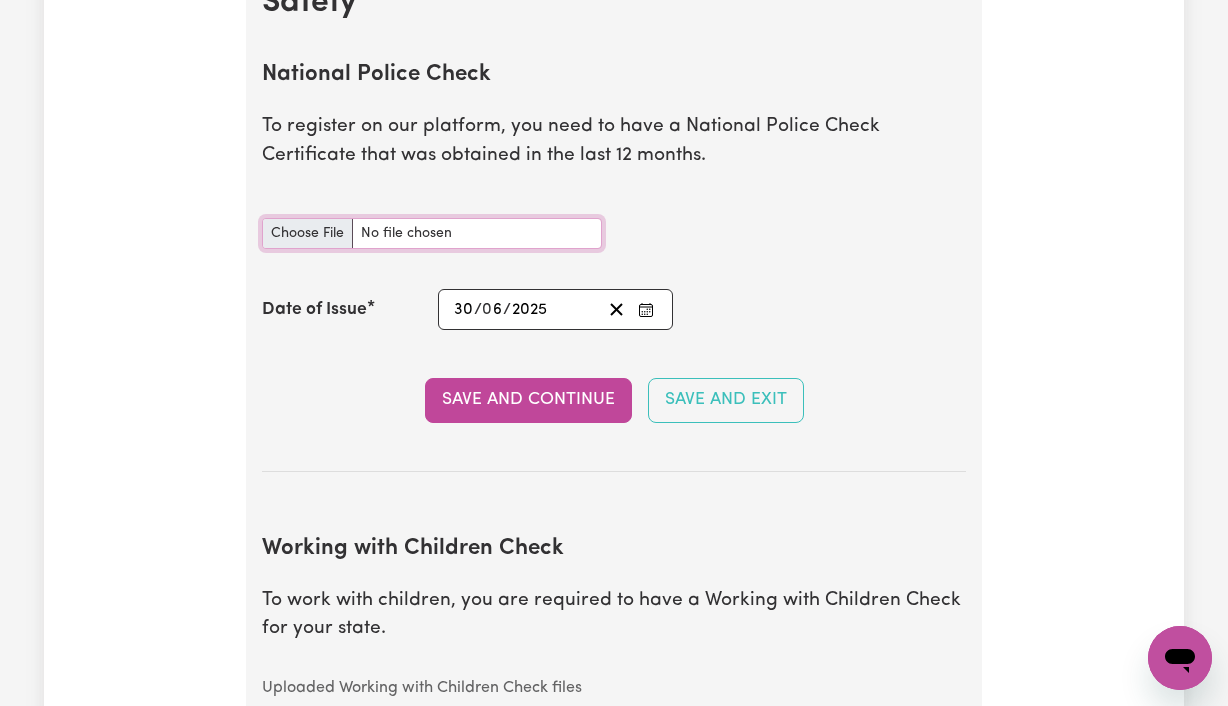 type on "C:\fakepath\Fit2Work Report2025.pdf" 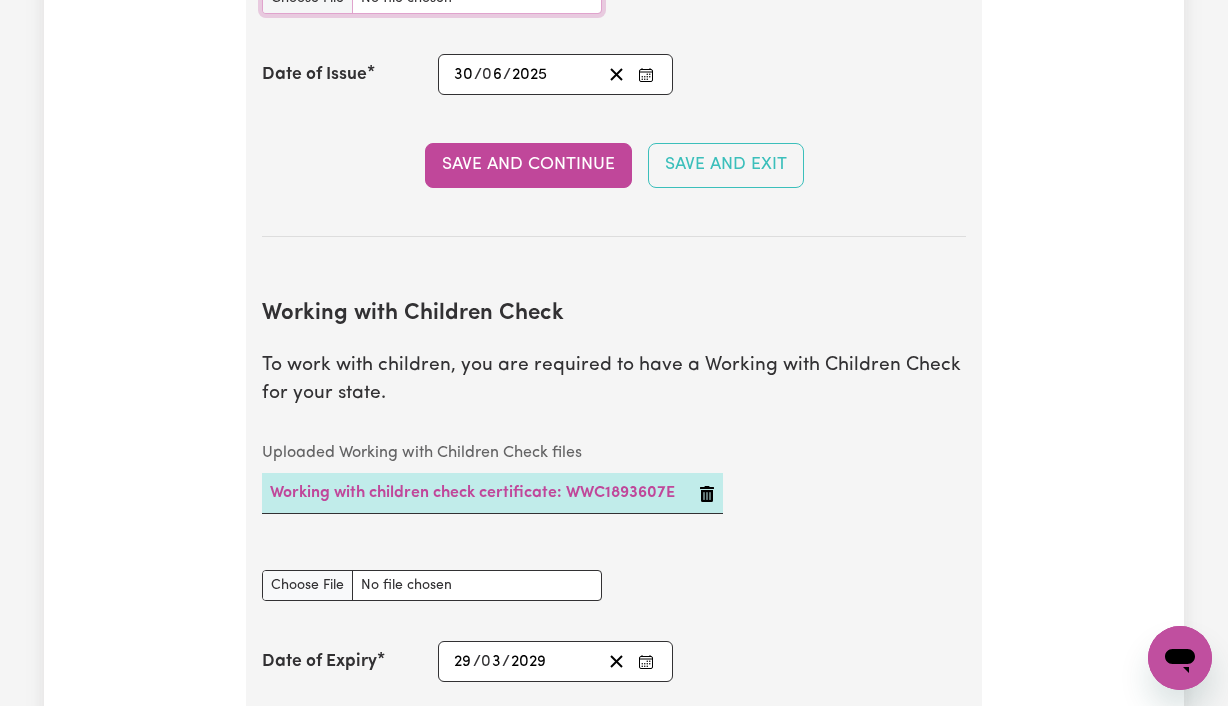 scroll, scrollTop: 1568, scrollLeft: 0, axis: vertical 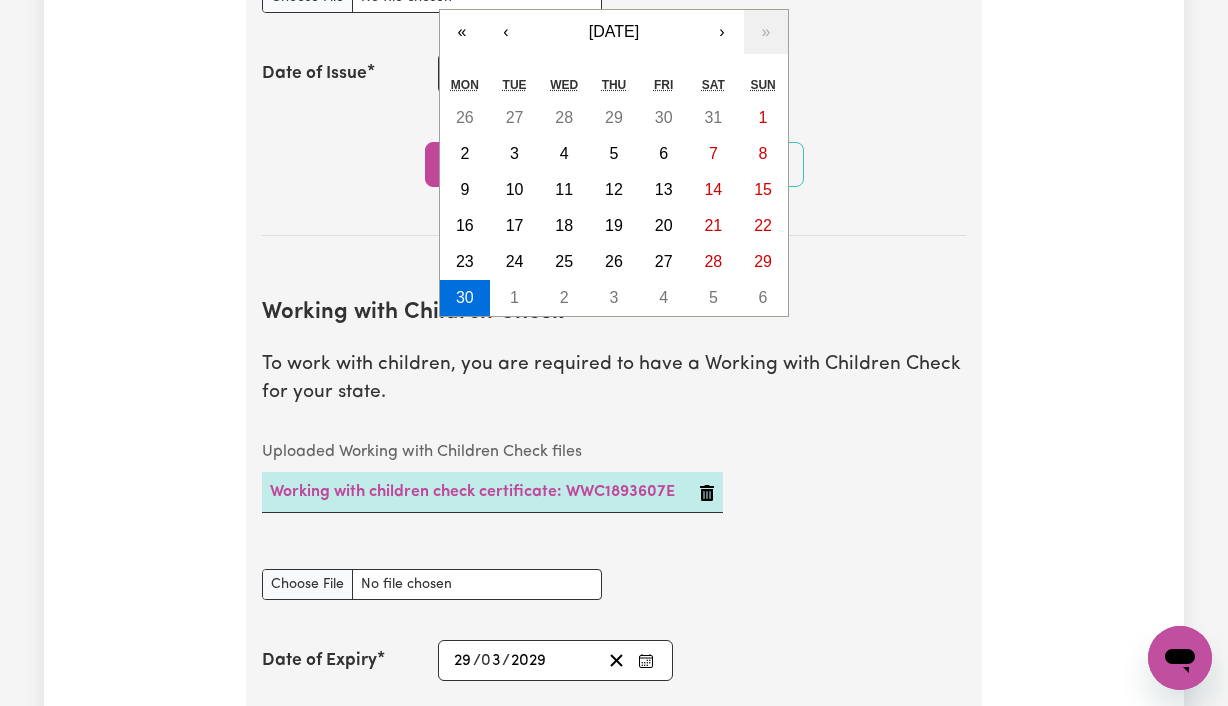 click on "[DATE] 30 / 0 6 / 2025 « ‹ [DATE] › » Mon Tue Wed Thu Fri Sat Sun 26 27 28 29 30 31 1 2 3 4 5 6 7 8 9 10 11 12 13 14 15 16 17 18 19 20 21 22 23 24 25 26 27 28 29 30 1 2 3 4 5 6" at bounding box center [555, 73] 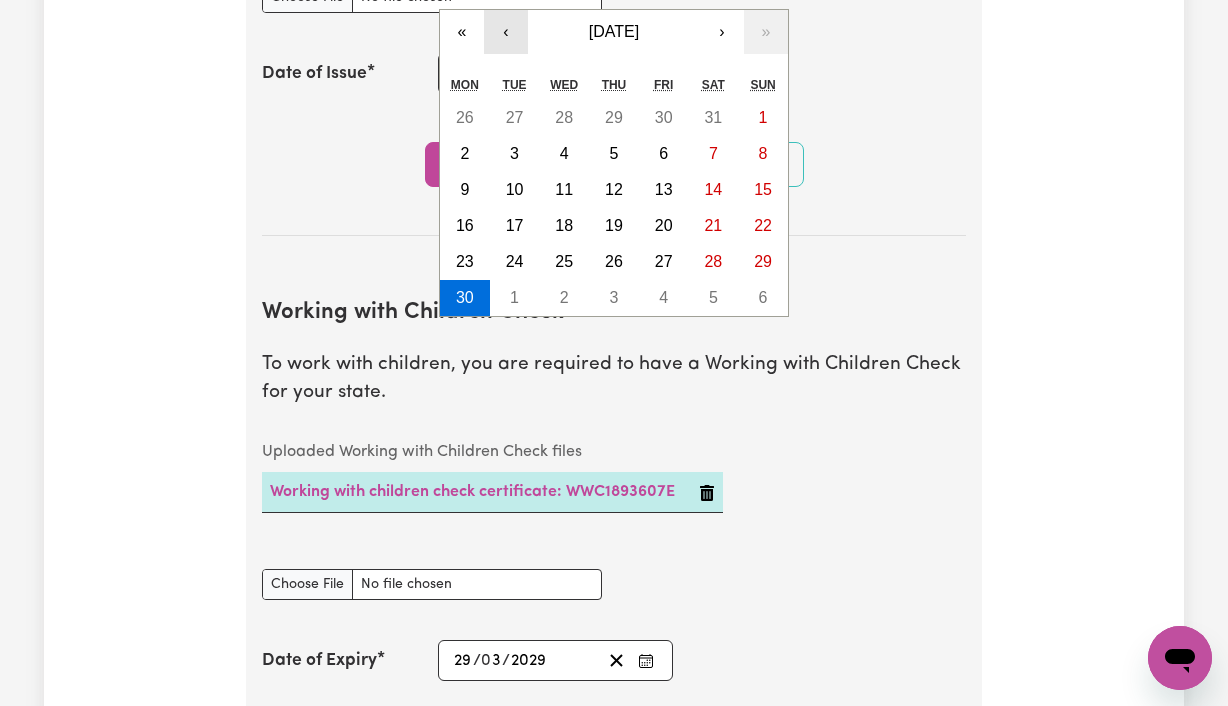 click on "‹" at bounding box center [506, 32] 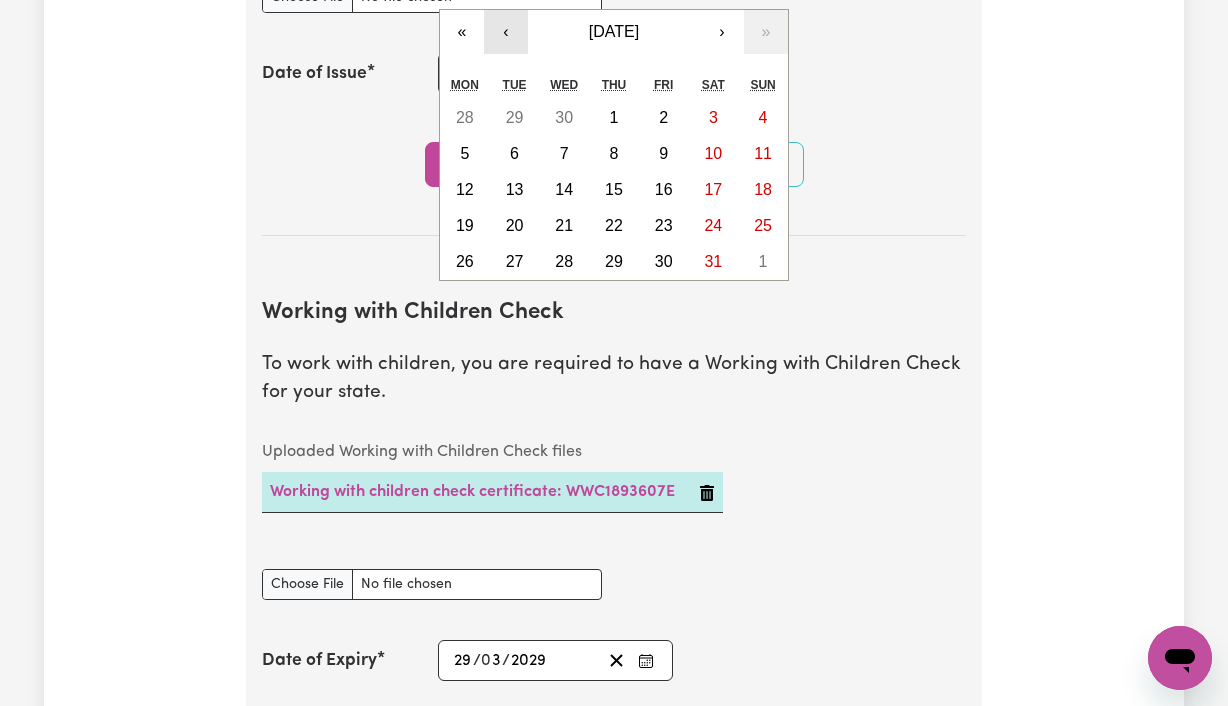 click on "‹" at bounding box center (506, 32) 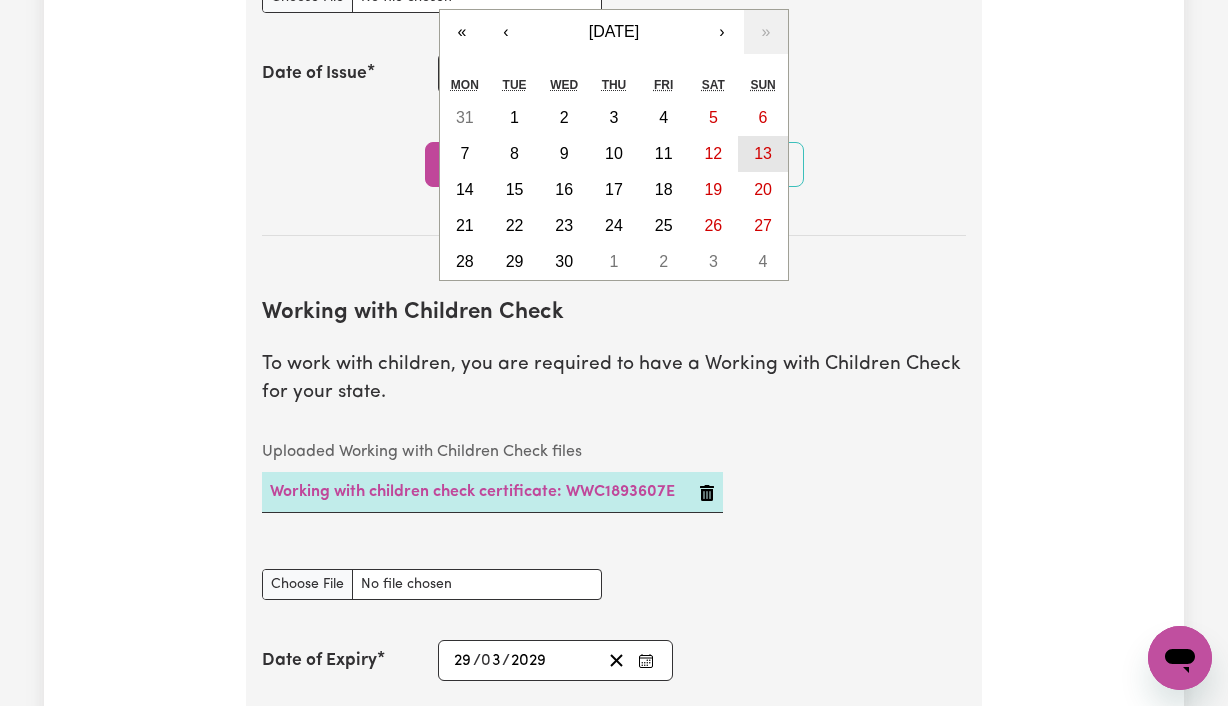 click on "13" at bounding box center [763, 153] 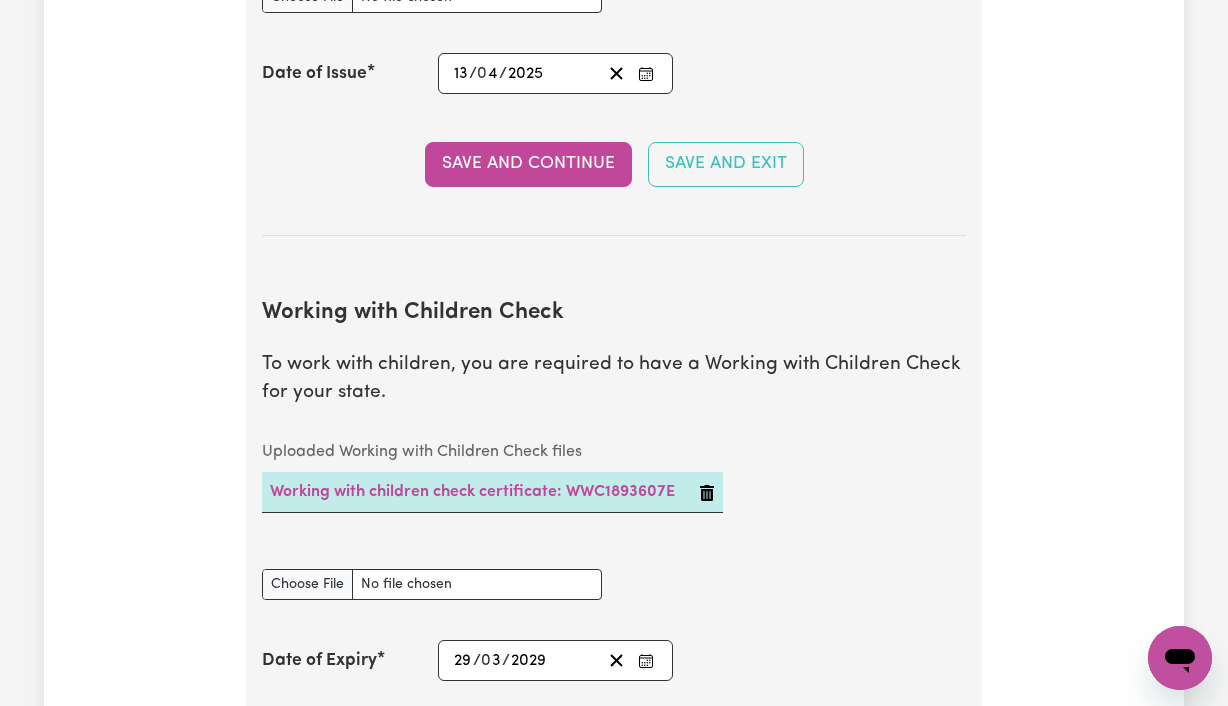 click on "Save and Continue" at bounding box center (528, 164) 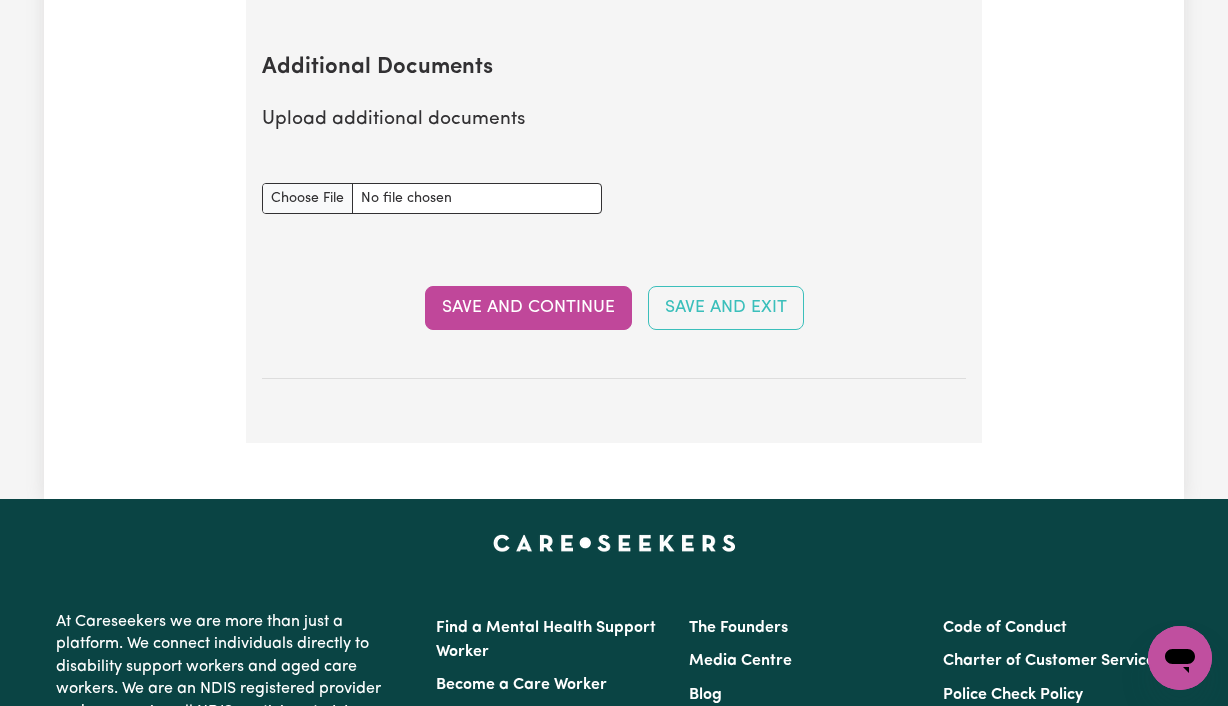 scroll, scrollTop: 3729, scrollLeft: 0, axis: vertical 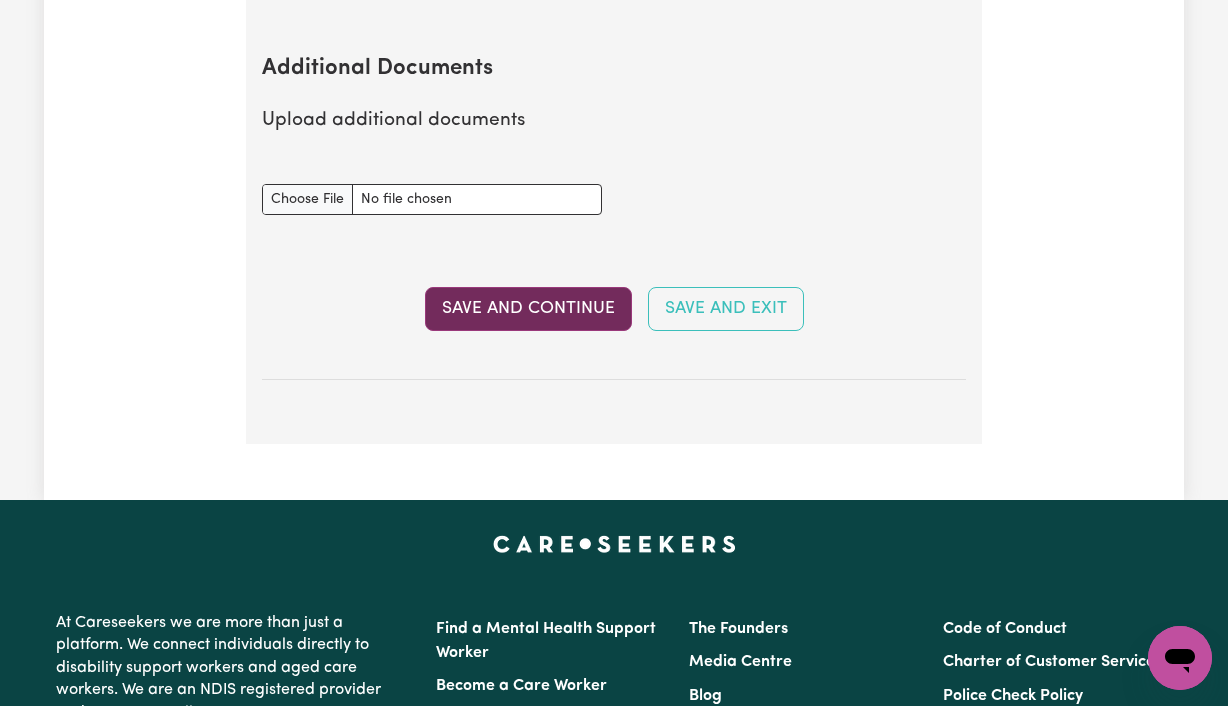 click on "Save and Continue" at bounding box center (528, 309) 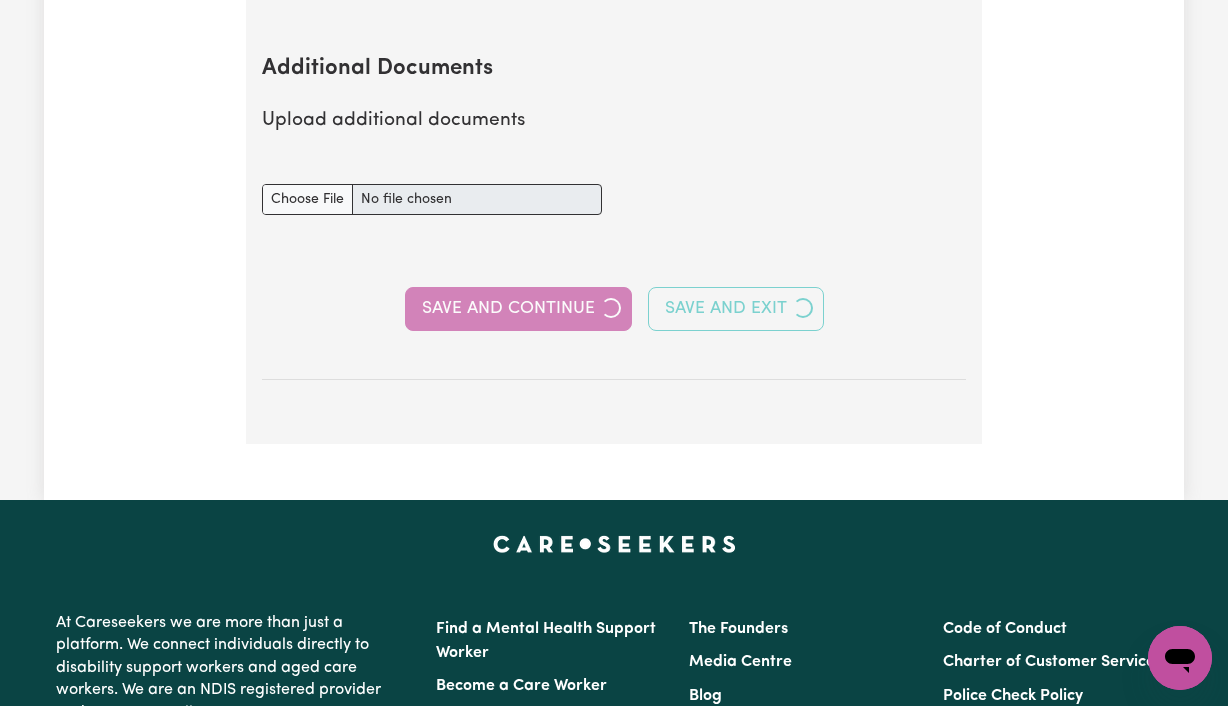 select on "Certificate III (Individual Support)" 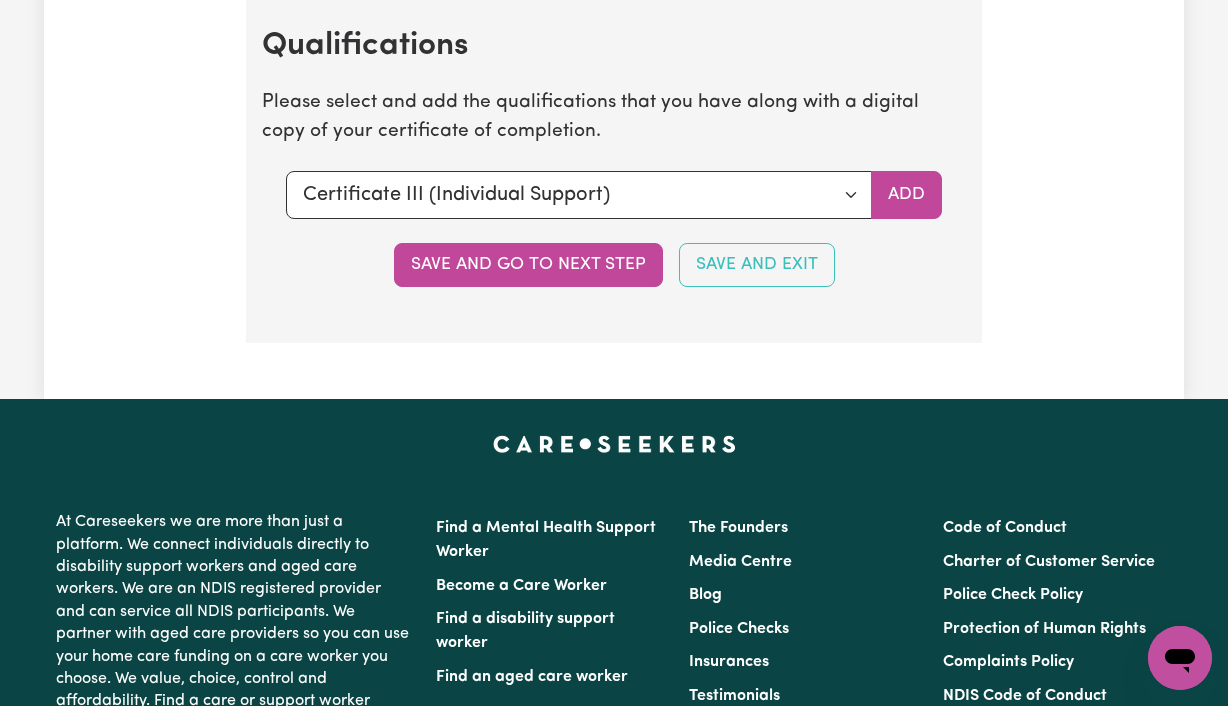 scroll, scrollTop: 4802, scrollLeft: 0, axis: vertical 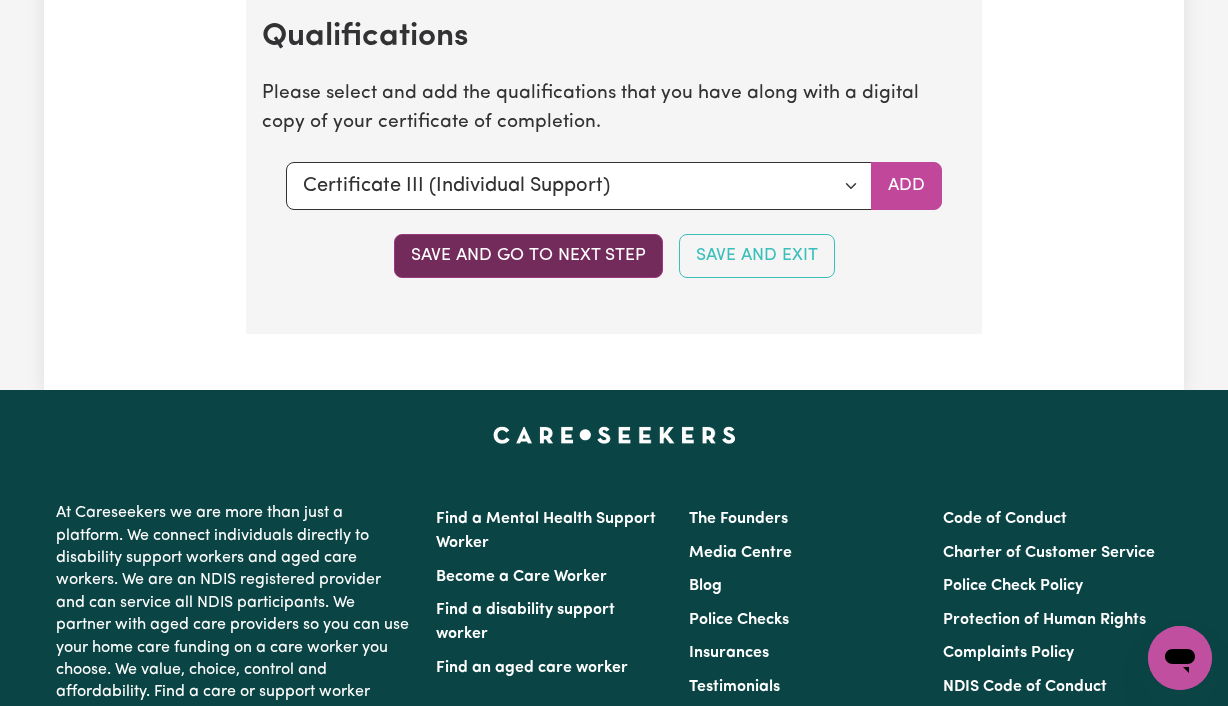 click on "Save and go to next step" at bounding box center (528, 256) 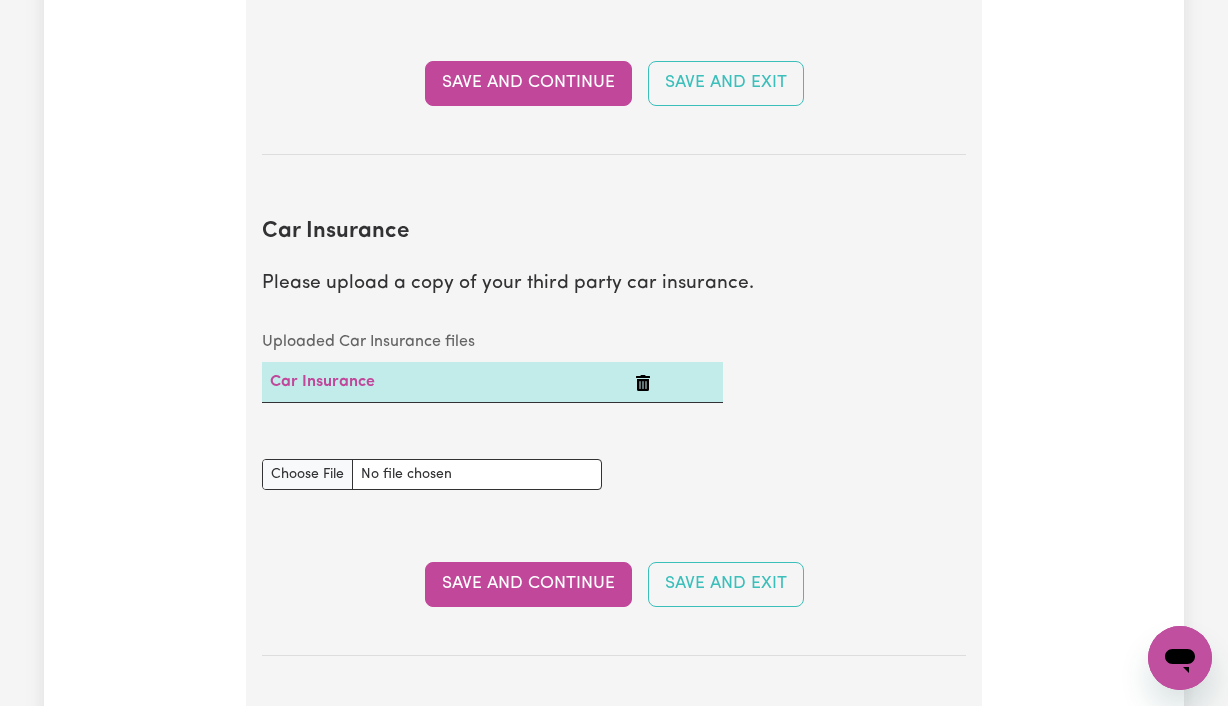 scroll, scrollTop: 1258, scrollLeft: 0, axis: vertical 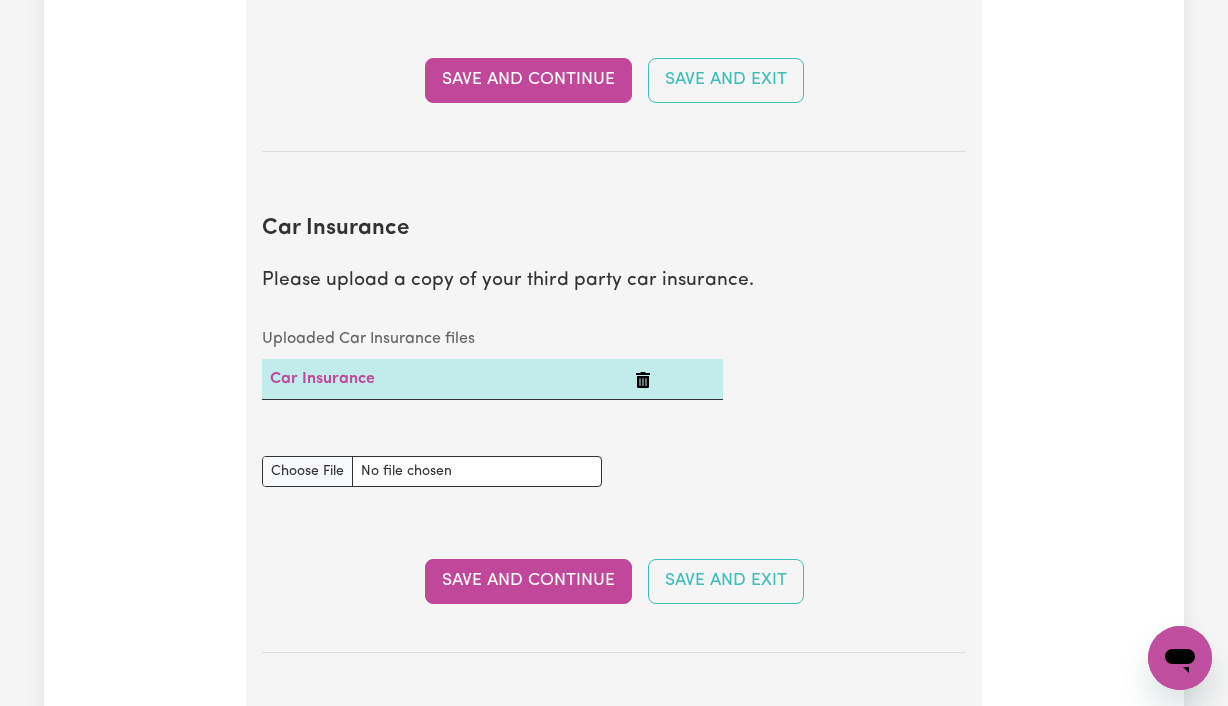 click 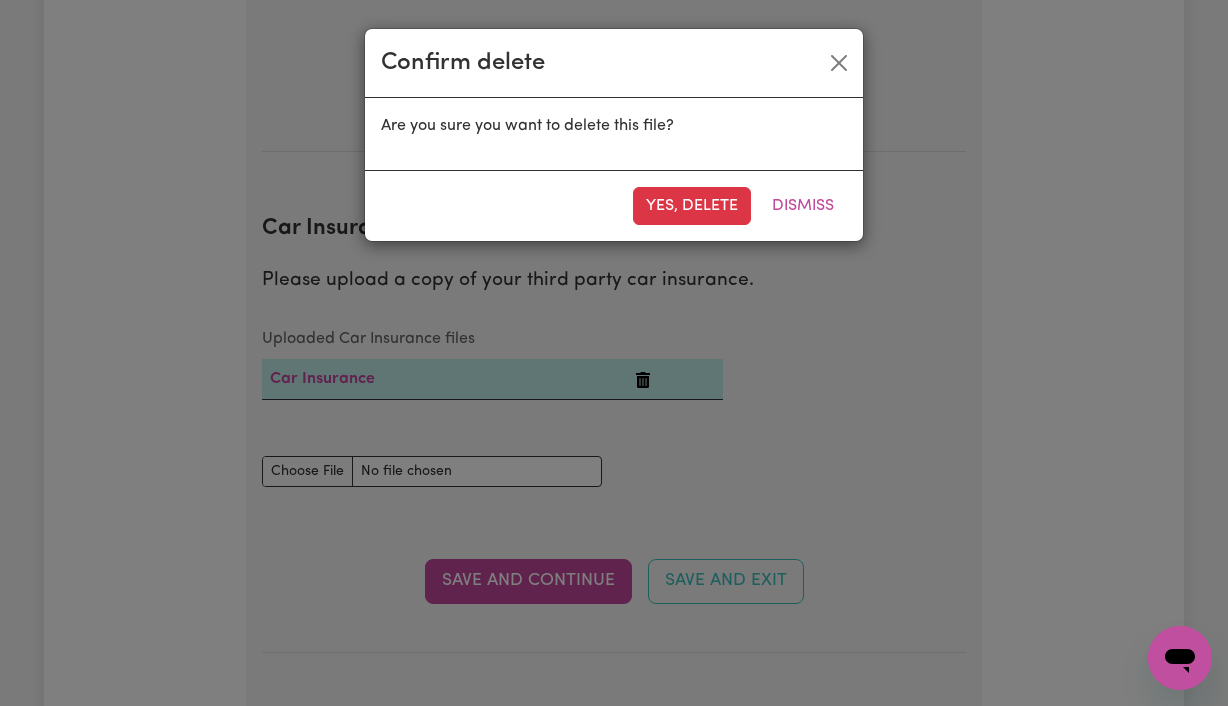 click on "Confirm delete Are you sure you want to delete this file? Yes, delete Dismiss" at bounding box center [614, 353] 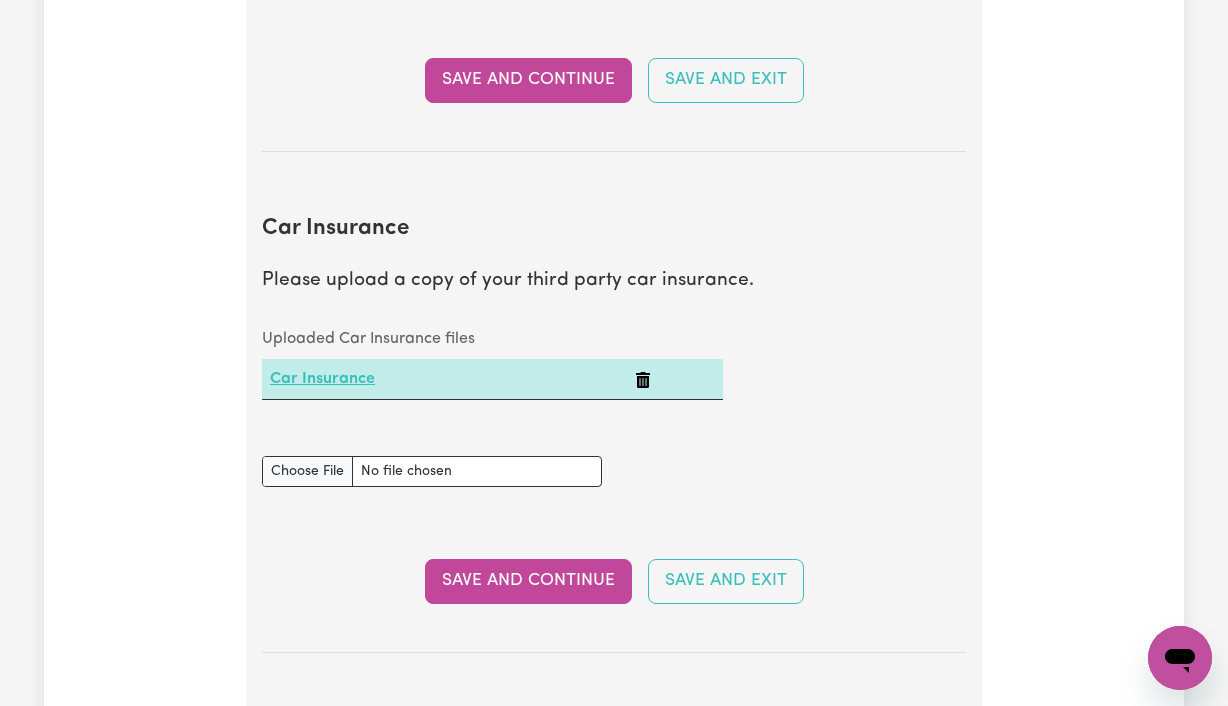 click on "Car Insurance" at bounding box center (322, 379) 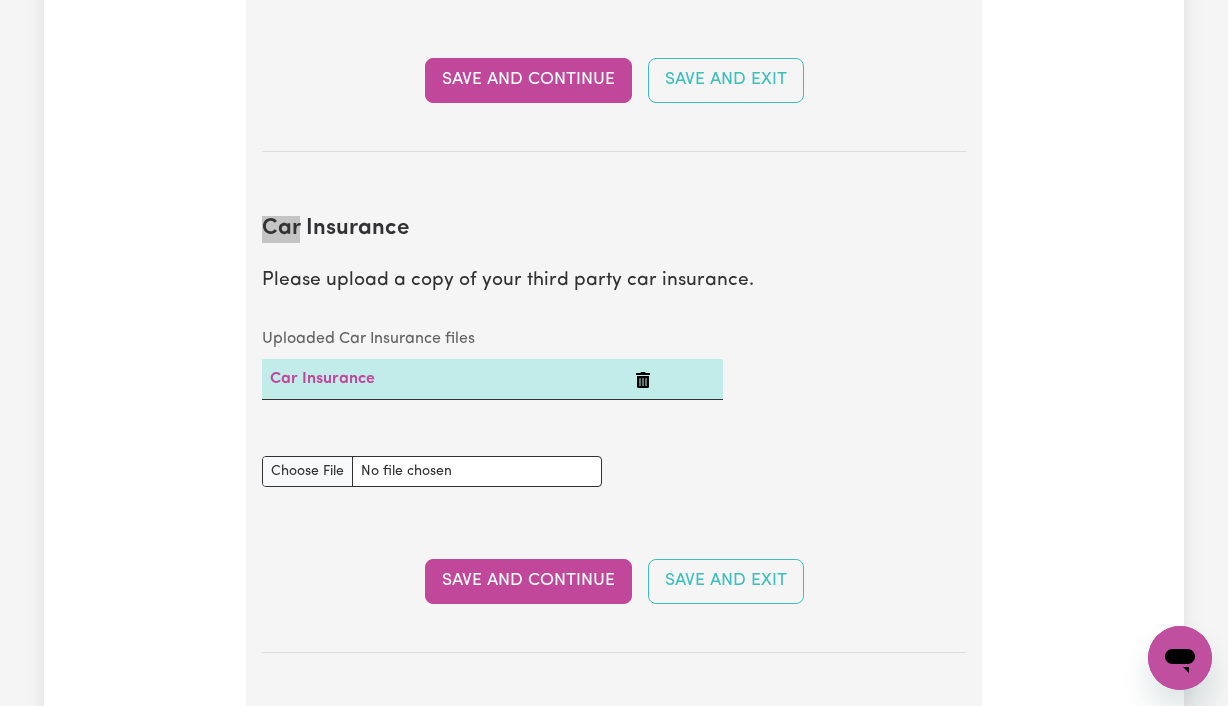 click on "Driving Licence Please upload your Driver's License if you have not already done so during the onboarding process. Uploaded Driving Licence files Driving Licence Driving Licence  document Save and Continue Save and Exit" at bounding box center (614, -97) 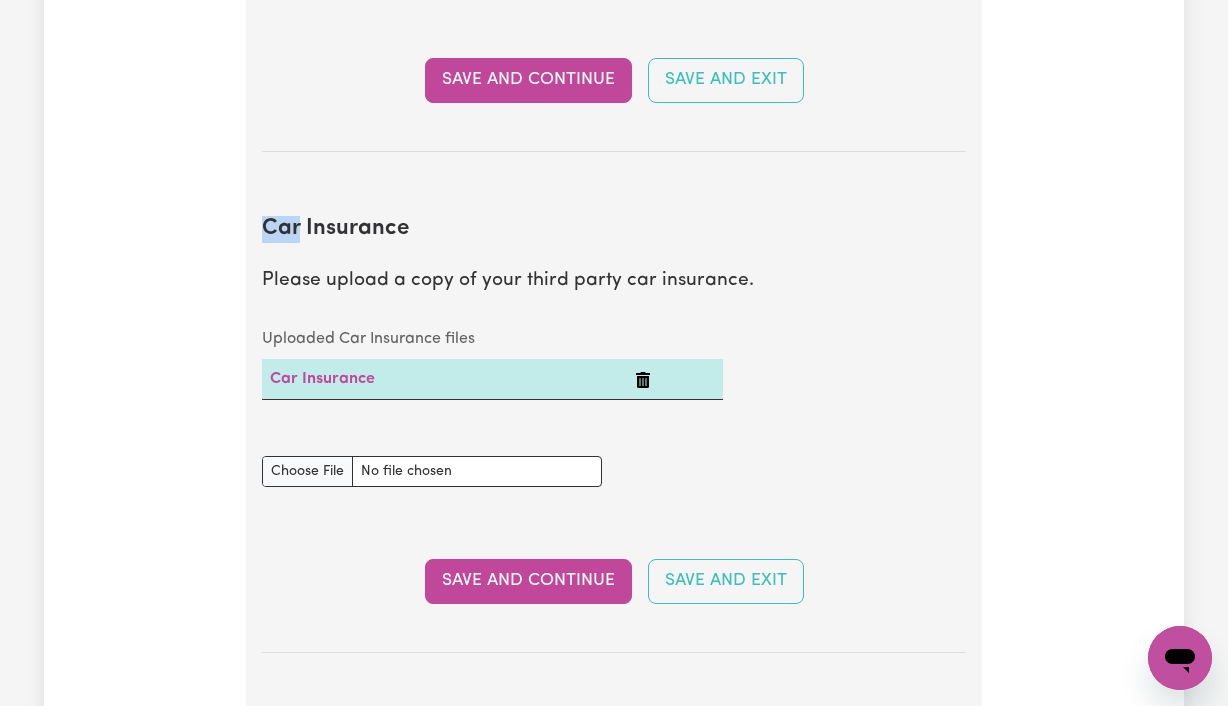 click 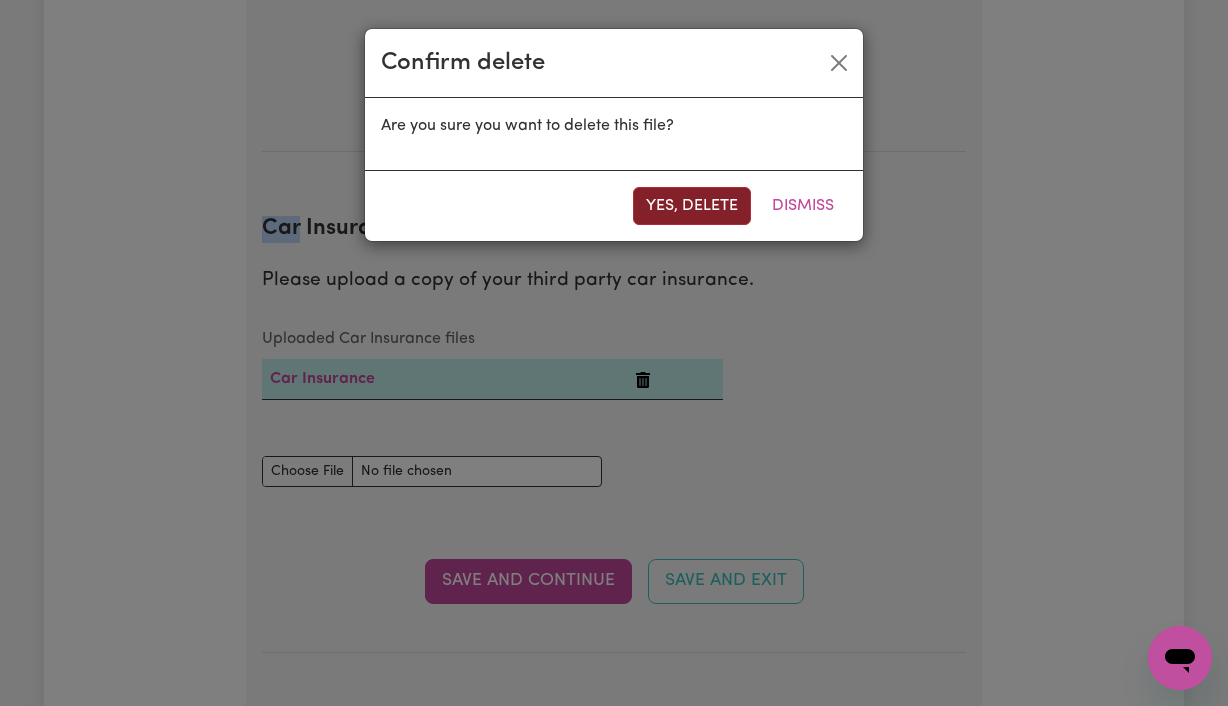click on "Yes, delete" at bounding box center (692, 206) 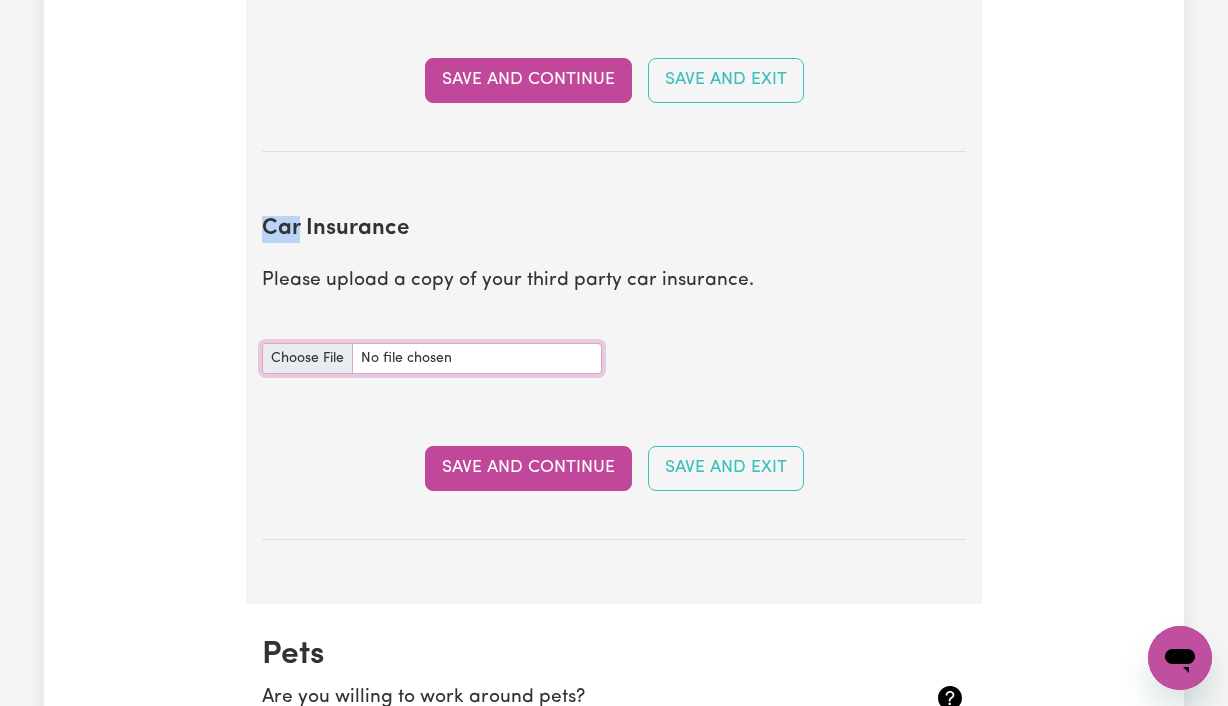 click on "Car Insurance  document" at bounding box center [432, 358] 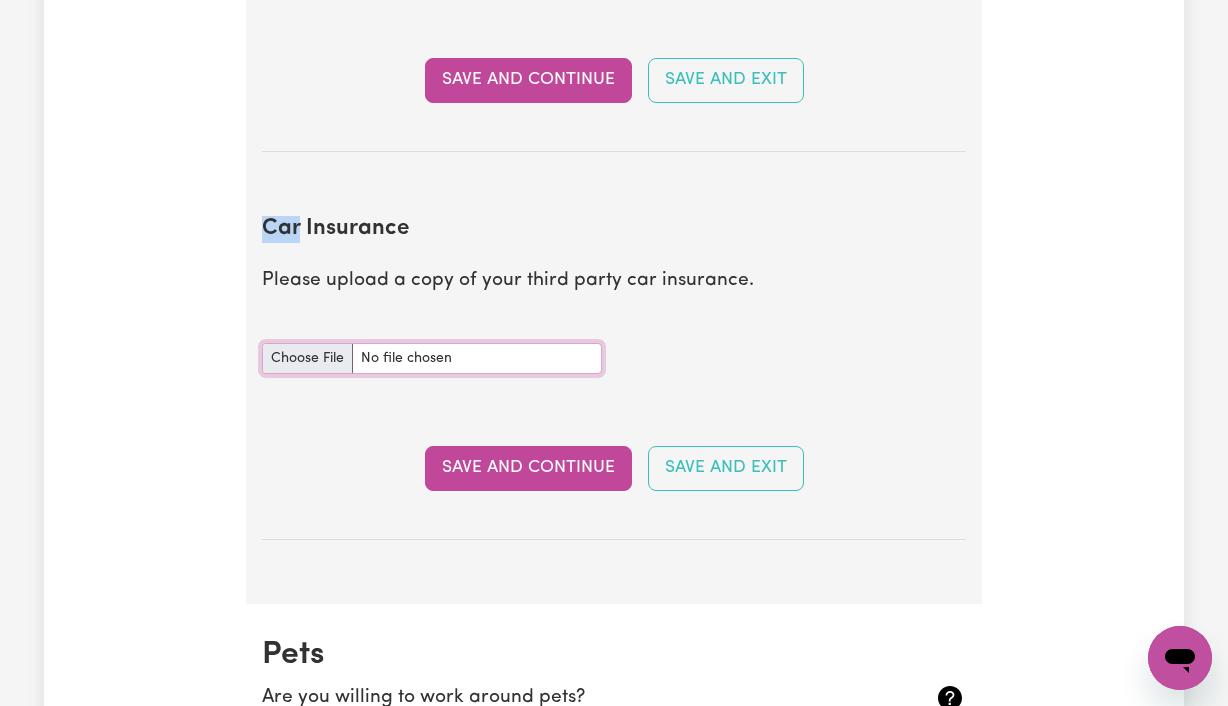 type on "C:\fakepath\IMG_1004.jpeg" 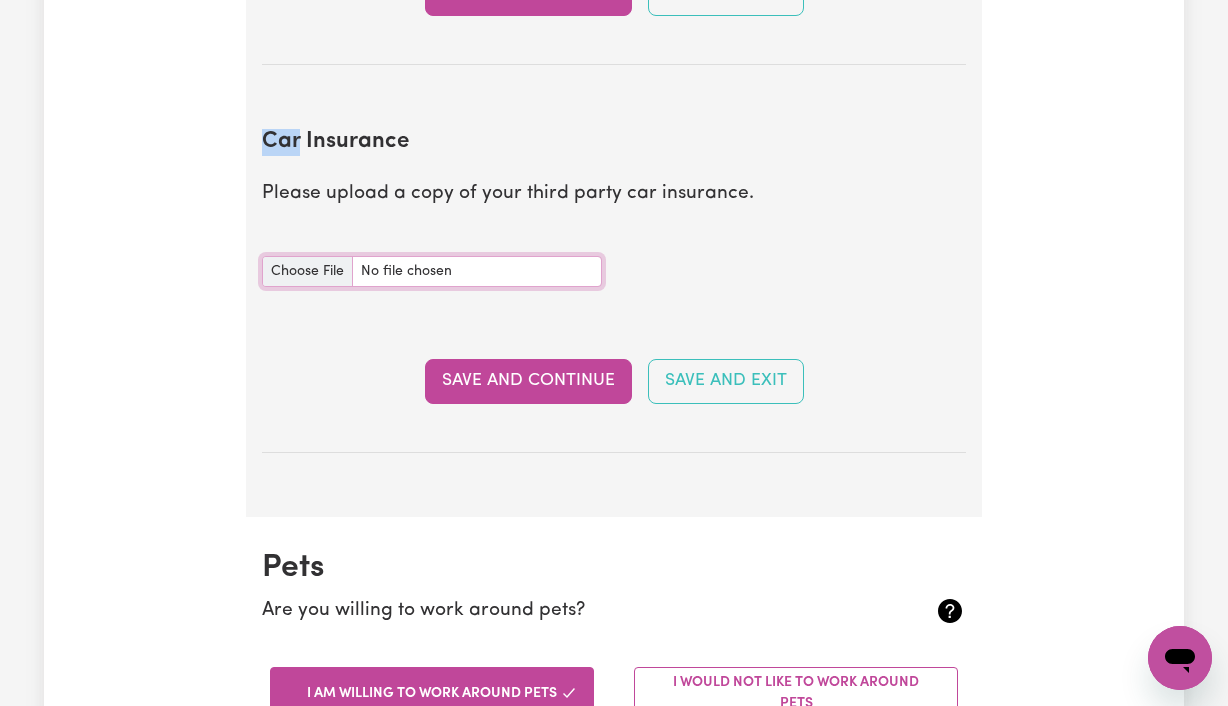 scroll, scrollTop: 1351, scrollLeft: 0, axis: vertical 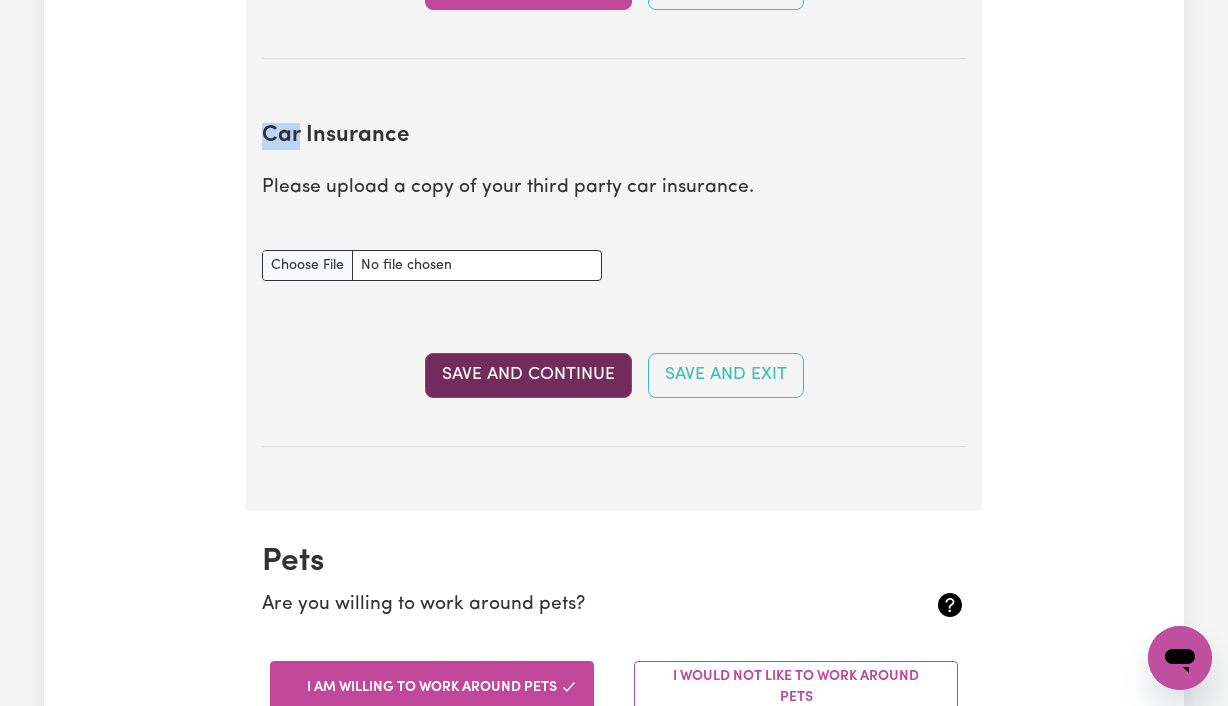 click on "Save and Continue" at bounding box center [528, 375] 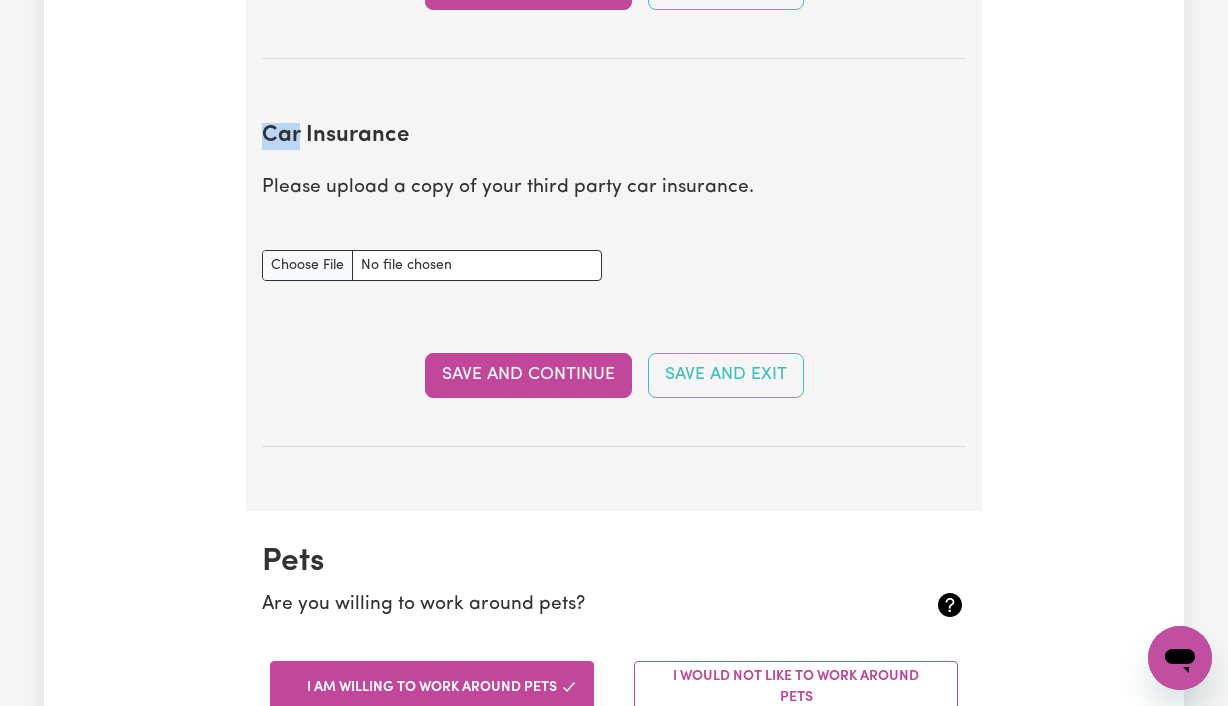type 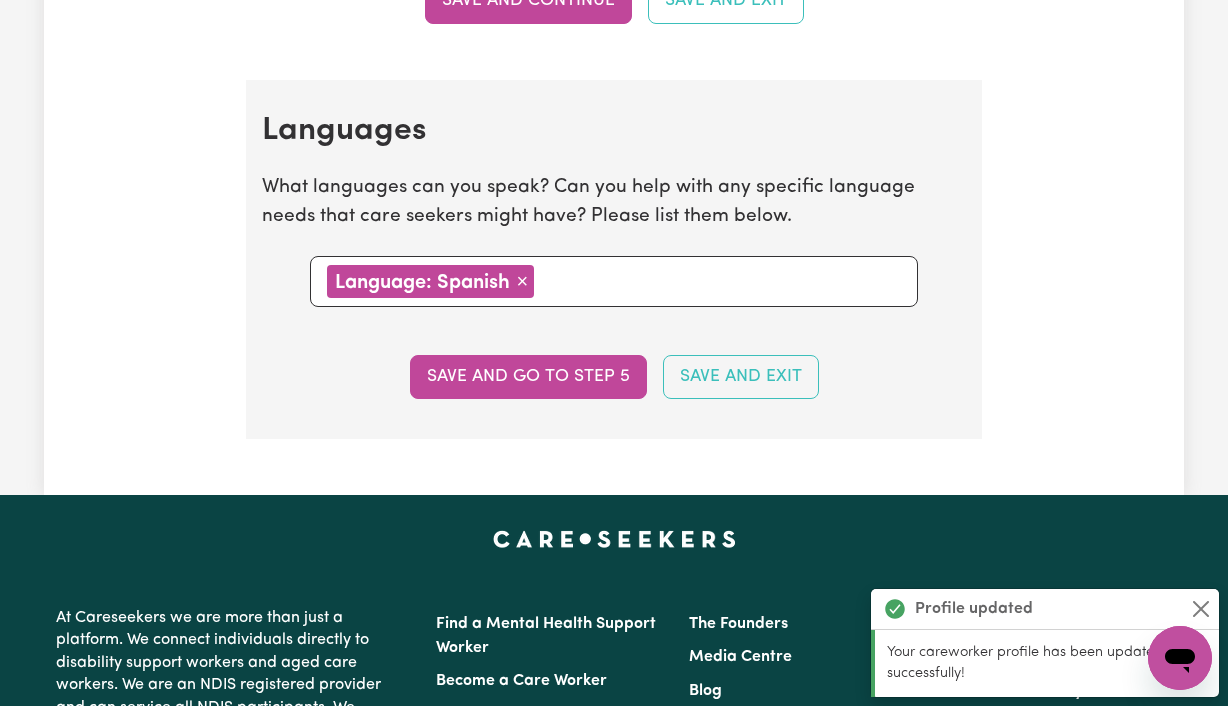 scroll, scrollTop: 2243, scrollLeft: 0, axis: vertical 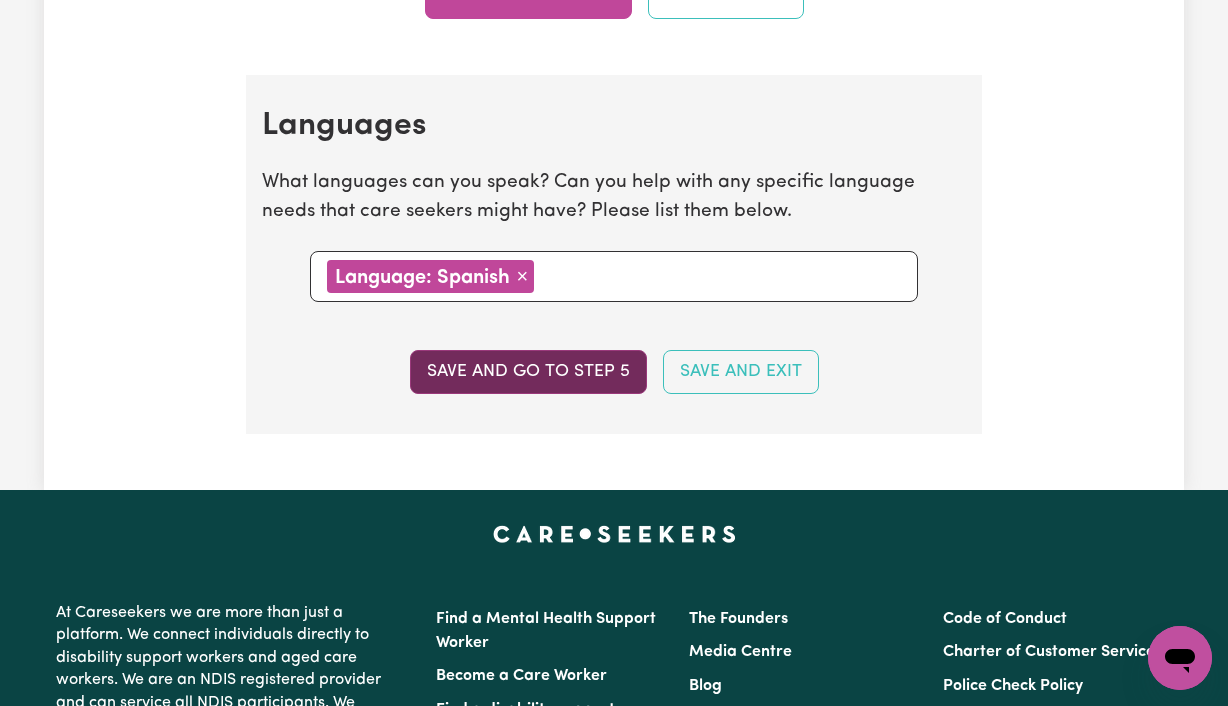 click on "Save and go to step 5" at bounding box center (528, 372) 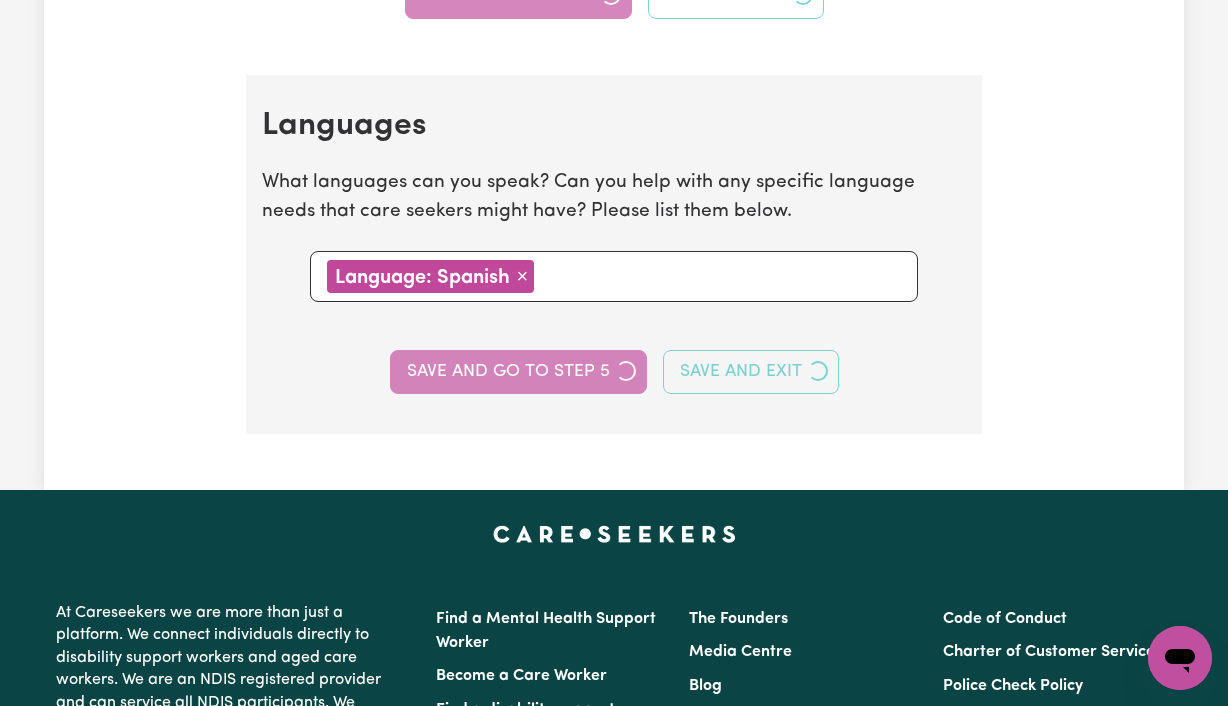select on "I am providing services privately on my own" 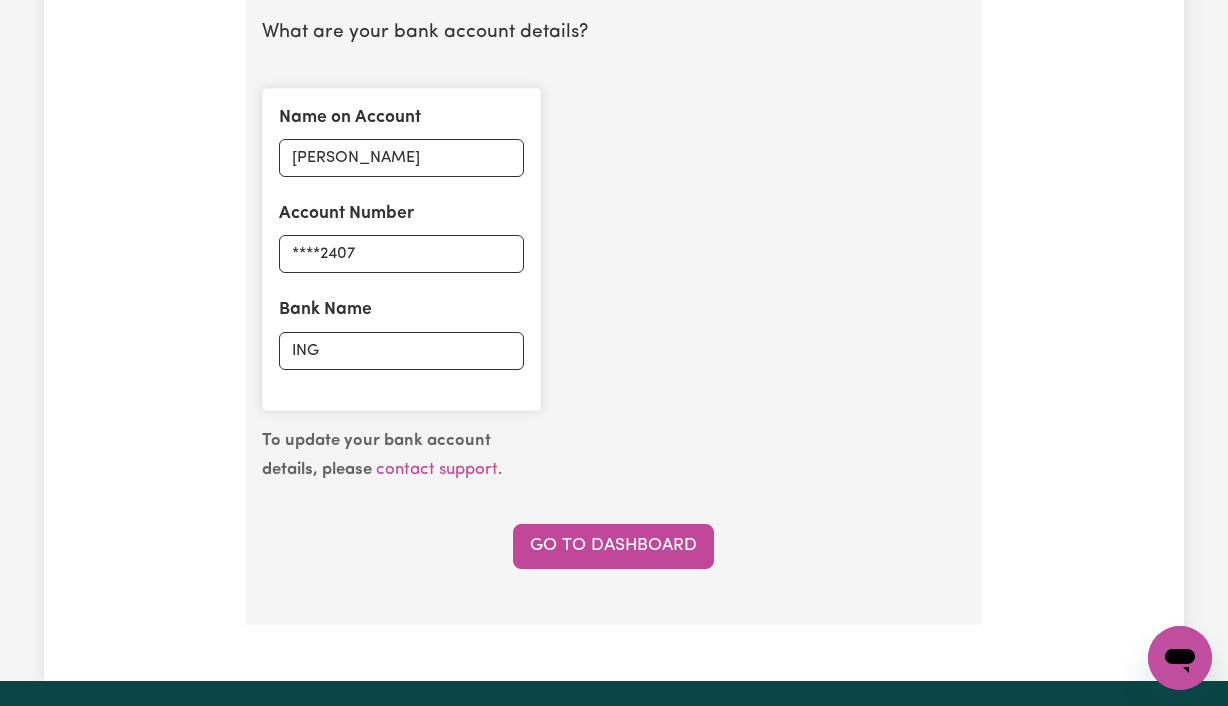 scroll, scrollTop: 1555, scrollLeft: 0, axis: vertical 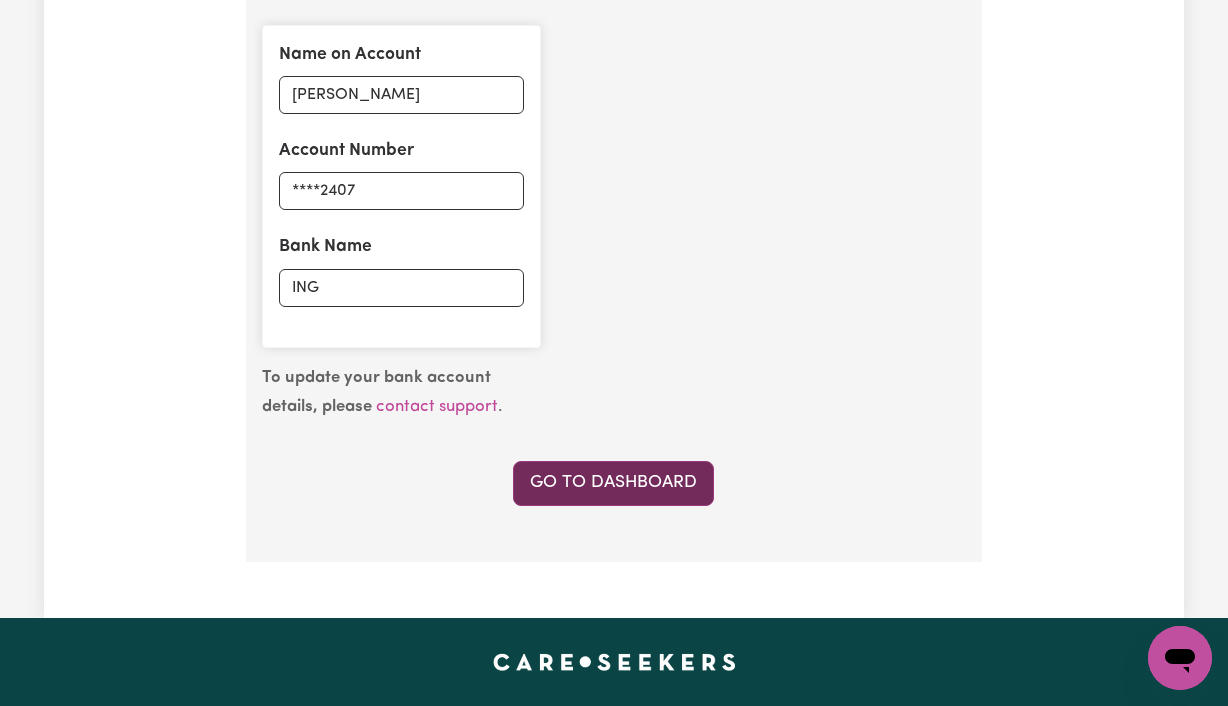 click on "Go to Dashboard" at bounding box center [613, 483] 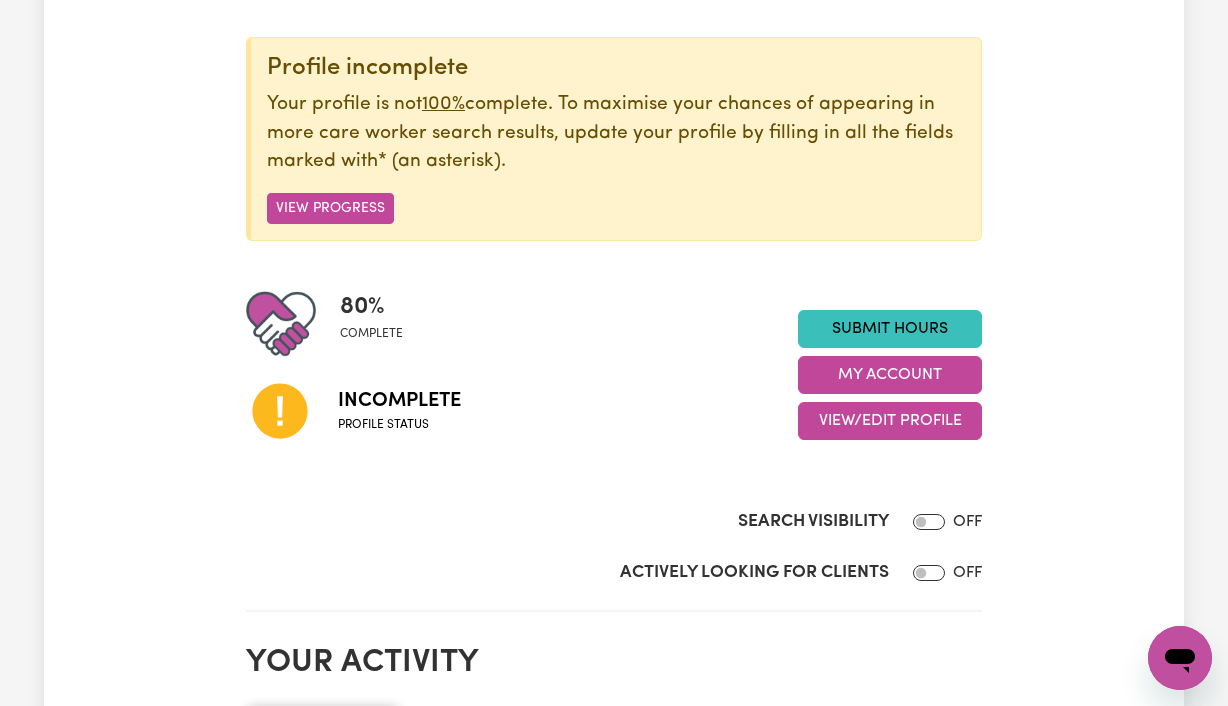 scroll, scrollTop: 31, scrollLeft: 0, axis: vertical 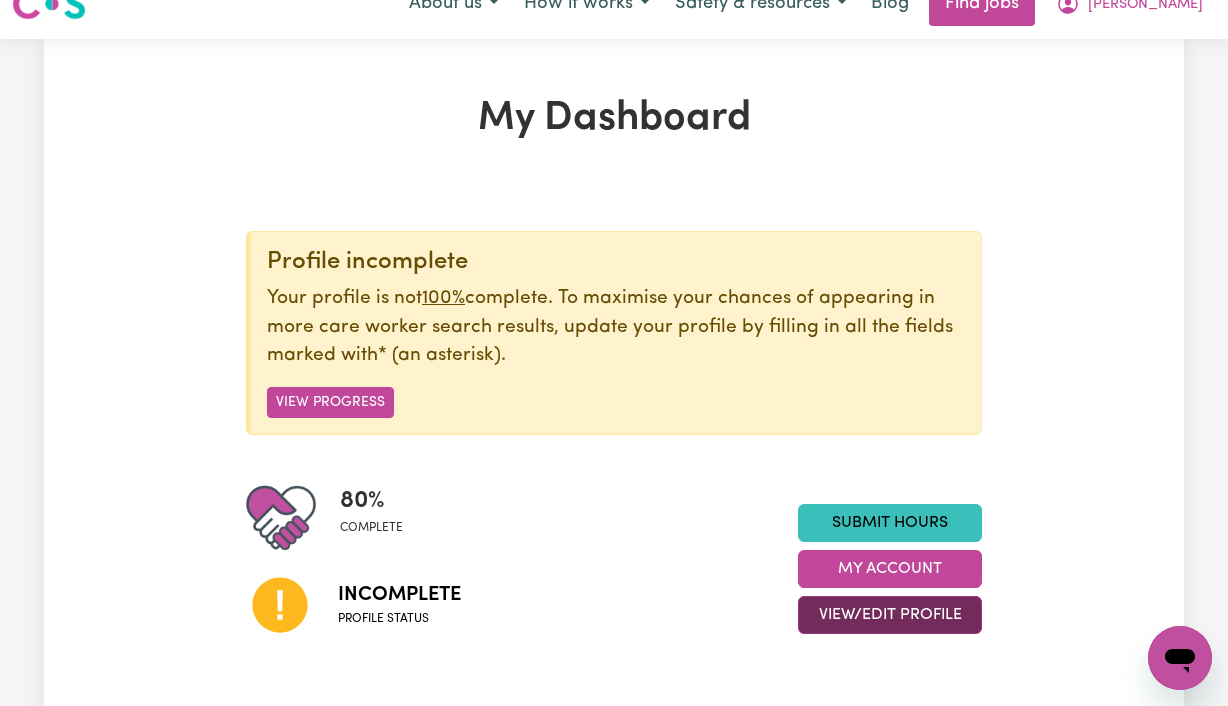 click on "View/Edit Profile" at bounding box center (890, 615) 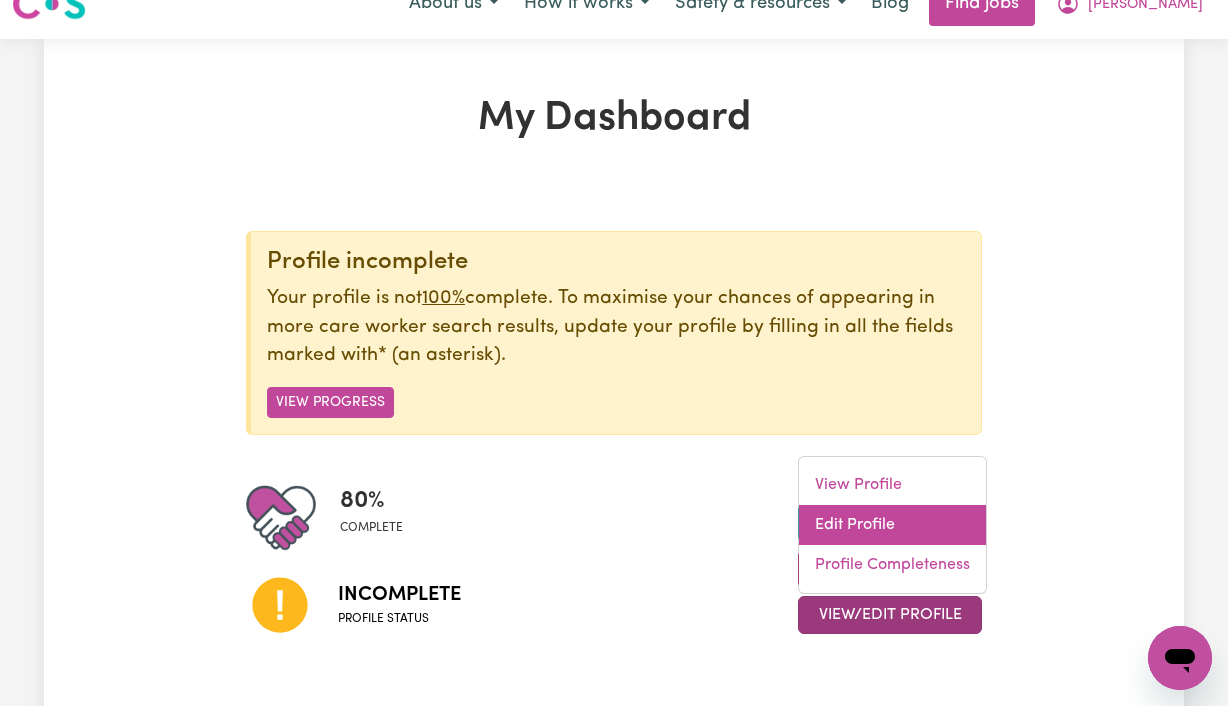 click on "Edit Profile" at bounding box center (892, 525) 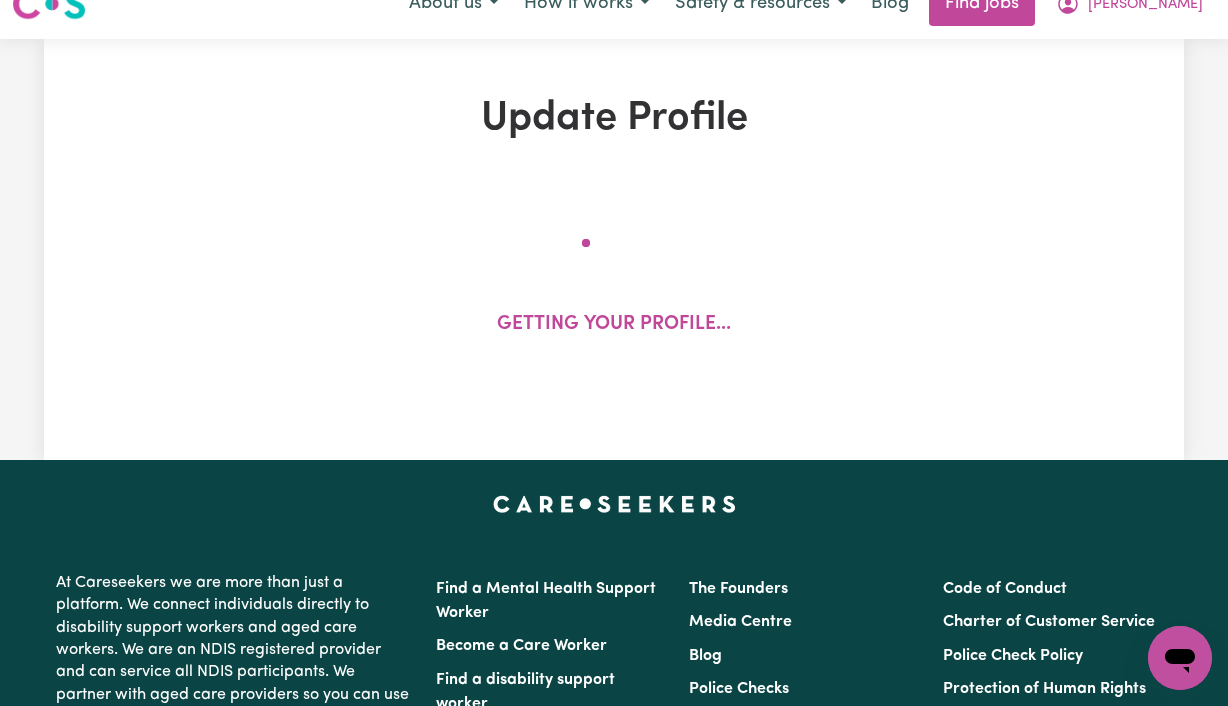 scroll, scrollTop: 0, scrollLeft: 0, axis: both 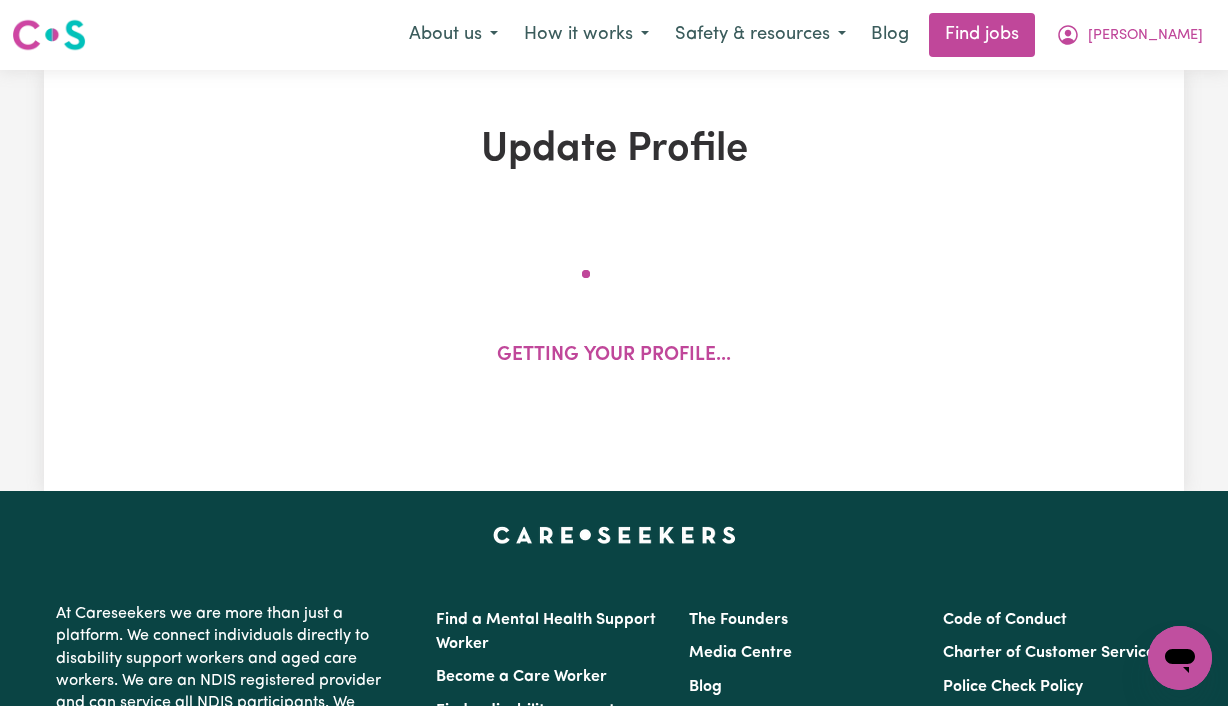 select on "[DEMOGRAPHIC_DATA]" 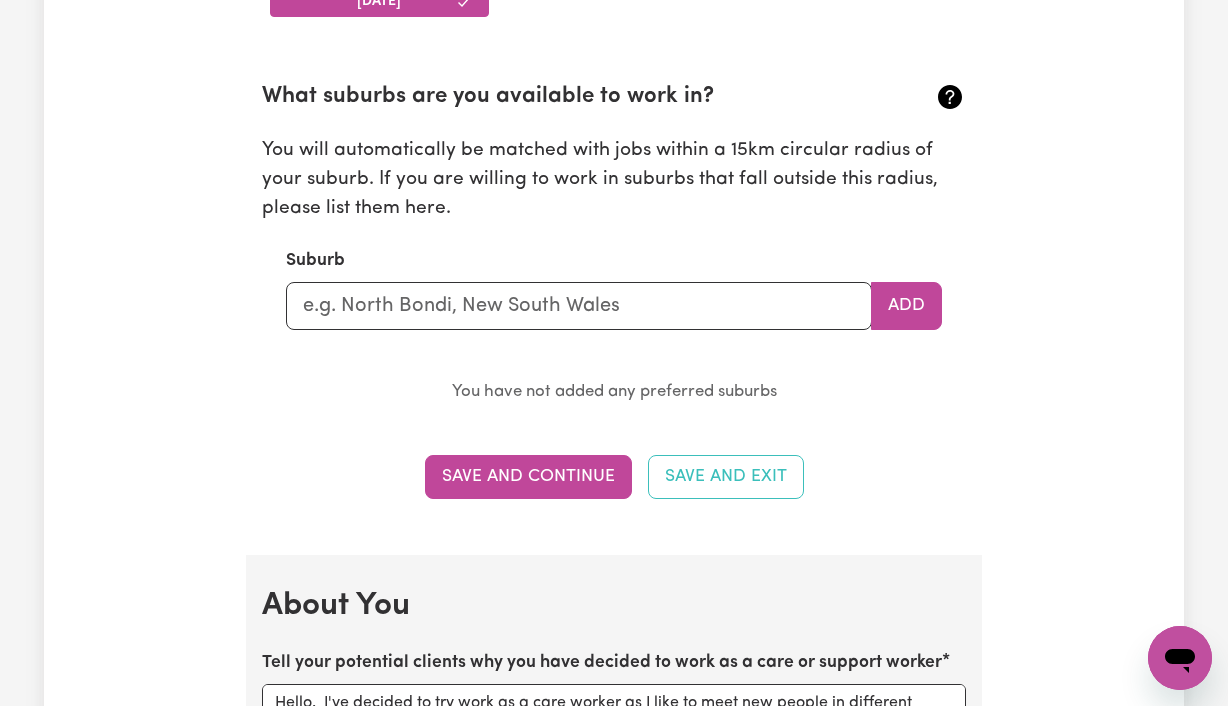scroll, scrollTop: 2193, scrollLeft: 0, axis: vertical 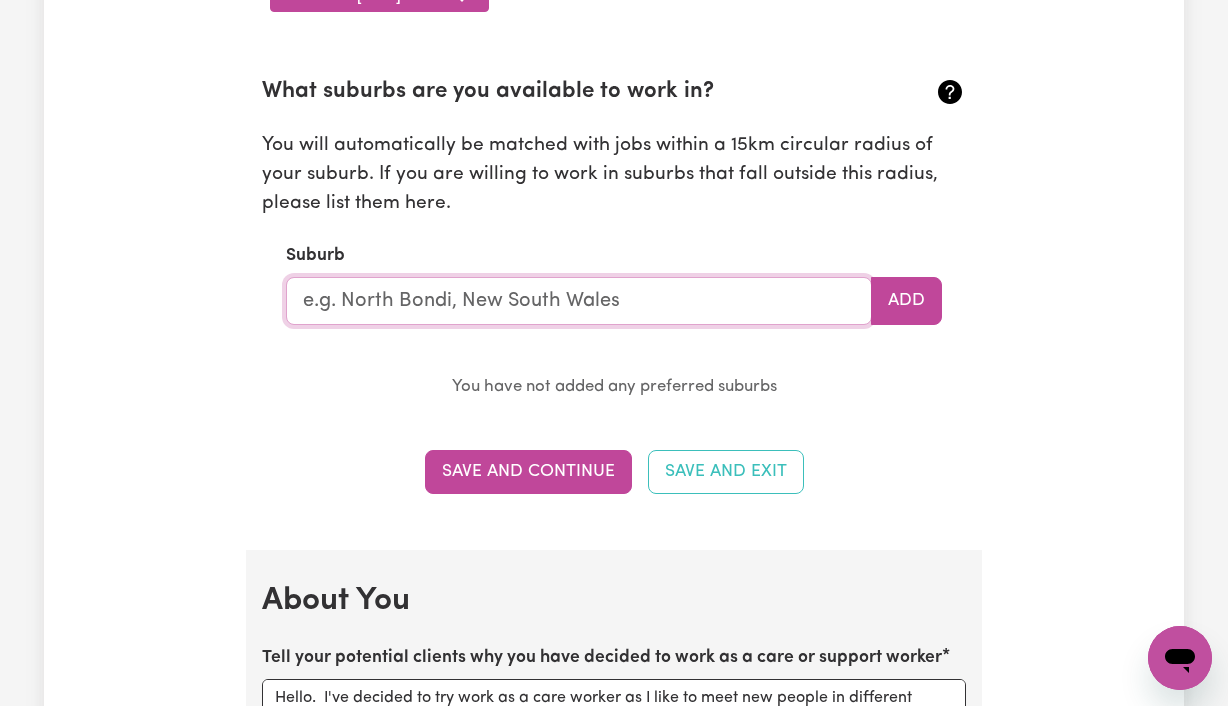 click at bounding box center (579, 301) 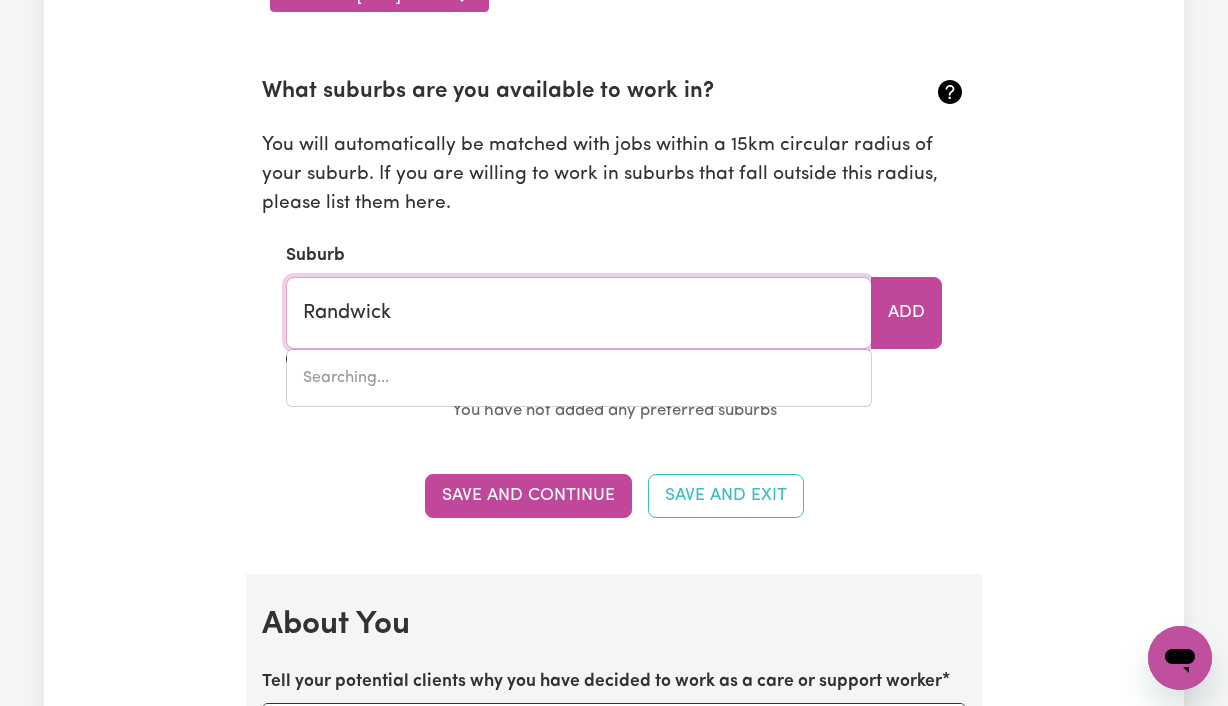 type on "[GEOGRAPHIC_DATA], [GEOGRAPHIC_DATA], 2031" 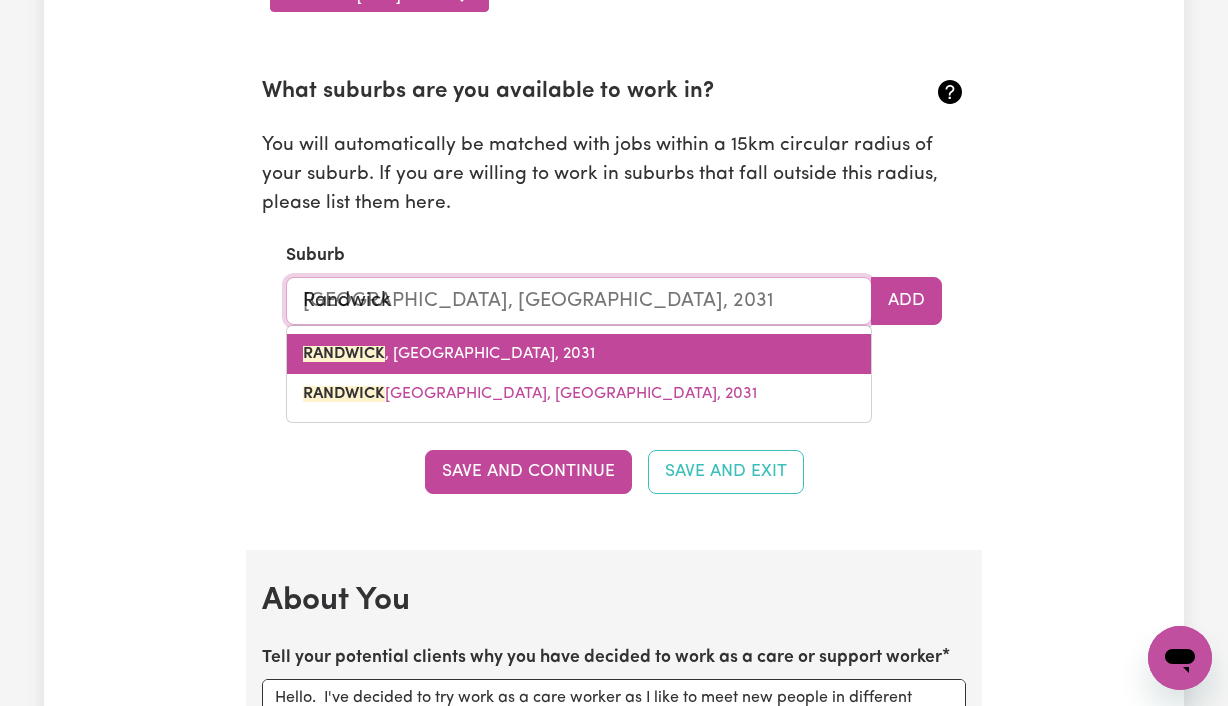 click on "[GEOGRAPHIC_DATA] , [GEOGRAPHIC_DATA], 2031" at bounding box center (449, 354) 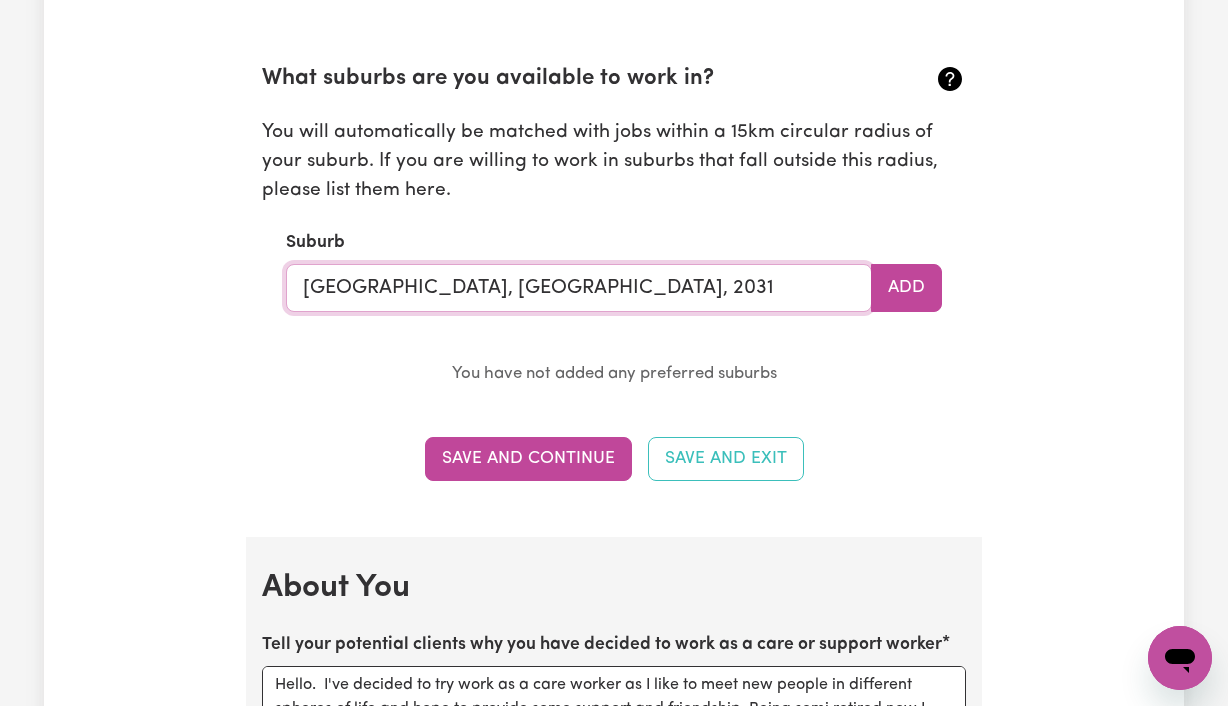 scroll, scrollTop: 2210, scrollLeft: 0, axis: vertical 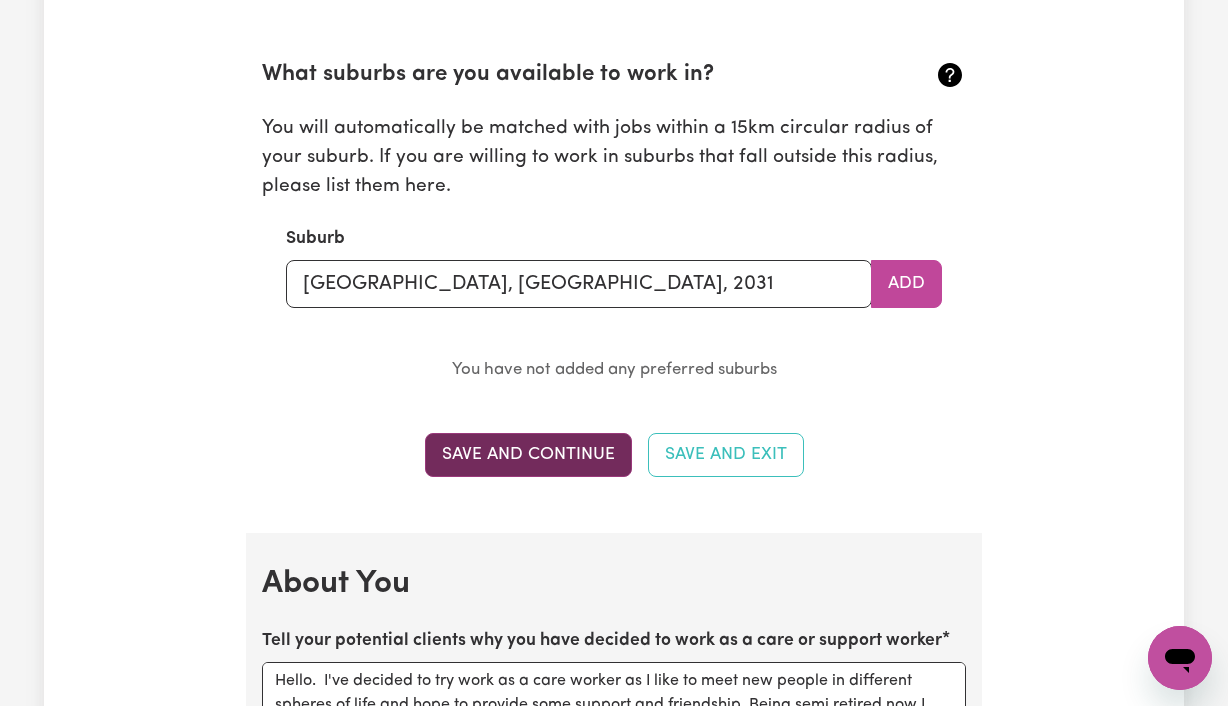 click on "Save and Continue" at bounding box center [528, 455] 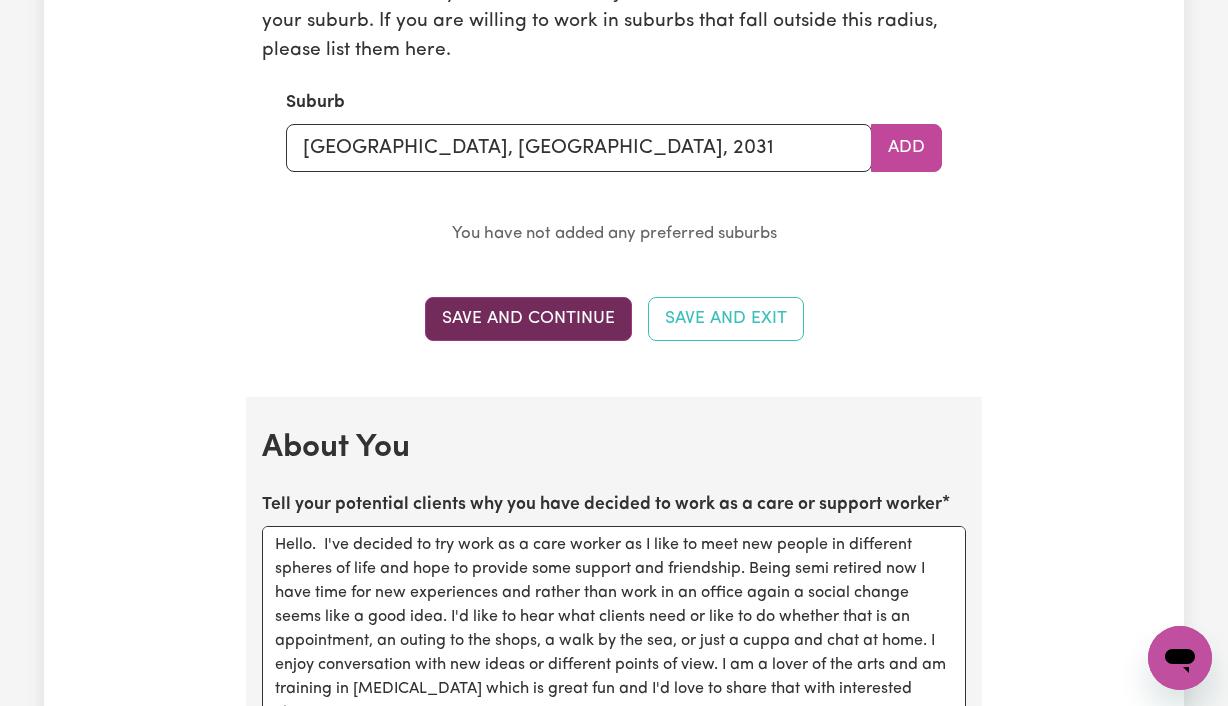 scroll, scrollTop: 2343, scrollLeft: 0, axis: vertical 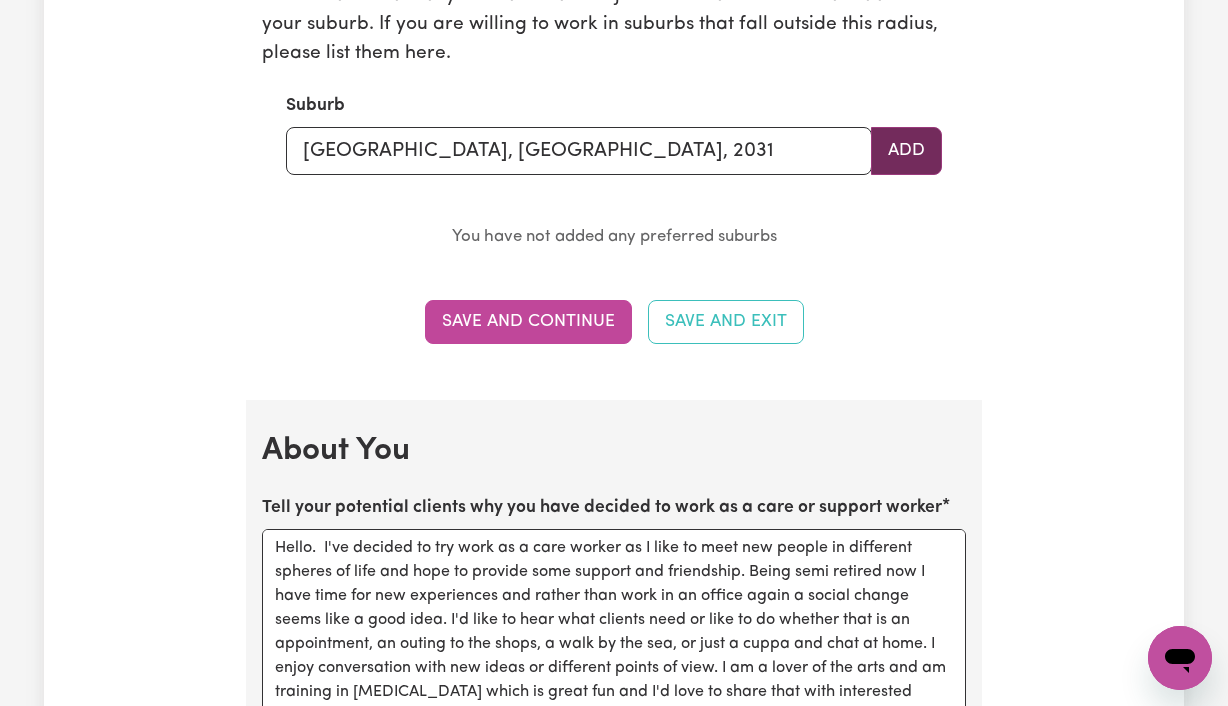 click on "Add" at bounding box center [906, 151] 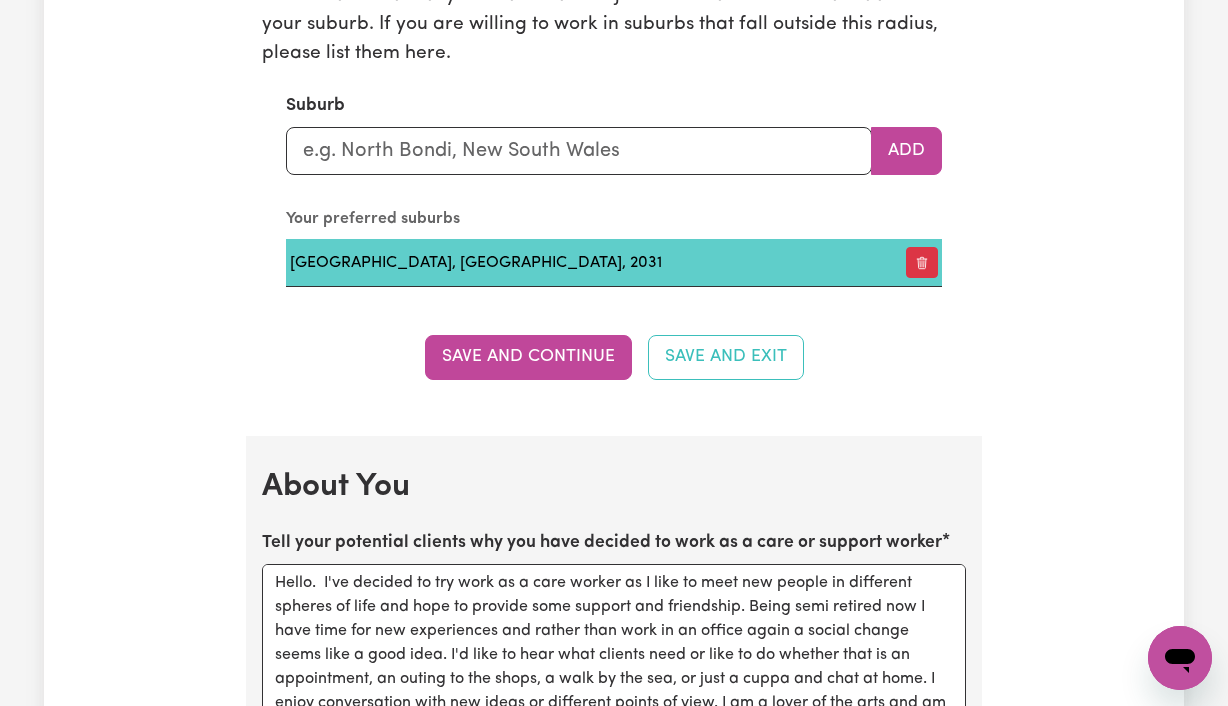 click on "[GEOGRAPHIC_DATA], [GEOGRAPHIC_DATA], 2031" at bounding box center [583, 263] 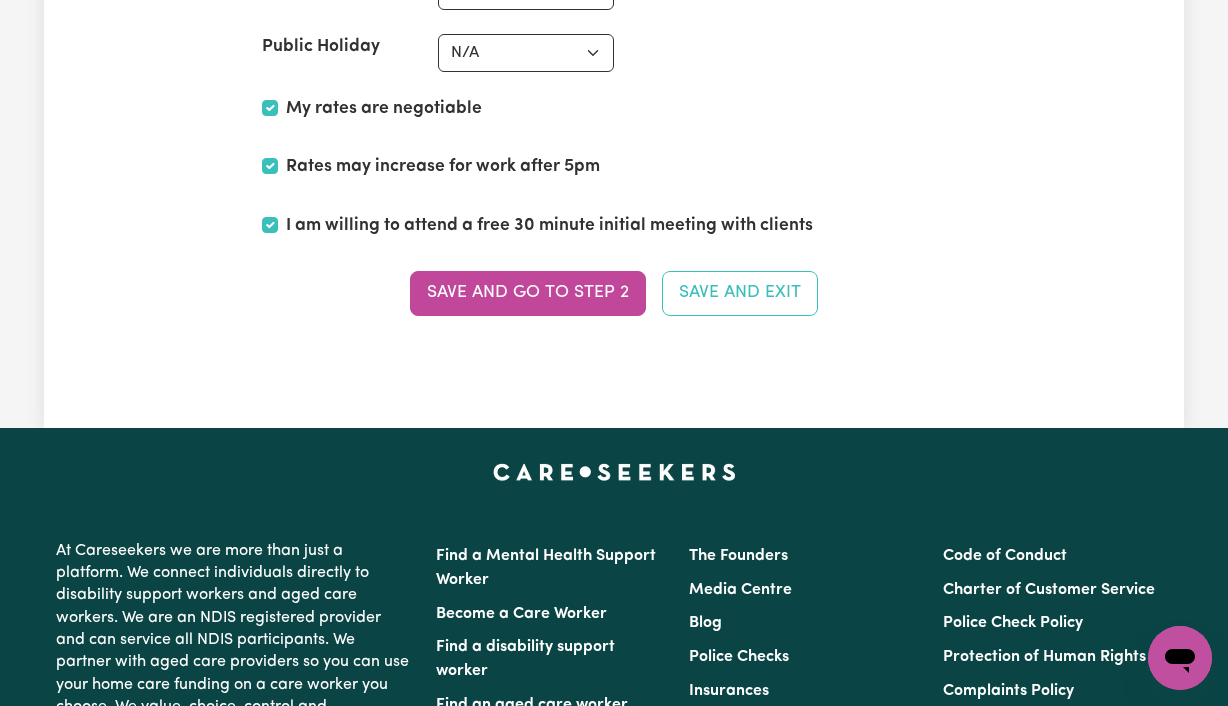 scroll, scrollTop: 5063, scrollLeft: 0, axis: vertical 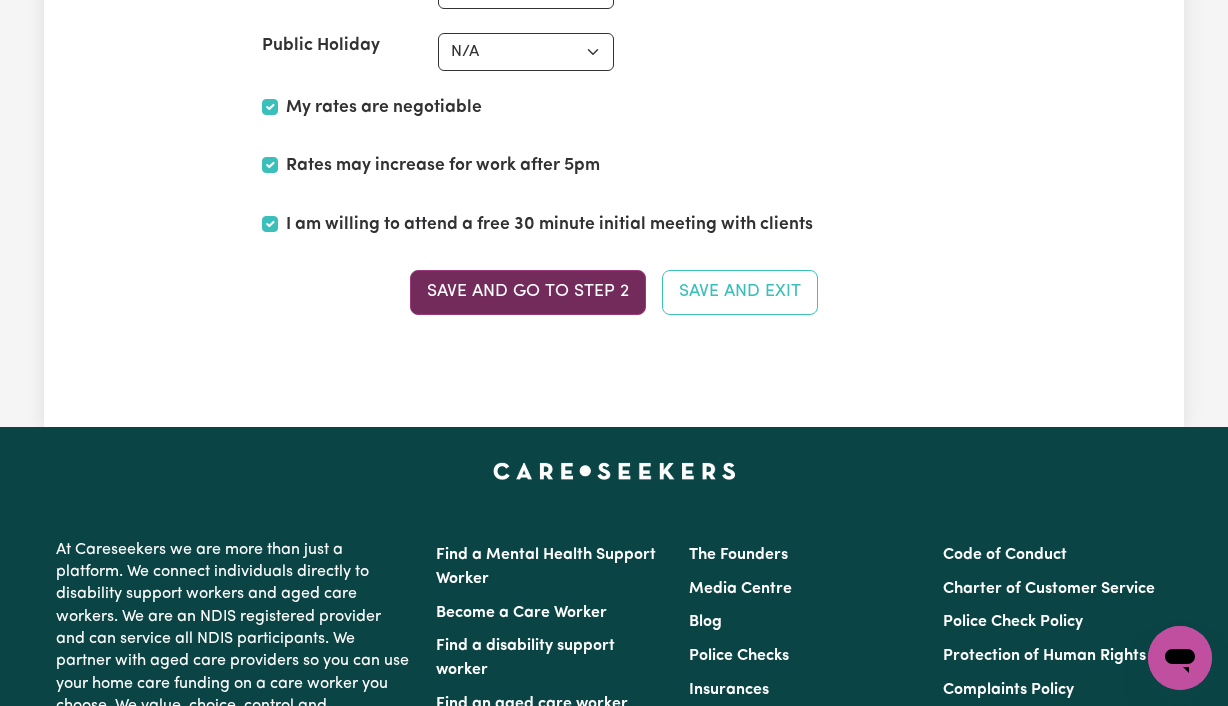 click on "Save and go to Step 2" at bounding box center (528, 292) 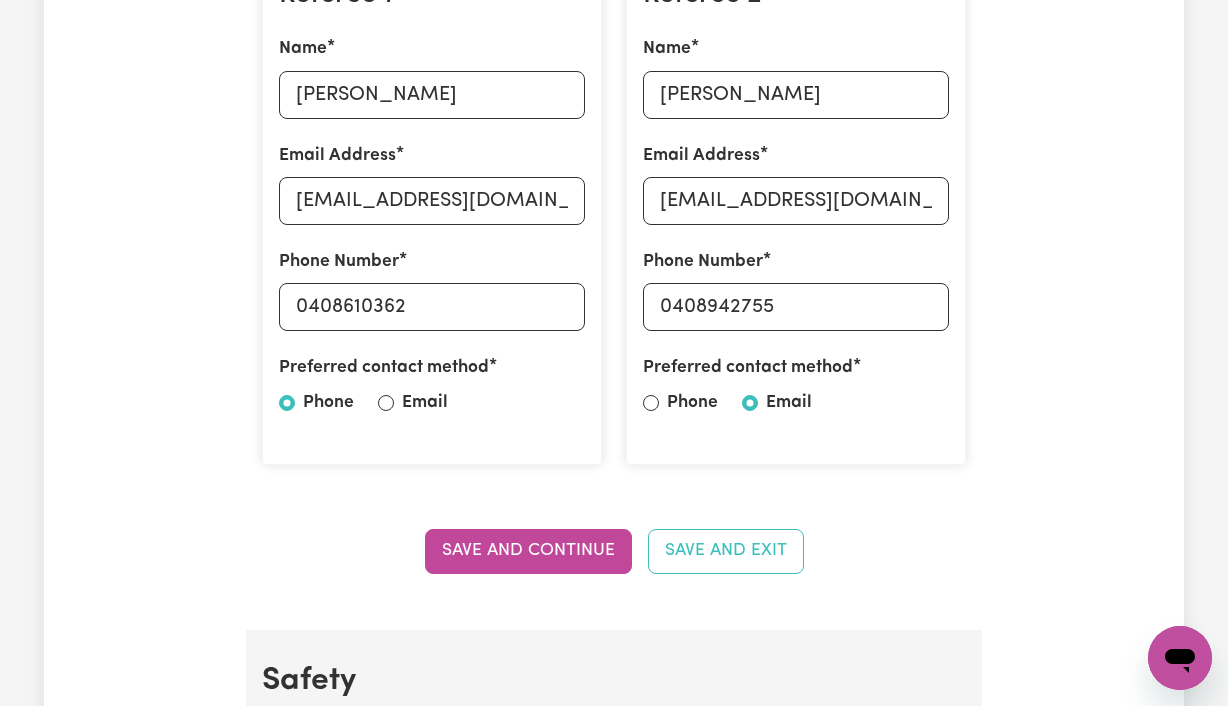 scroll, scrollTop: 684, scrollLeft: 0, axis: vertical 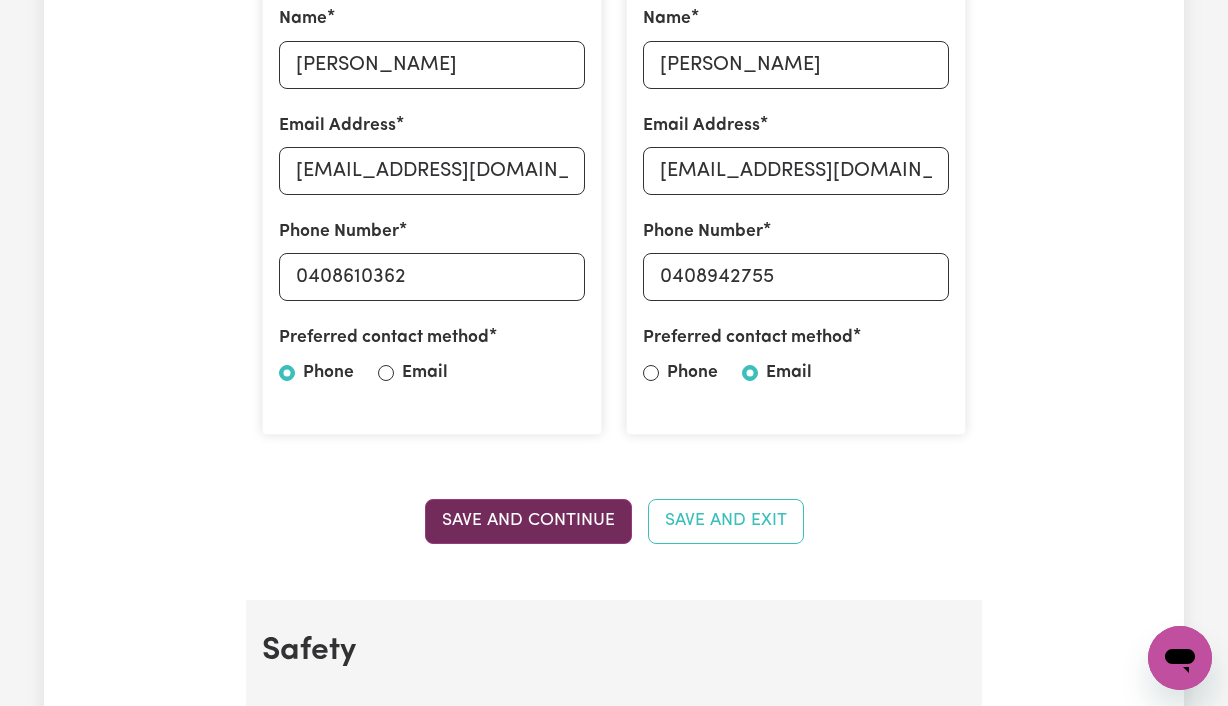 click on "Save and Continue" at bounding box center [528, 521] 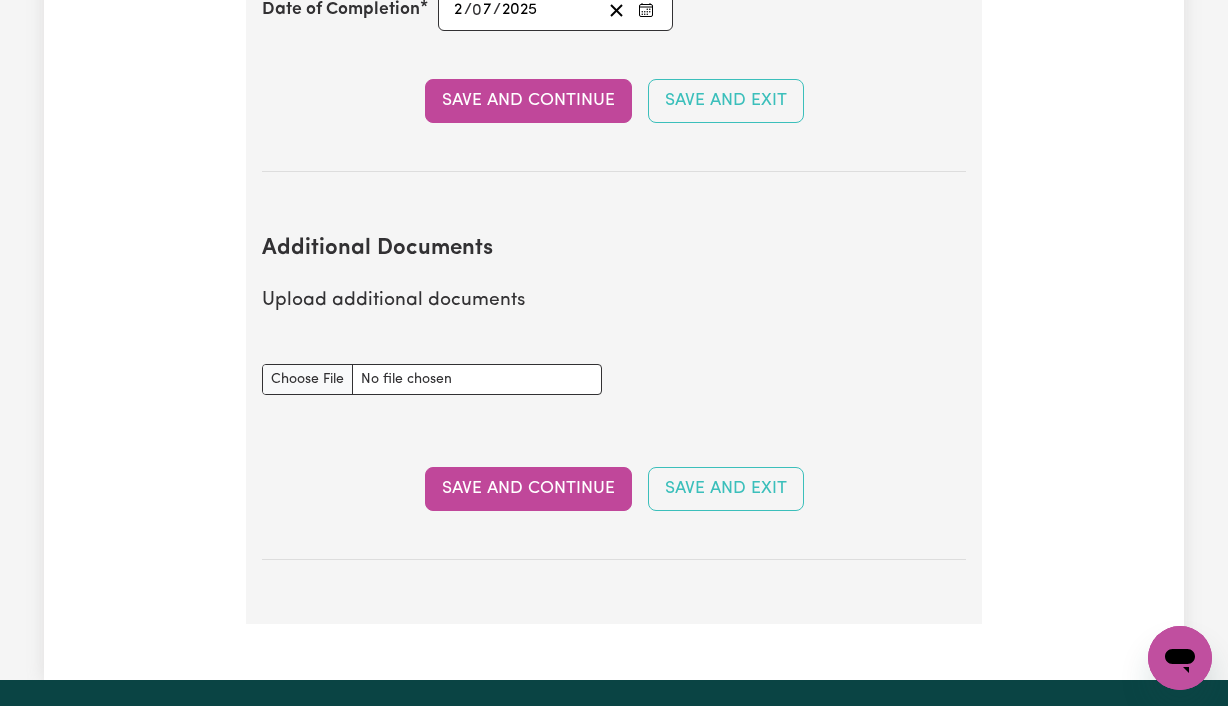 scroll, scrollTop: 3615, scrollLeft: 0, axis: vertical 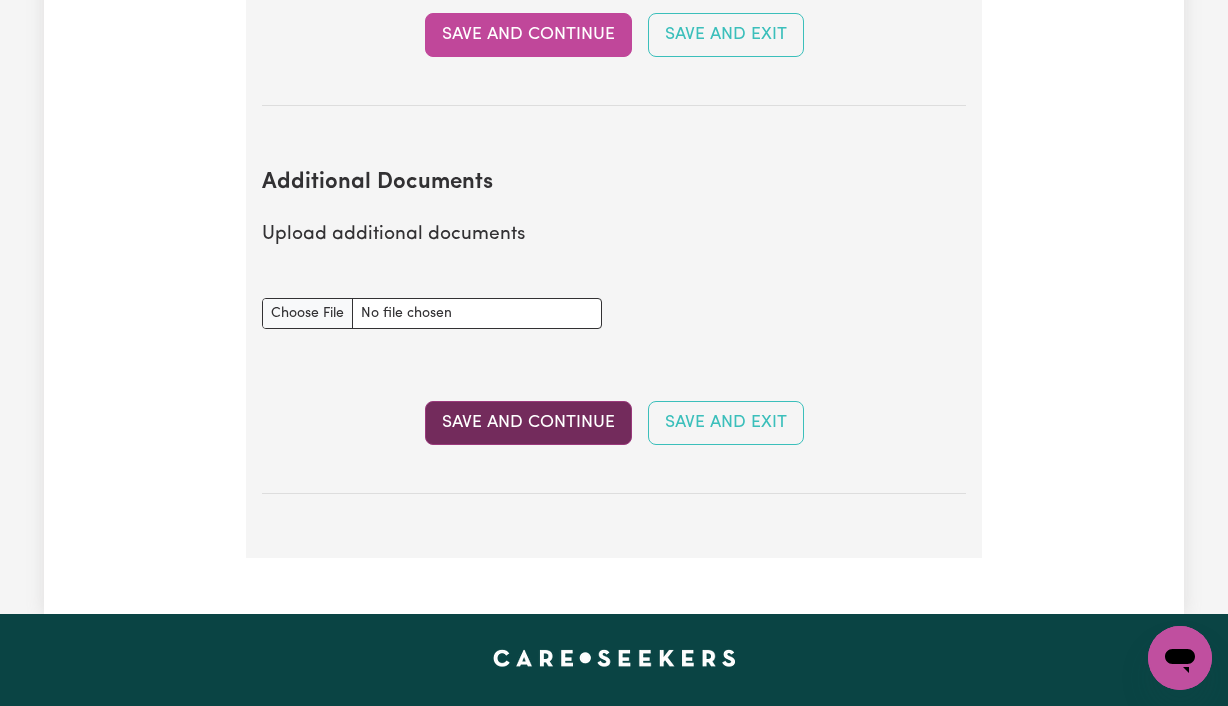 click on "Save and Continue" at bounding box center (528, 423) 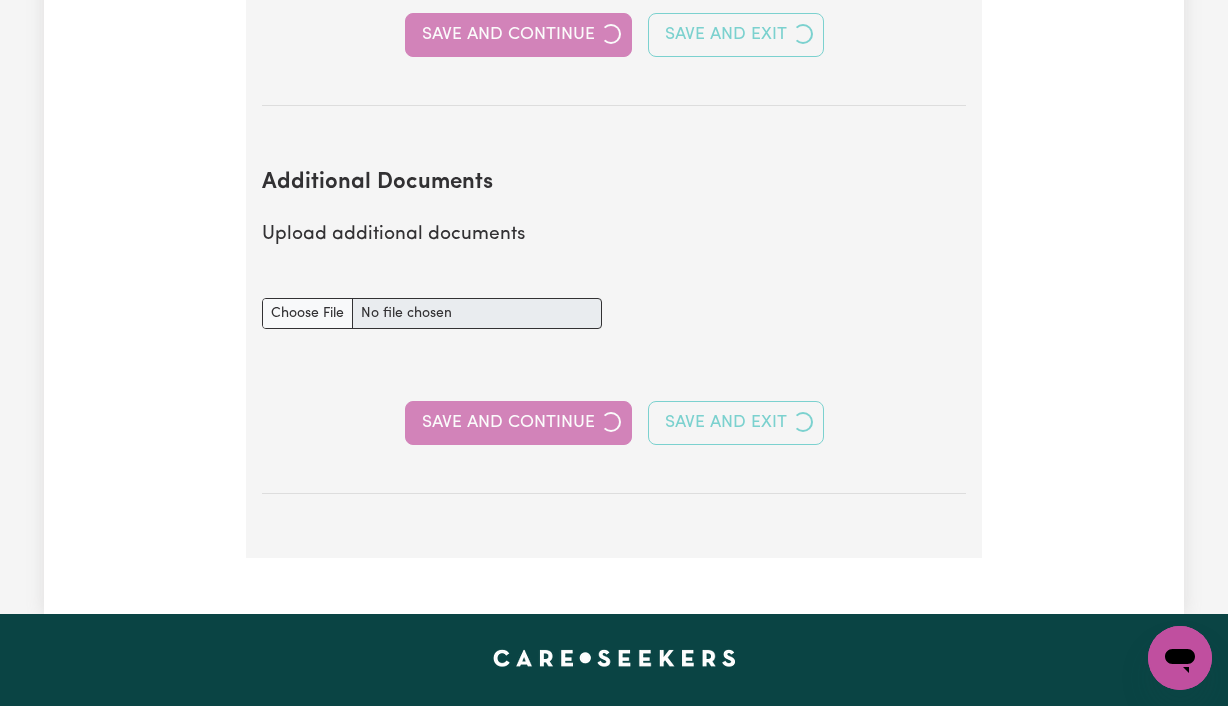 select on "Certificate III (Individual Support)" 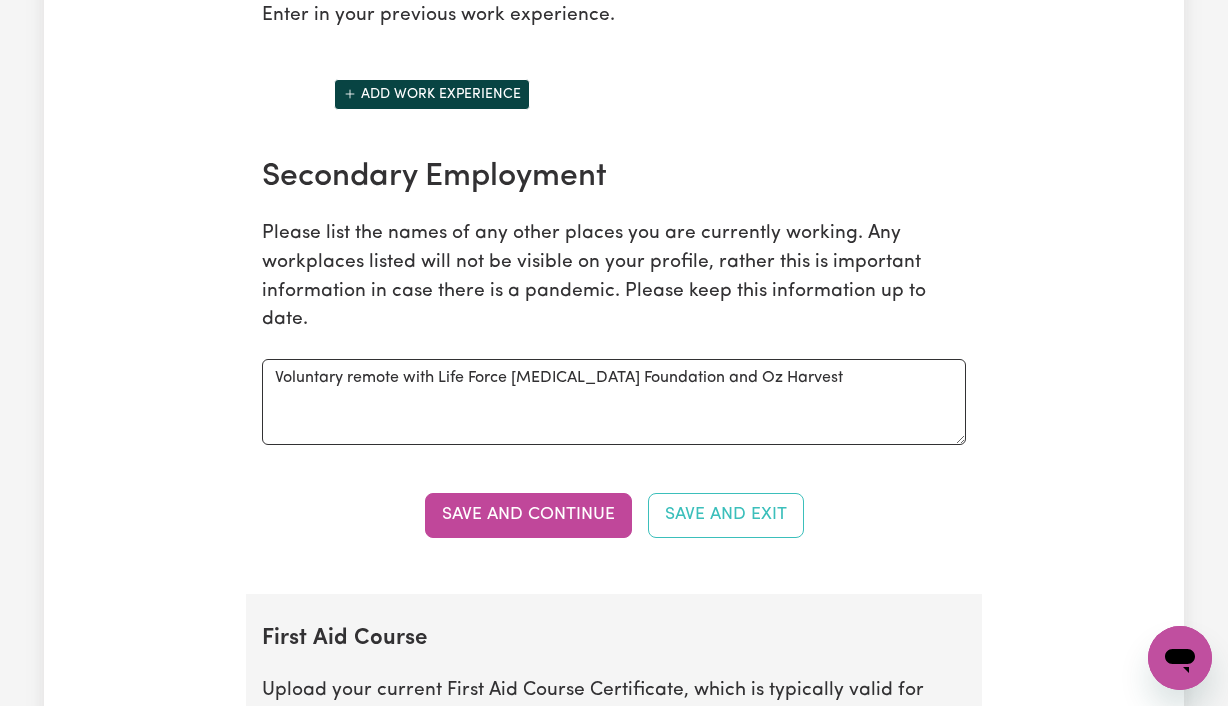 scroll, scrollTop: 3126, scrollLeft: 0, axis: vertical 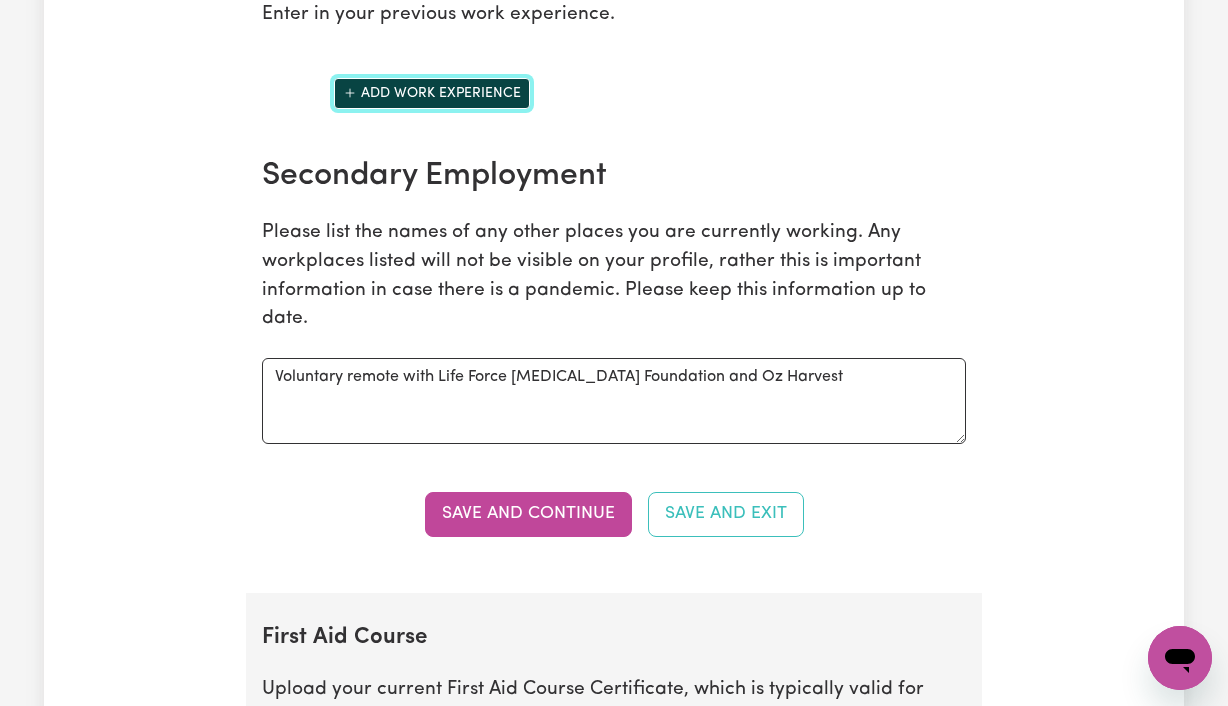 click on "Add work experience" at bounding box center (432, 93) 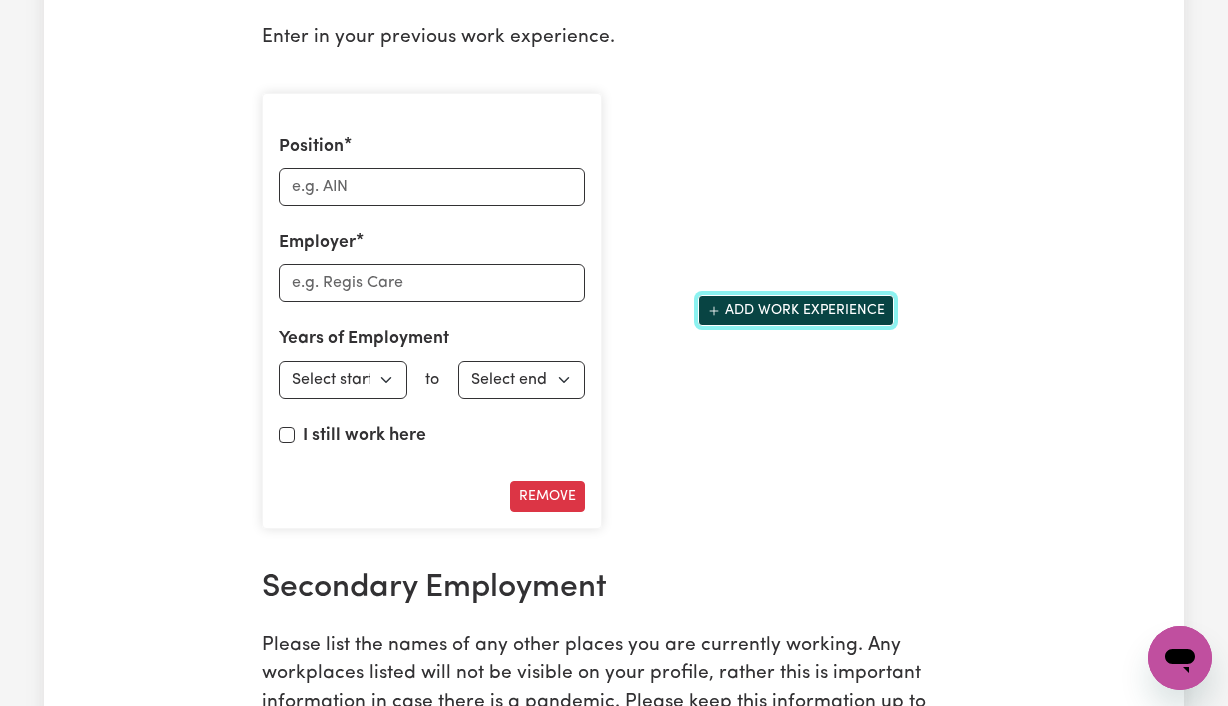scroll, scrollTop: 3107, scrollLeft: 0, axis: vertical 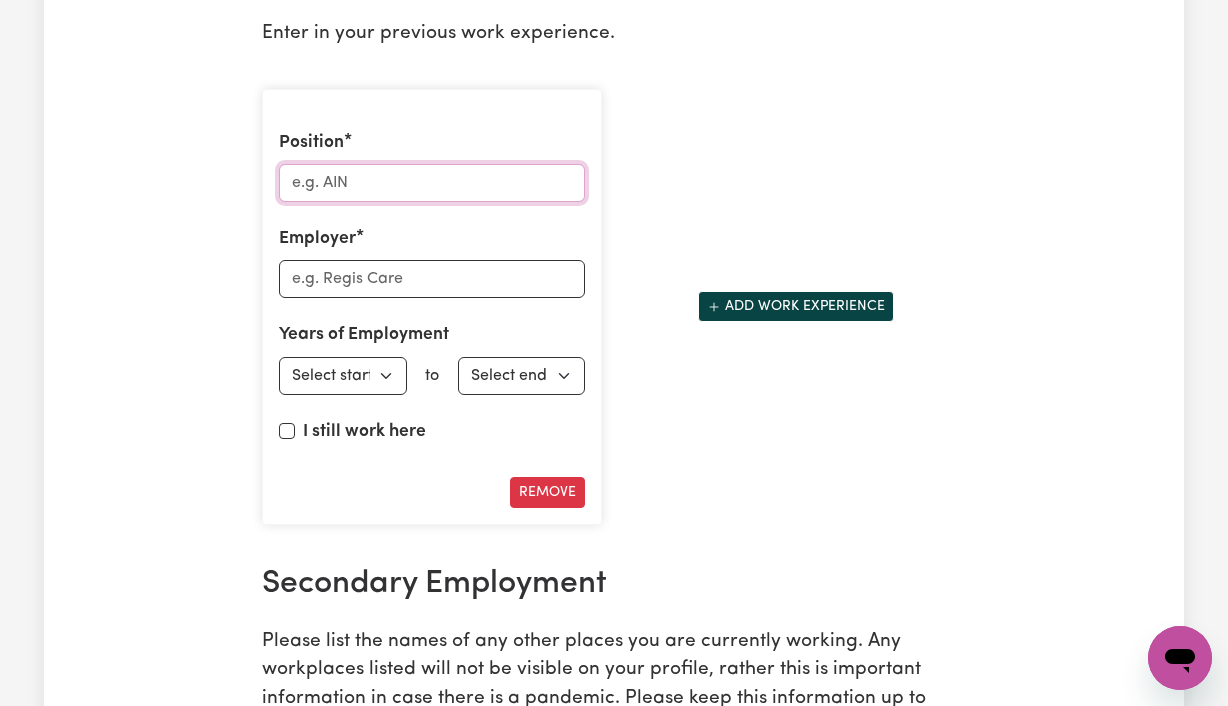 click on "Position" at bounding box center [432, 183] 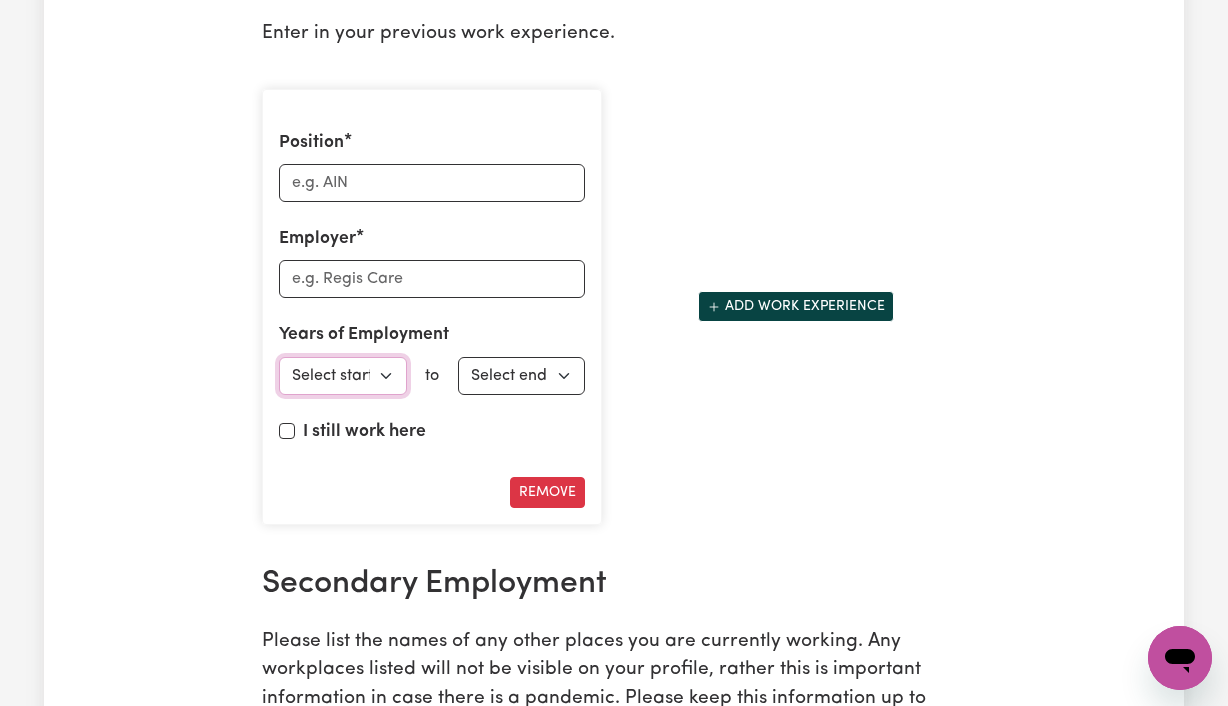 click on "Select start year [DATE] 1952 1953 1954 1955 1956 1957 1958 1959 1960 1961 1962 1963 1964 1965 1966 1967 1968 1969 1970 1971 1972 1973 1974 1975 1976 1977 1978 1979 1980 1981 1982 1983 1984 1985 1986 1987 1988 1989 1990 1991 1992 1993 1994 1995 1996 1997 1998 1999 2000 2001 2002 2003 2004 2005 2006 2007 2008 2009 2010 2011 2012 2013 2014 2015 2016 2017 2018 2019 2020 2021 2022 2023 2024 2025" at bounding box center [343, 376] 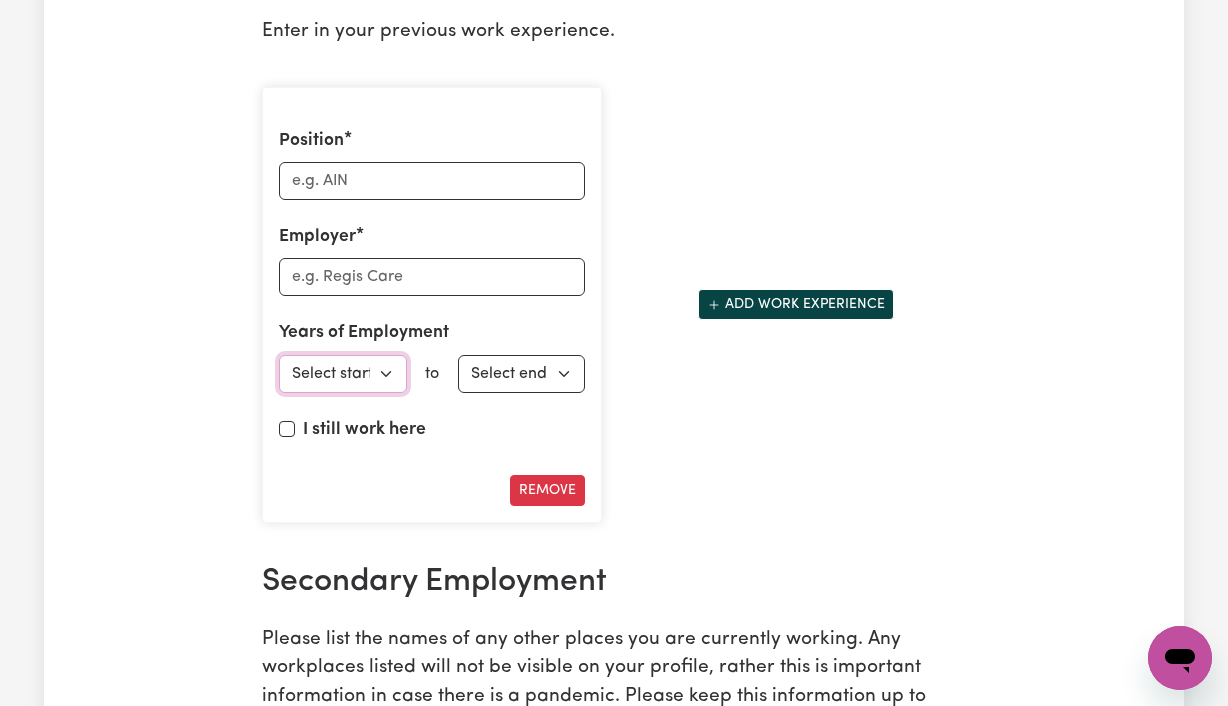 scroll, scrollTop: 3108, scrollLeft: 0, axis: vertical 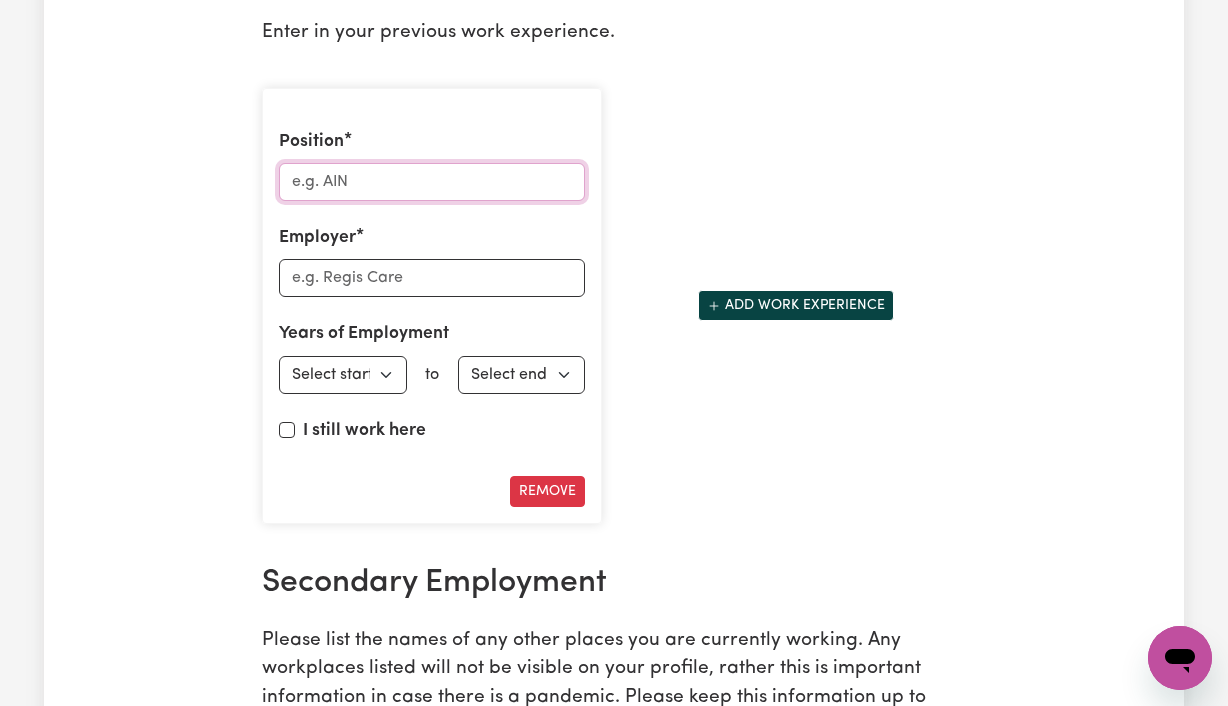 click on "Position" at bounding box center (432, 182) 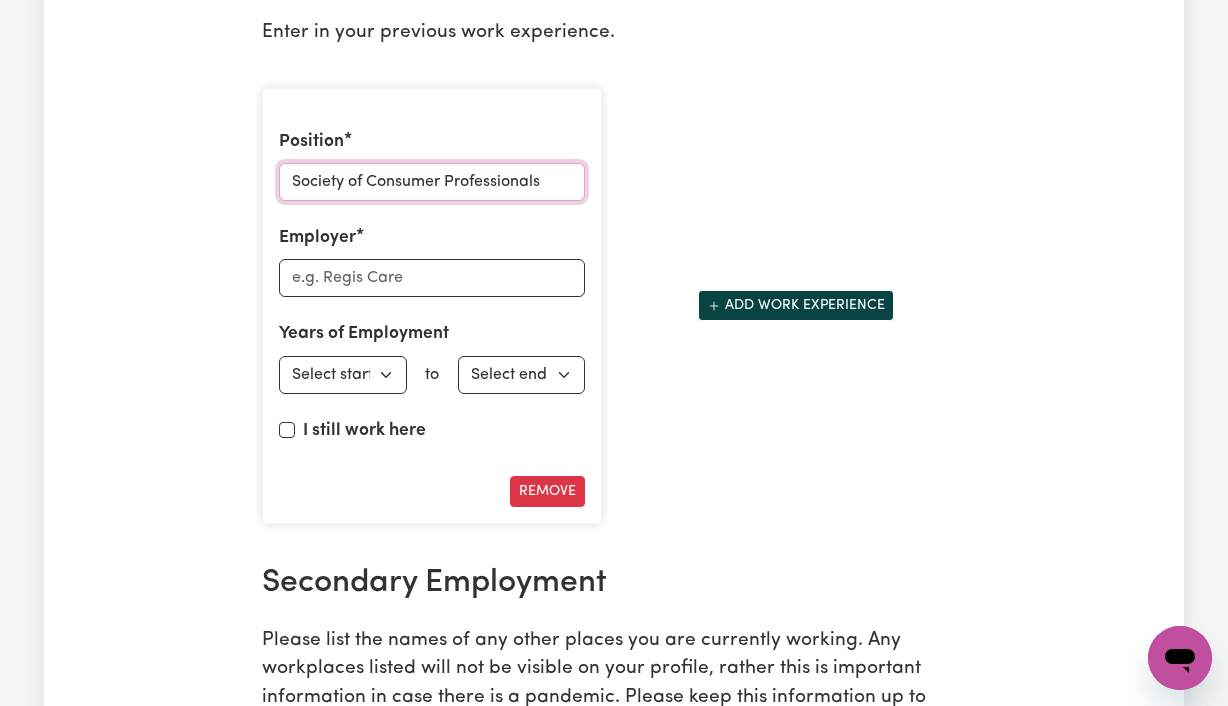 click on "Society of Consumer Professionals" at bounding box center (432, 182) 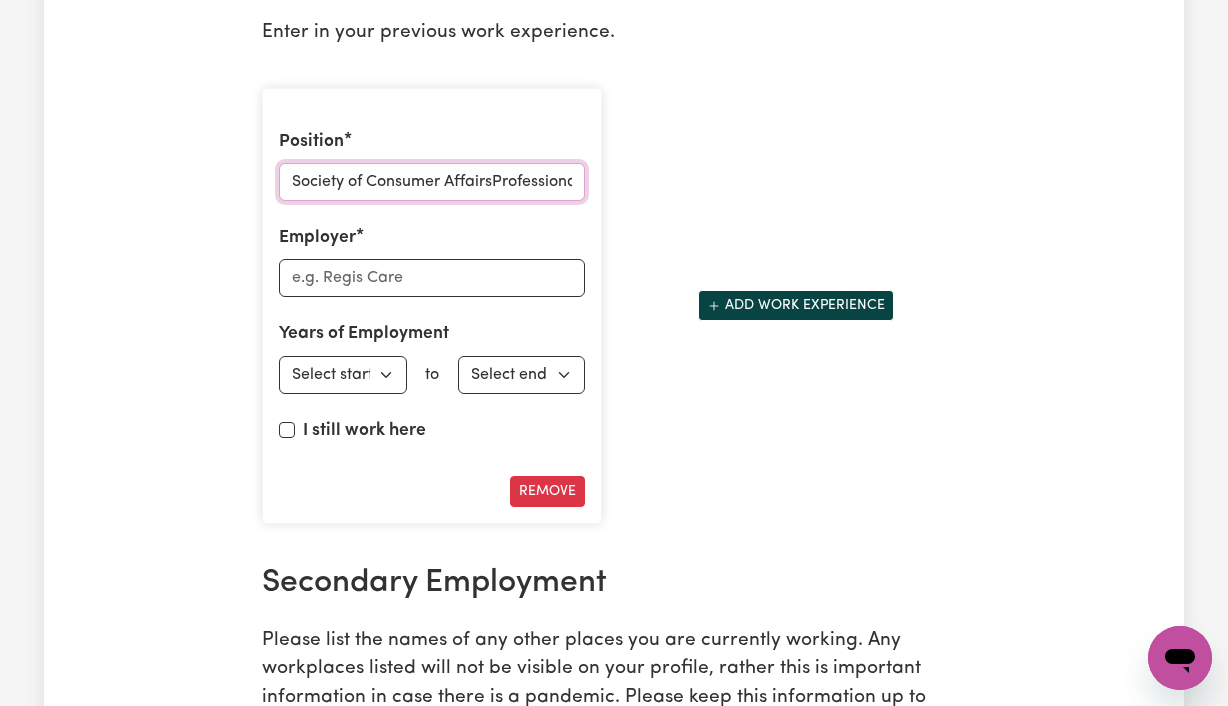 type on "Society of Consumer Affairs Professionals" 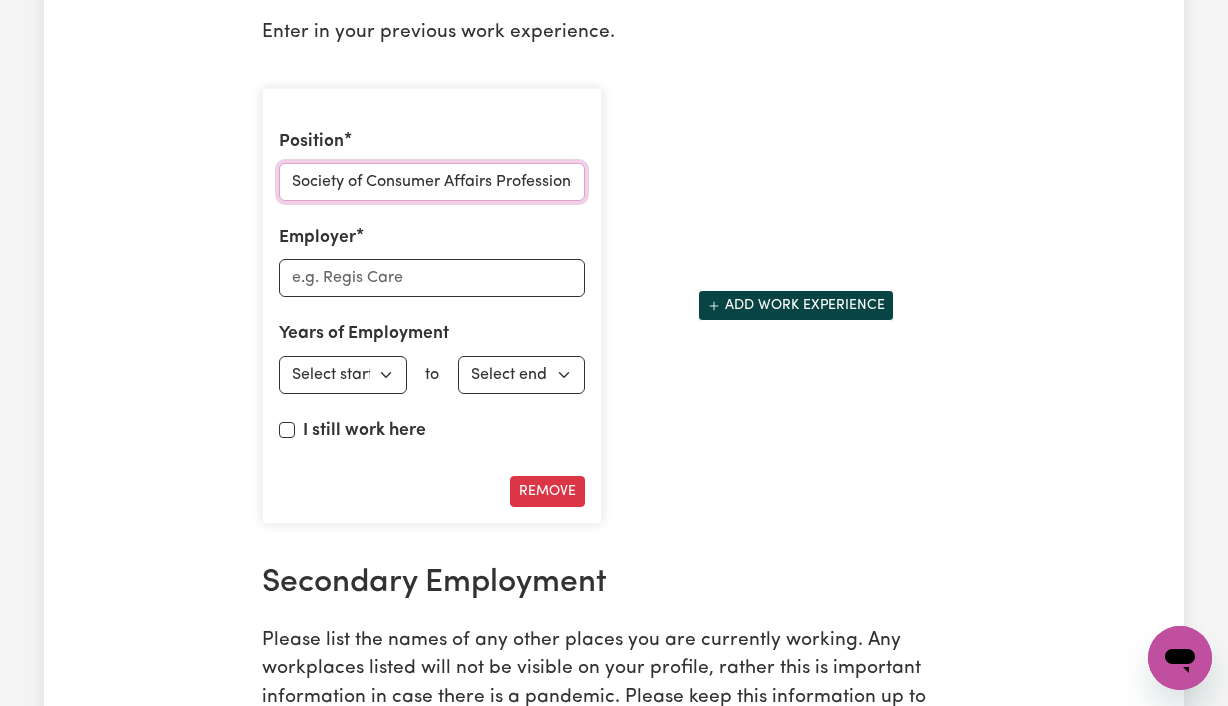 click on "Society of Consumer Affairs Professionals" at bounding box center [432, 182] 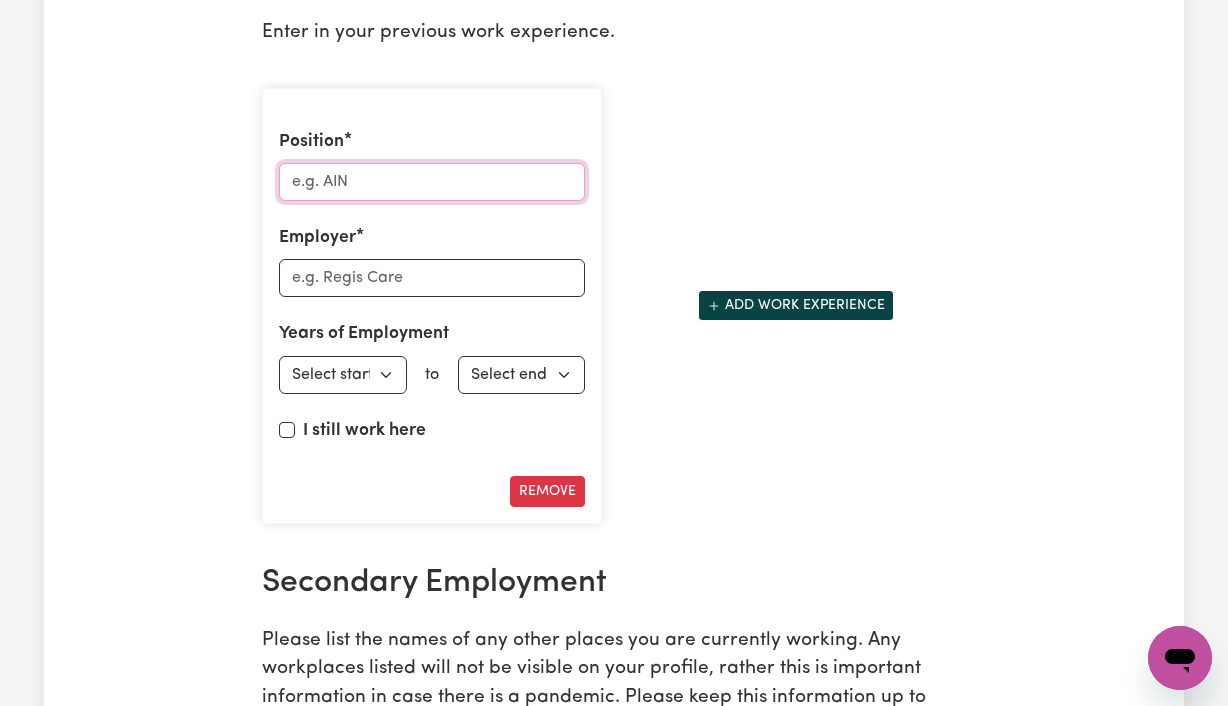 type 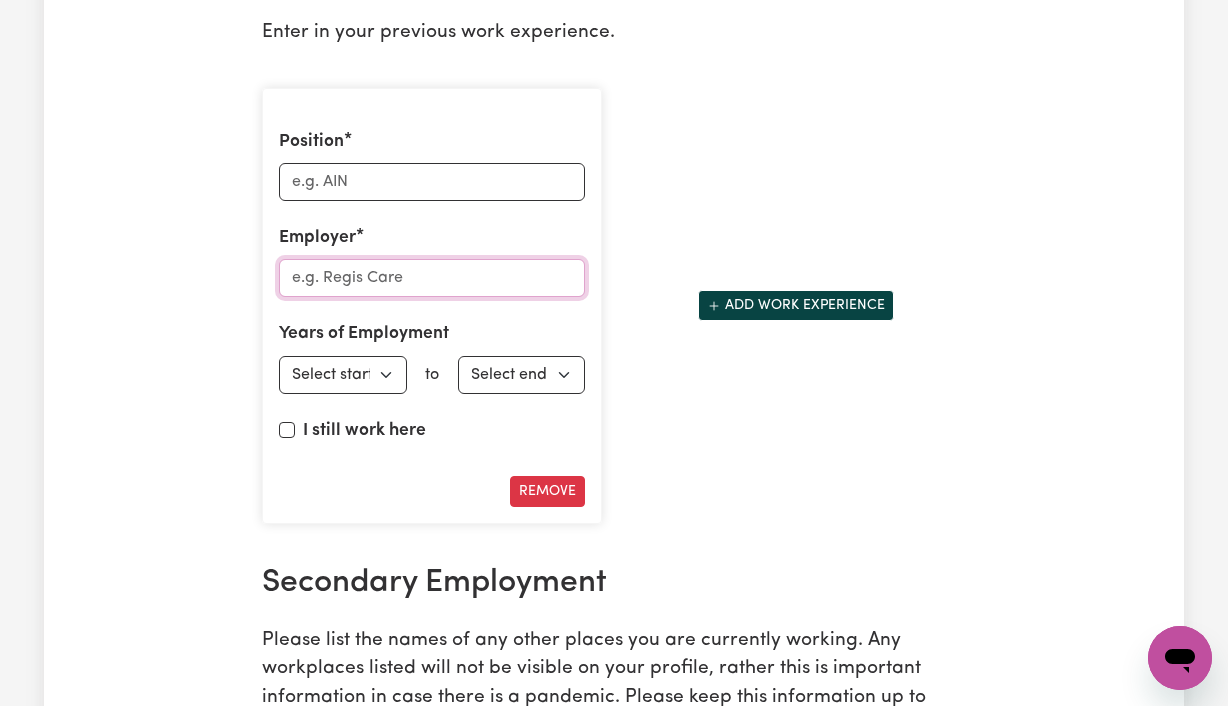 click on "Employer" at bounding box center [432, 278] 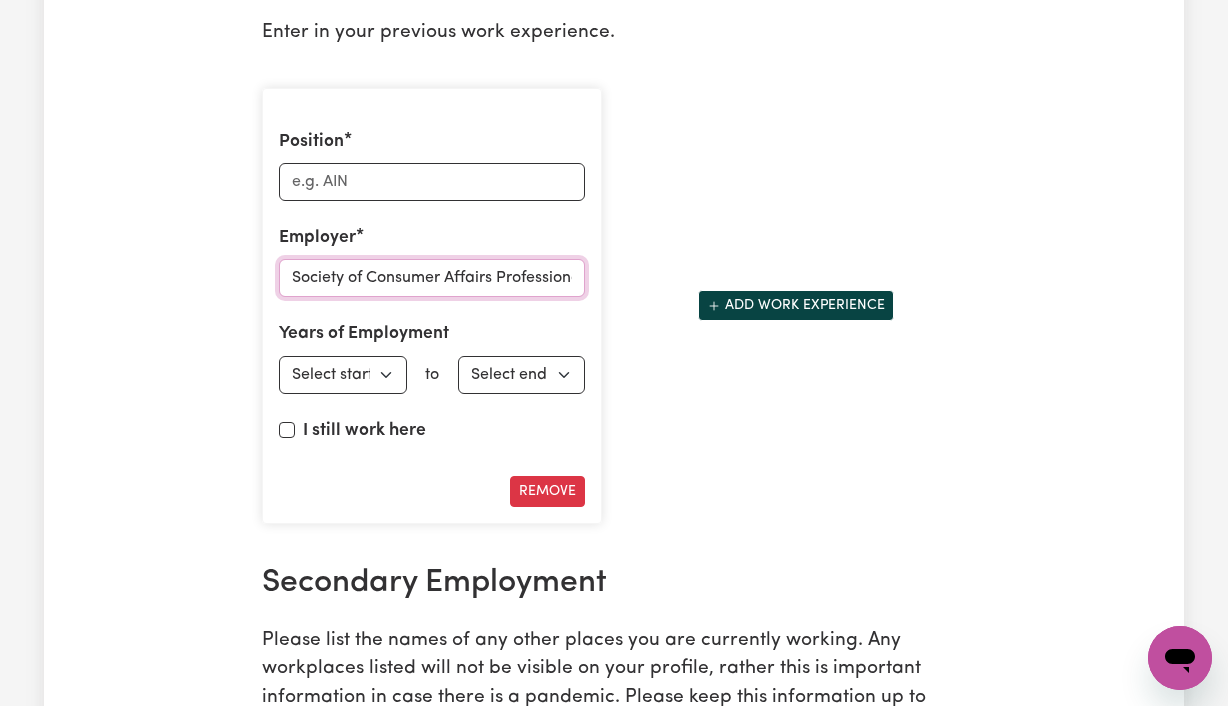 scroll, scrollTop: 0, scrollLeft: 21, axis: horizontal 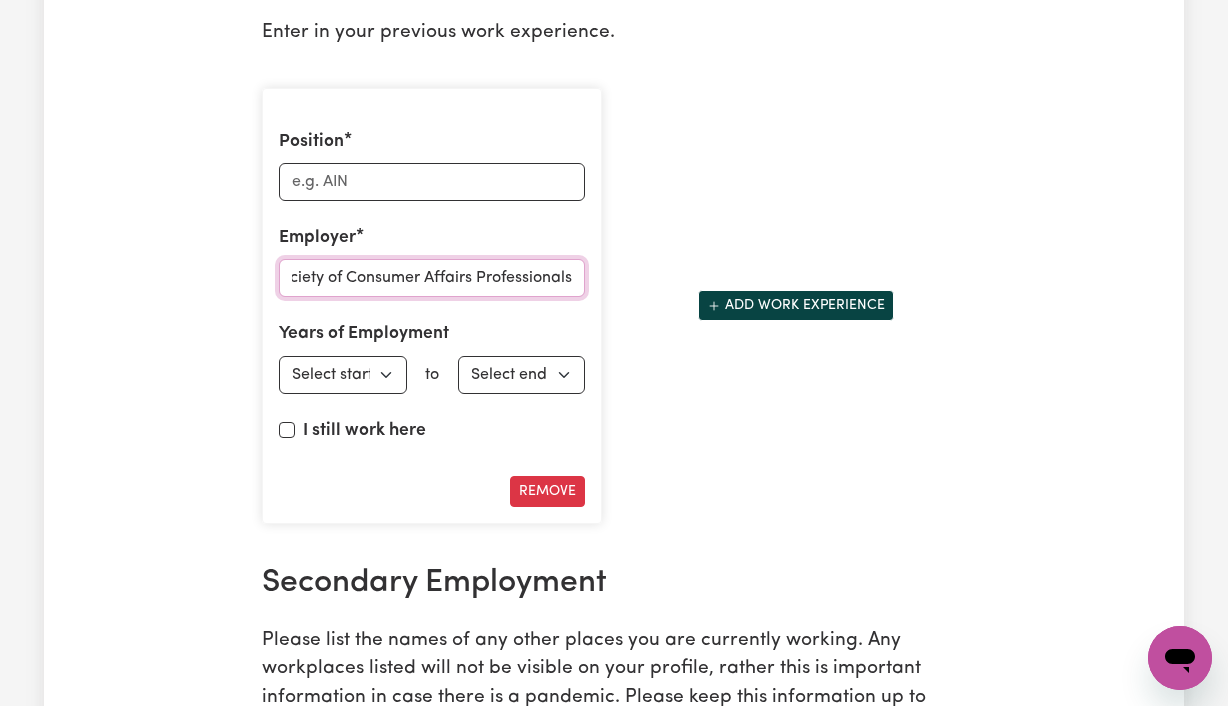 type on "Society of Consumer Affairs Professionals" 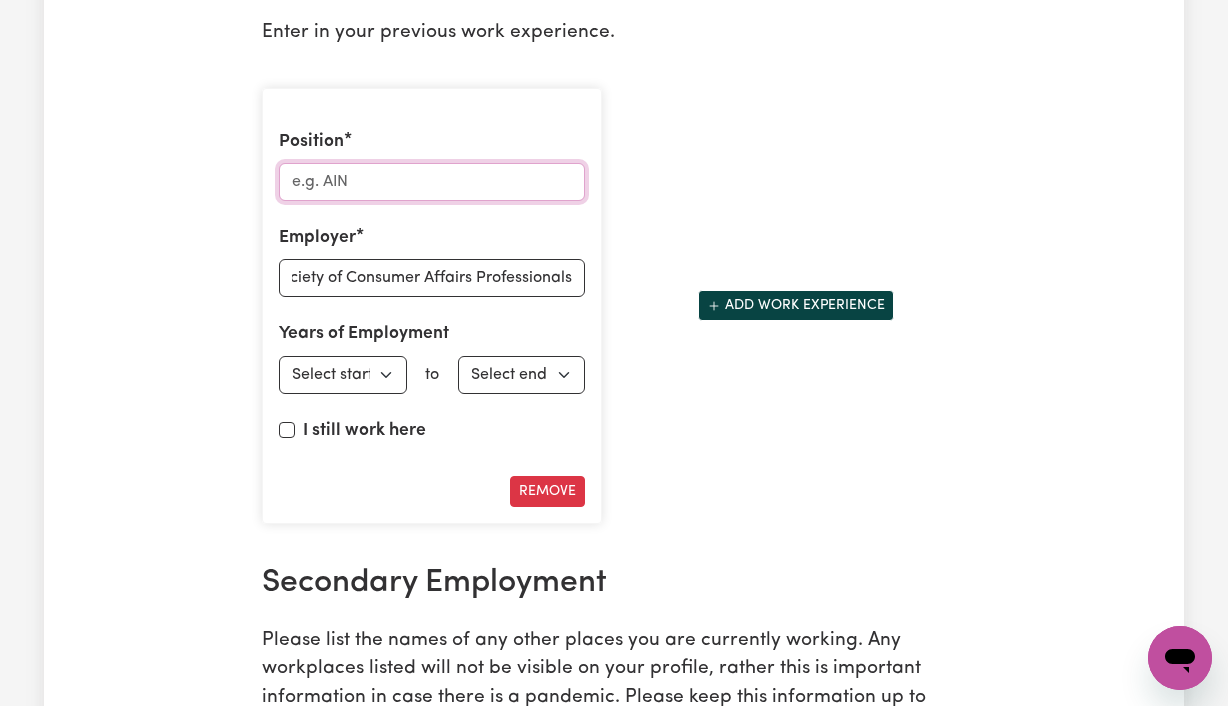 scroll, scrollTop: 0, scrollLeft: 0, axis: both 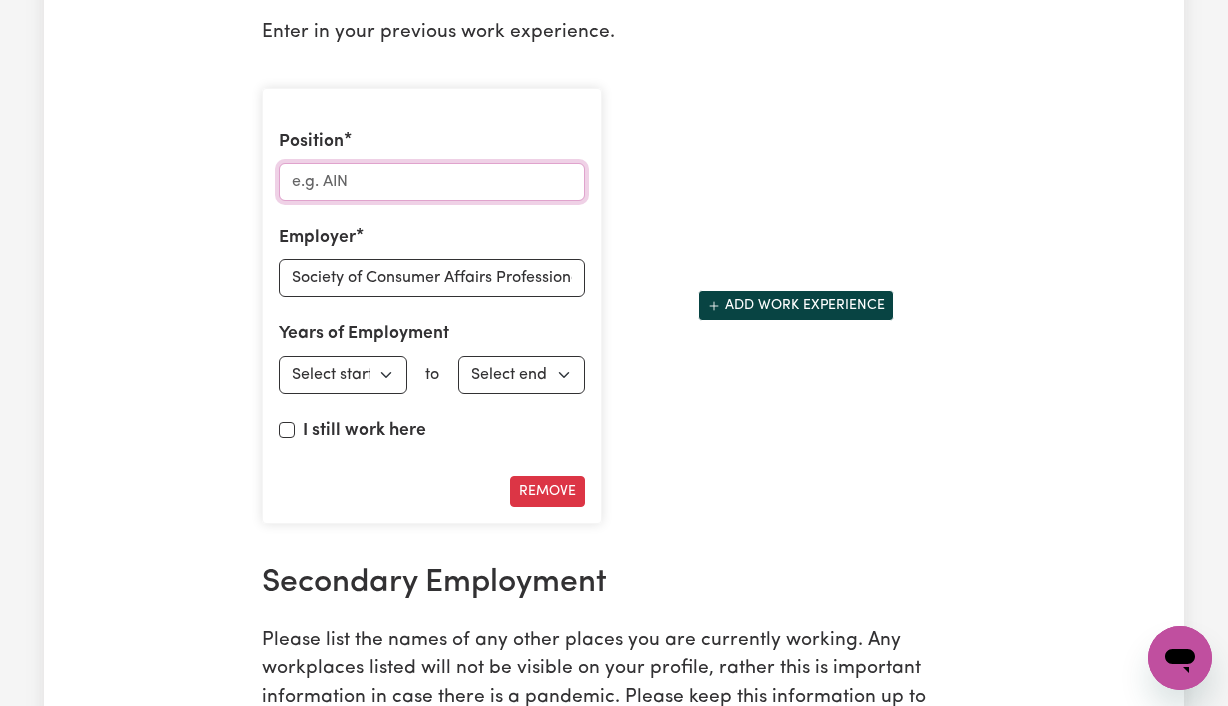 click on "Position" at bounding box center [432, 182] 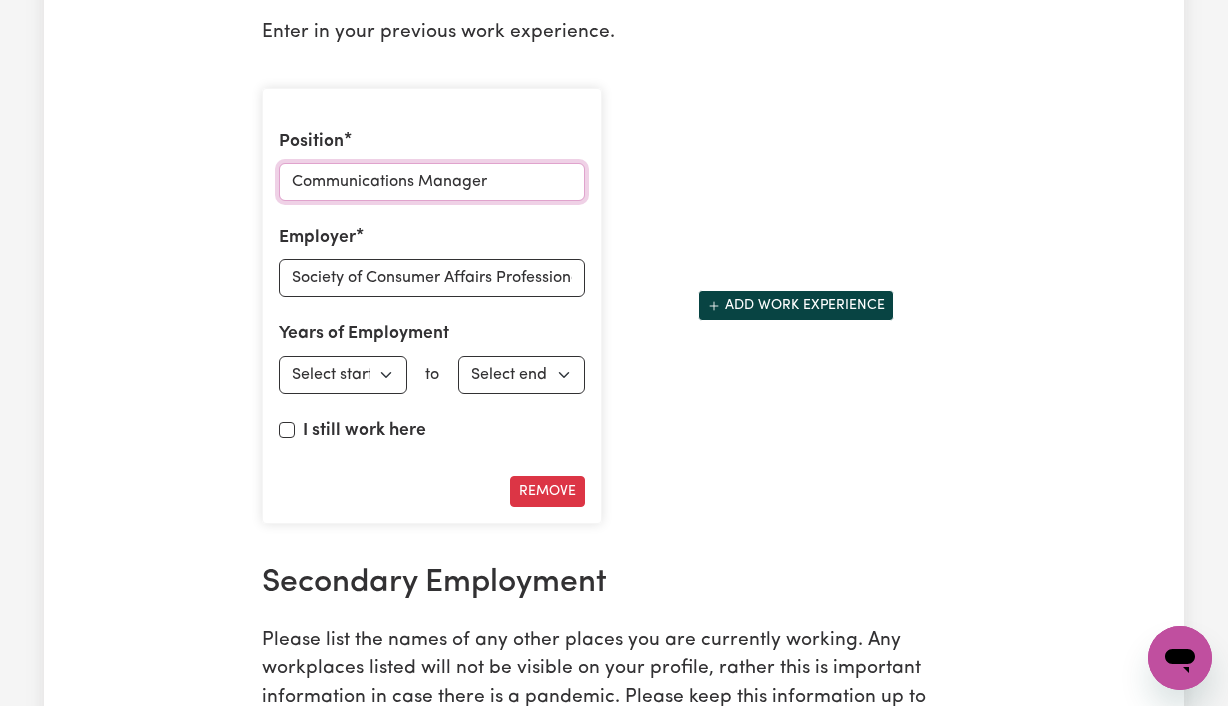type on "Communications Manager" 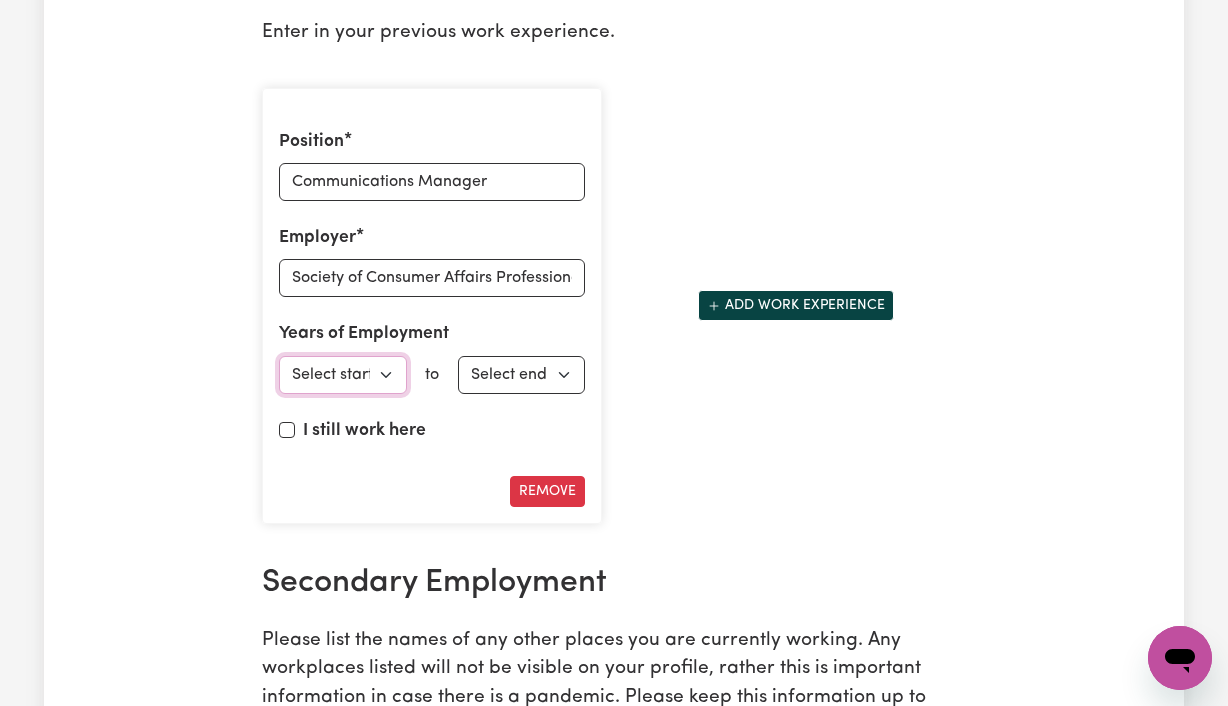 click on "Select start year [DATE] 1952 1953 1954 1955 1956 1957 1958 1959 1960 1961 1962 1963 1964 1965 1966 1967 1968 1969 1970 1971 1972 1973 1974 1975 1976 1977 1978 1979 1980 1981 1982 1983 1984 1985 1986 1987 1988 1989 1990 1991 1992 1993 1994 1995 1996 1997 1998 1999 2000 2001 2002 2003 2004 2005 2006 2007 2008 2009 2010 2011 2012 2013 2014 2015 2016 2017 2018 2019 2020 2021 2022 2023 2024 2025" at bounding box center [343, 375] 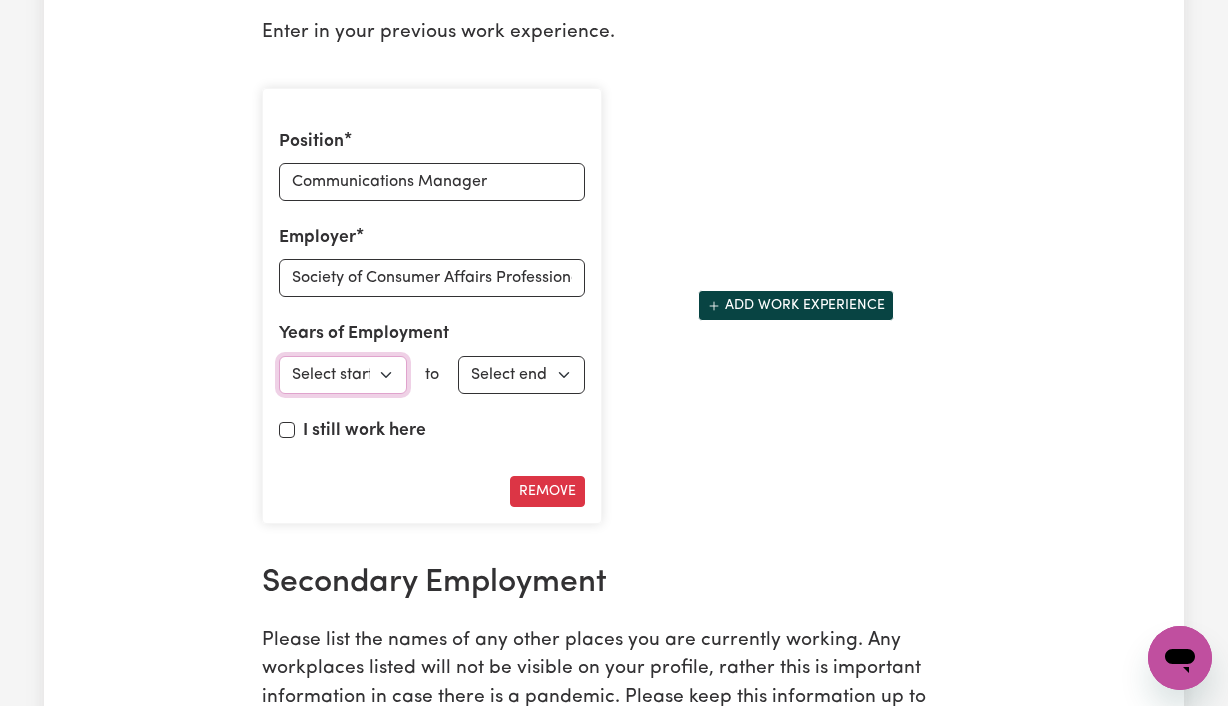 select on "2020" 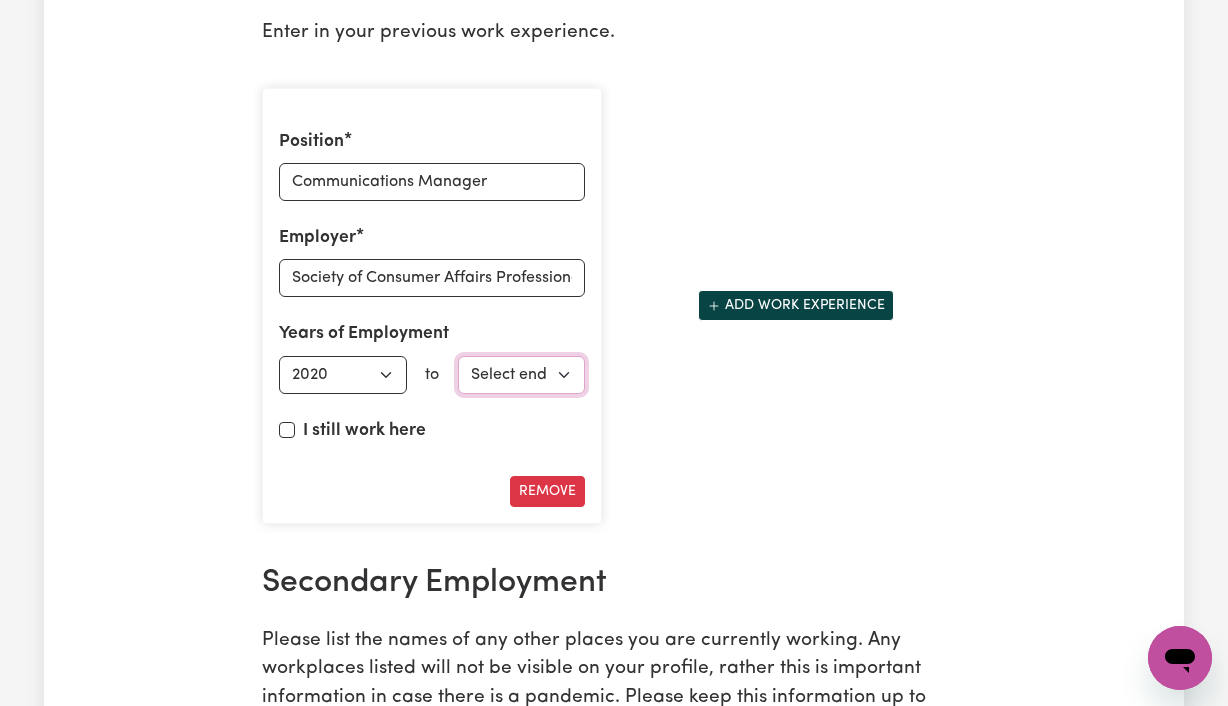 click on "Select end year [DATE] 1952 1953 1954 1955 1956 1957 1958 1959 1960 1961 1962 1963 1964 1965 1966 1967 1968 1969 1970 1971 1972 1973 1974 1975 1976 1977 1978 1979 1980 1981 1982 1983 1984 1985 1986 1987 1988 1989 1990 1991 1992 1993 1994 1995 1996 1997 1998 1999 2000 2001 2002 2003 2004 2005 2006 2007 2008 2009 2010 2011 2012 2013 2014 2015 2016 2017 2018 2019 2020 2021 2022 2023 2024 2025" at bounding box center (522, 375) 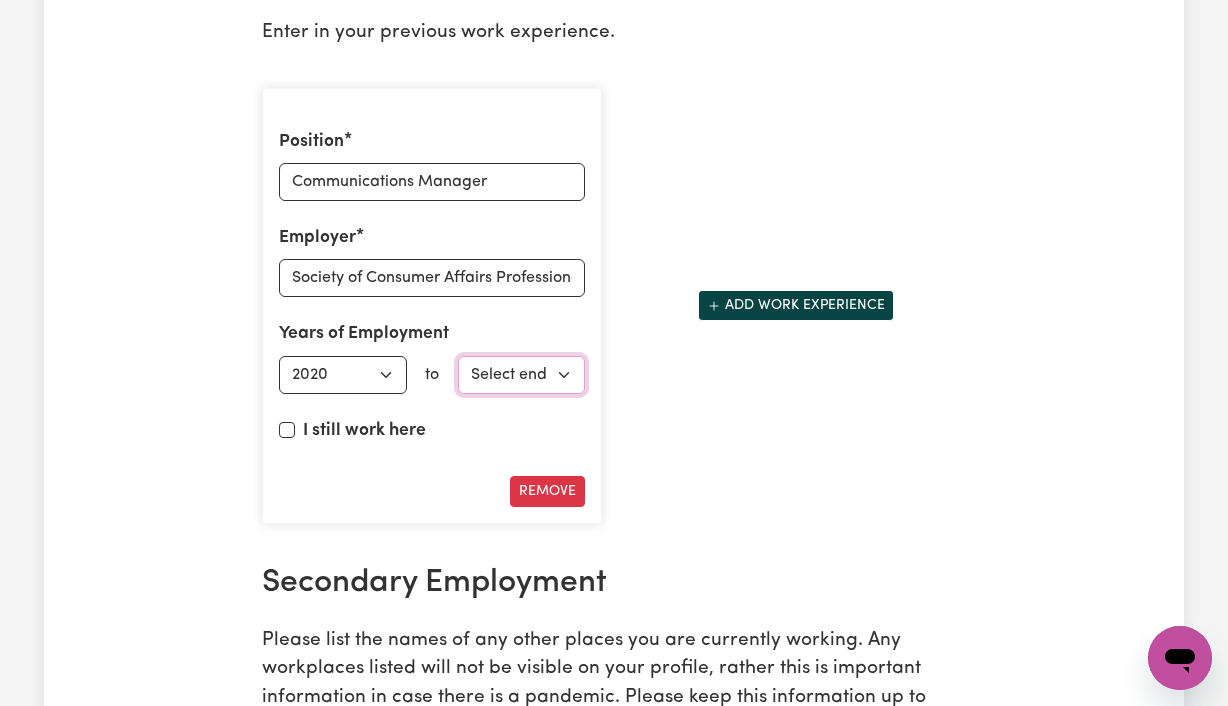 select on "2023" 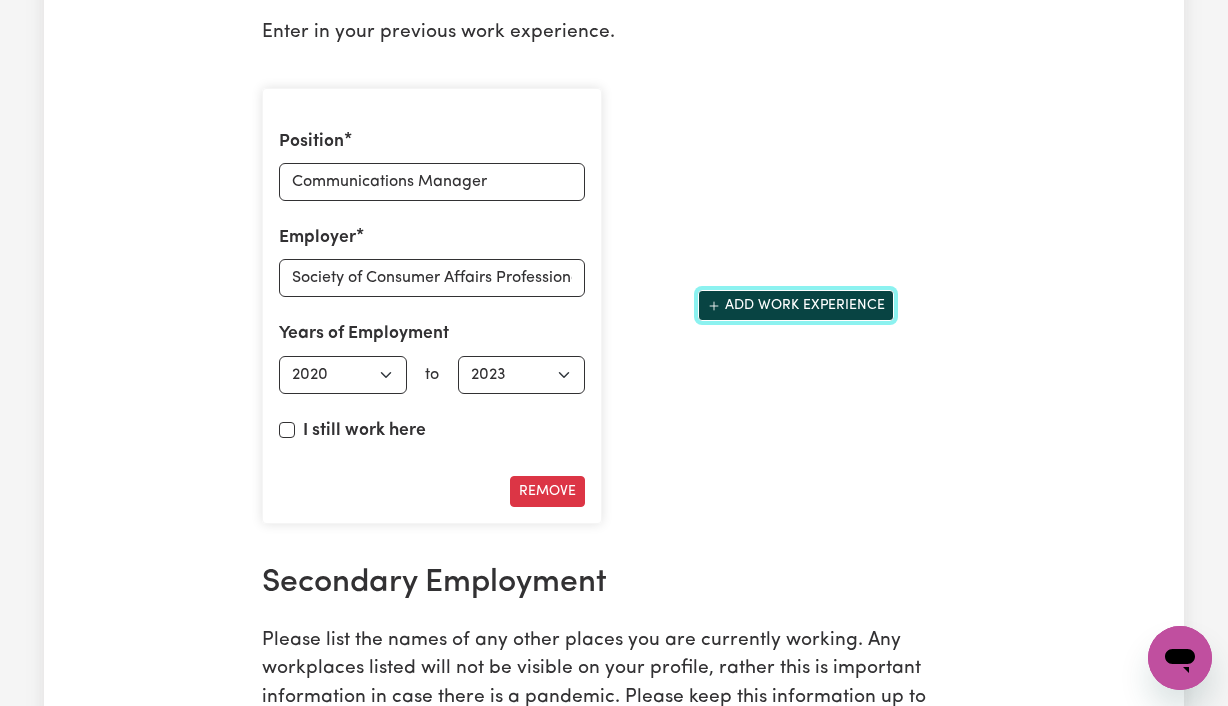 click on "Add work experience" at bounding box center (796, 305) 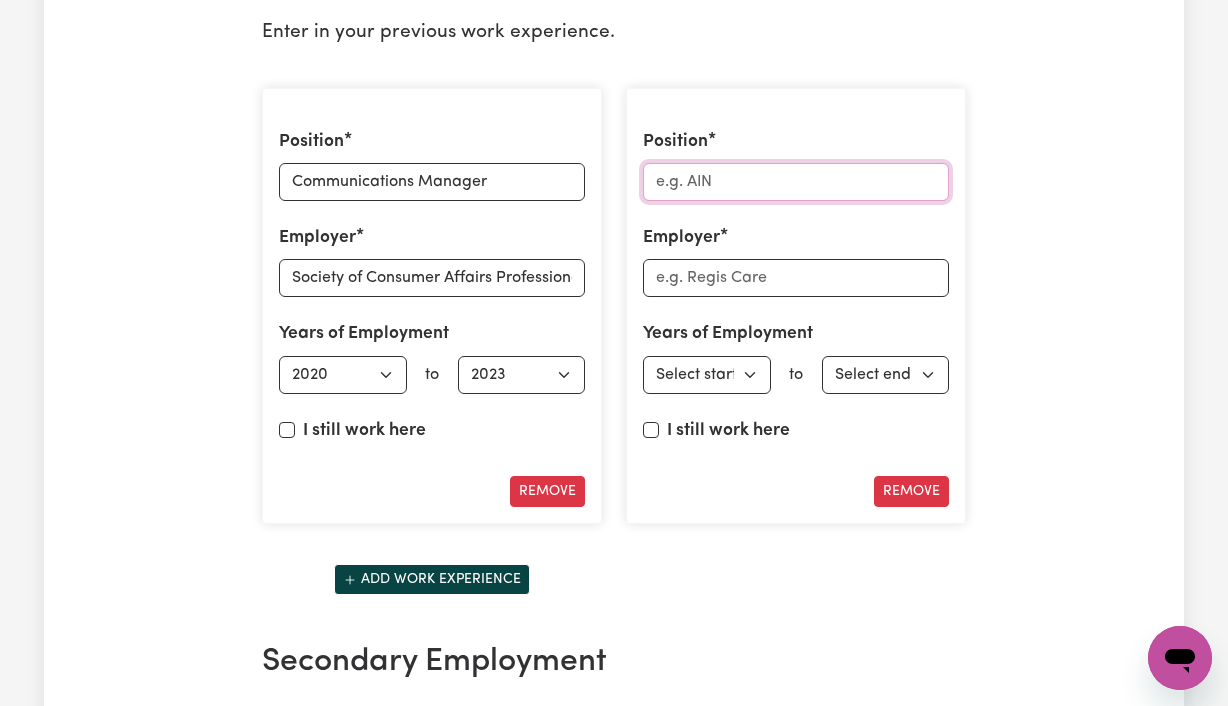 click on "Position" at bounding box center (796, 182) 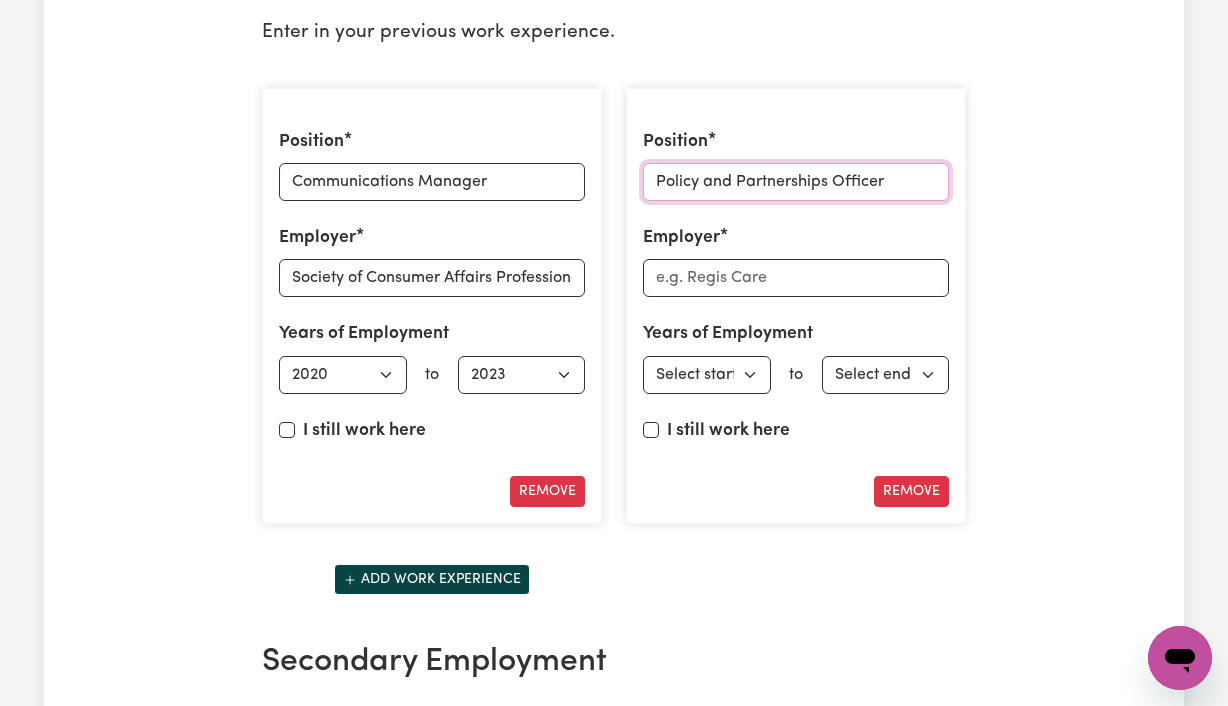 drag, startPoint x: 888, startPoint y: 204, endPoint x: 830, endPoint y: 205, distance: 58.00862 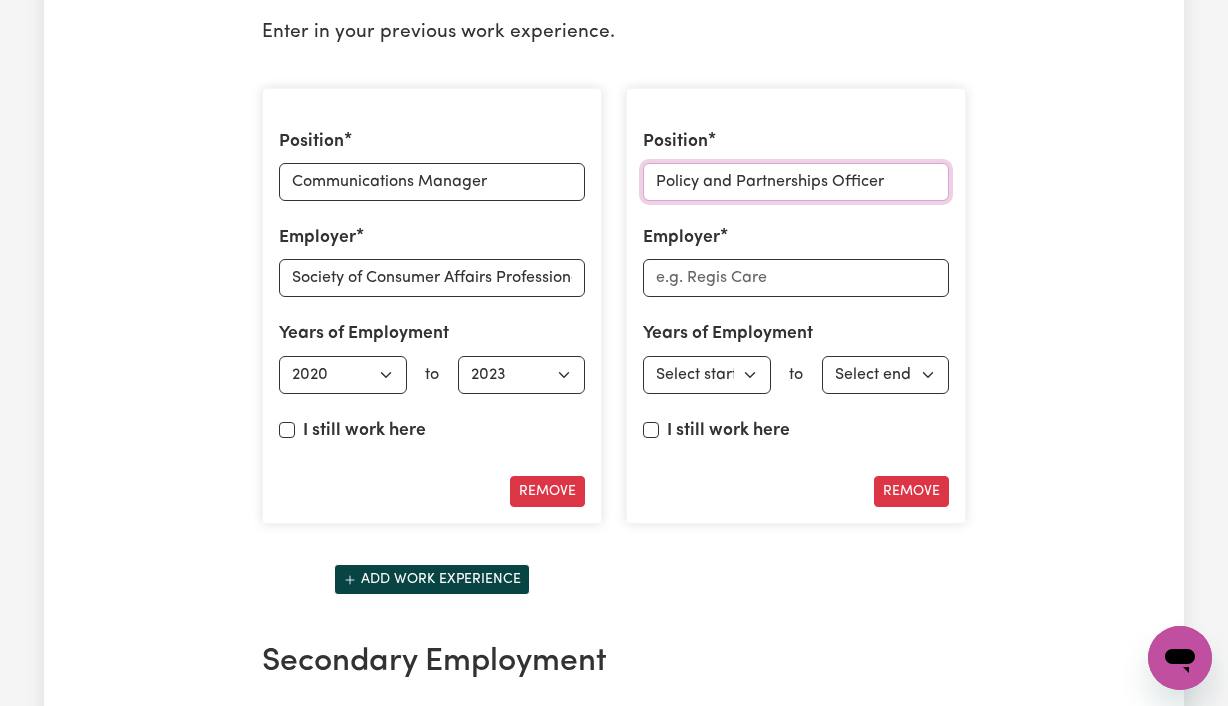 click on "Policy and Partnerships Officer" at bounding box center [796, 182] 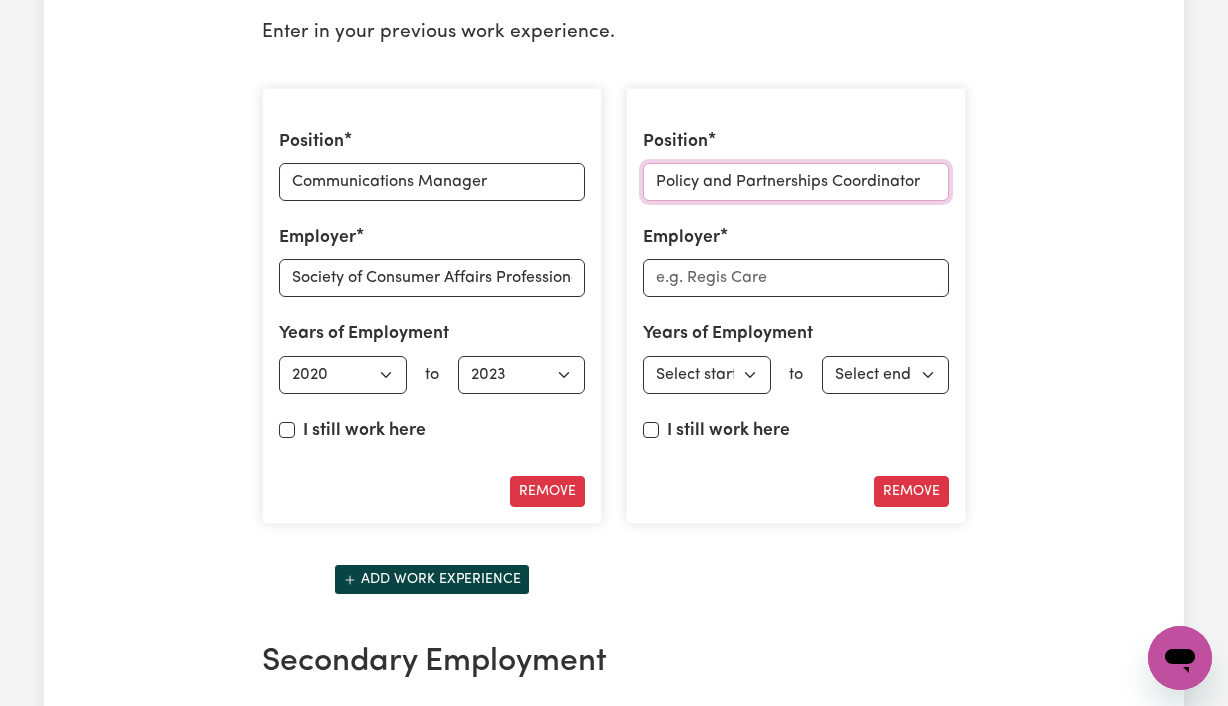 type on "Policy and Partnerships Coordinator" 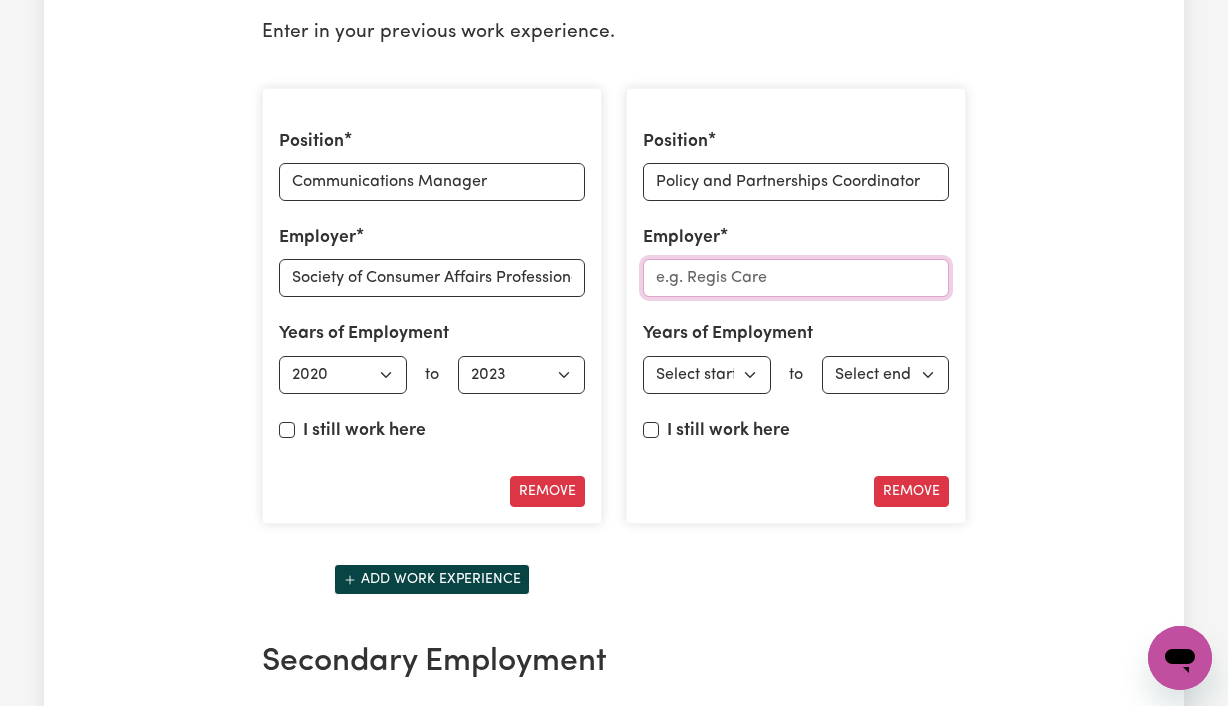 click on "Employer" at bounding box center [796, 278] 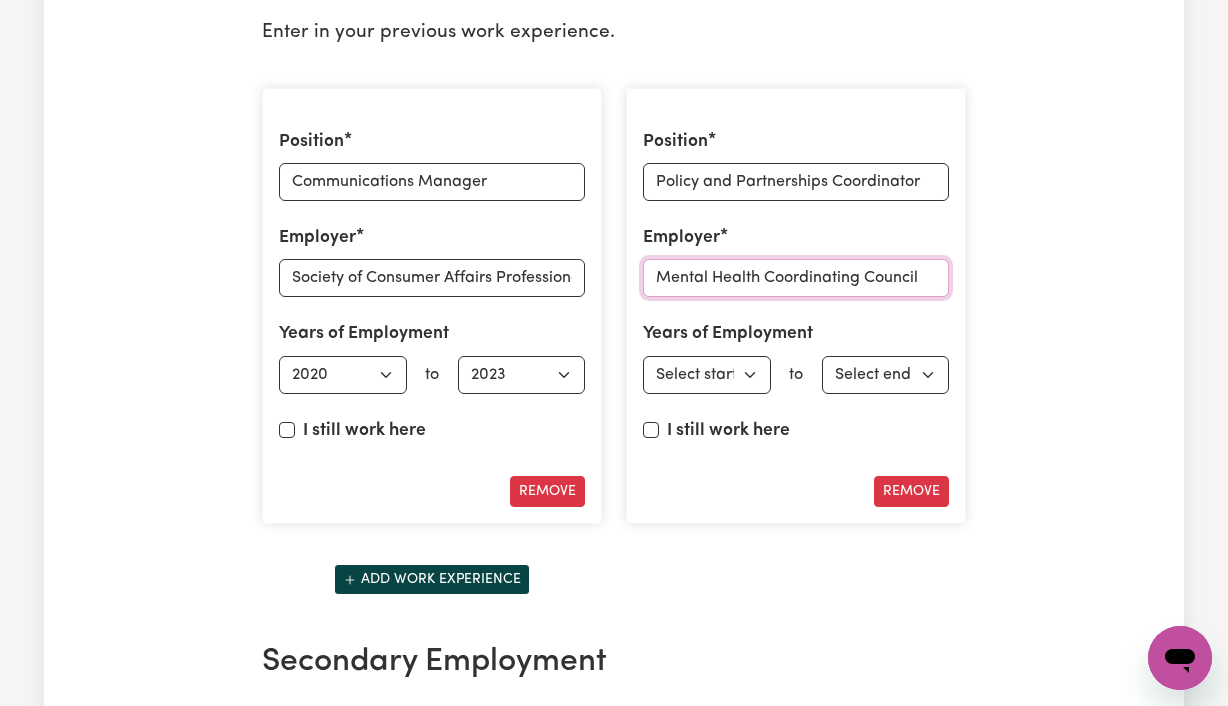 type on "Mental Health Coordinating Council" 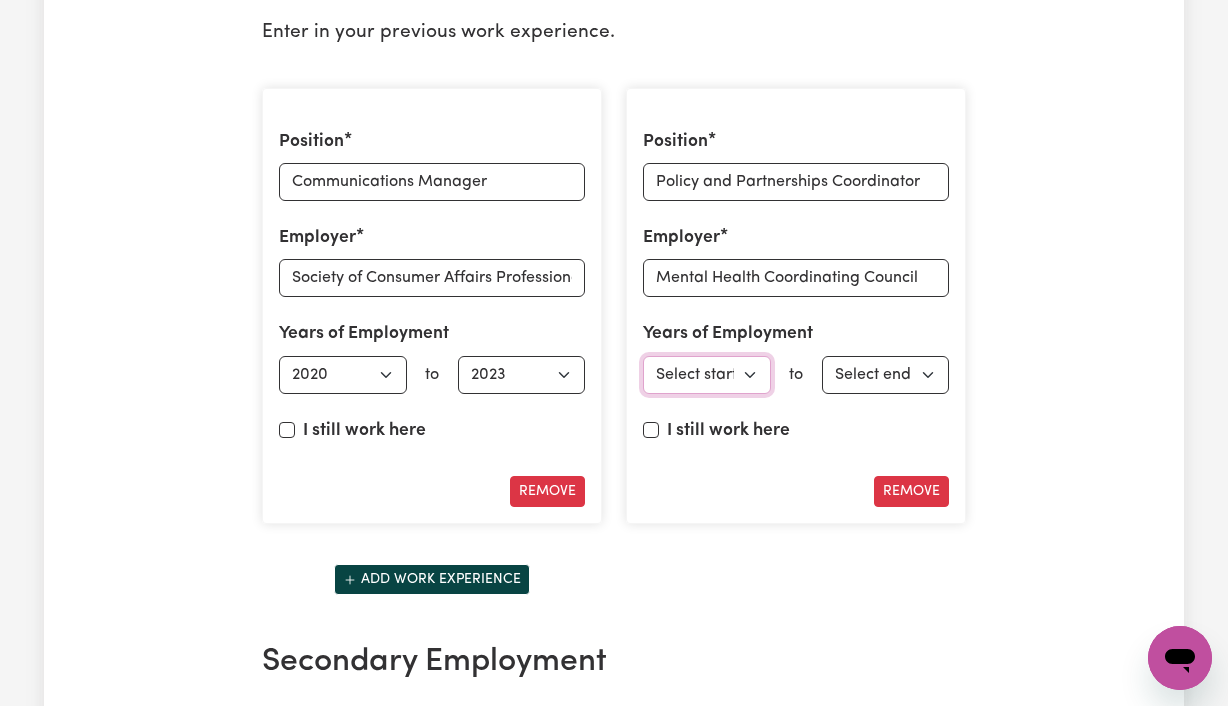 click on "Select start year [DATE] 1952 1953 1954 1955 1956 1957 1958 1959 1960 1961 1962 1963 1964 1965 1966 1967 1968 1969 1970 1971 1972 1973 1974 1975 1976 1977 1978 1979 1980 1981 1982 1983 1984 1985 1986 1987 1988 1989 1990 1991 1992 1993 1994 1995 1996 1997 1998 1999 2000 2001 2002 2003 2004 2005 2006 2007 2008 2009 2010 2011 2012 2013 2014 2015 2016 2017 2018 2019 2020 2021 2022 2023 2024 2025" at bounding box center (707, 375) 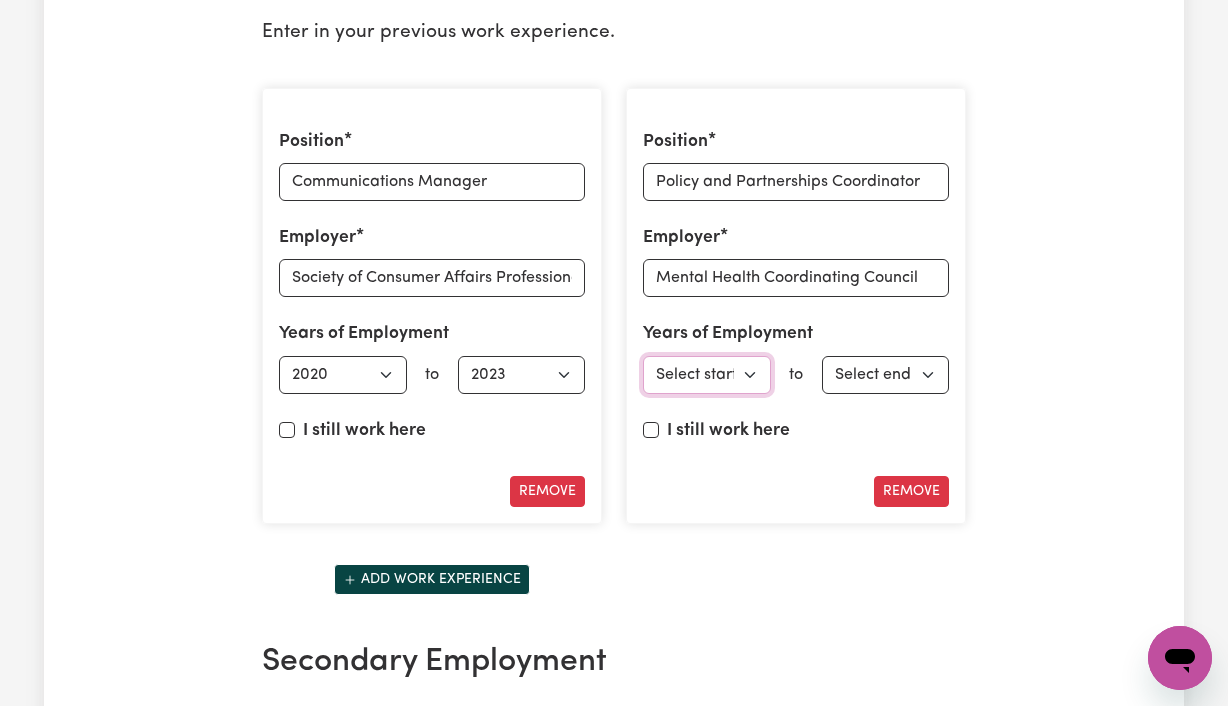 select on "2003" 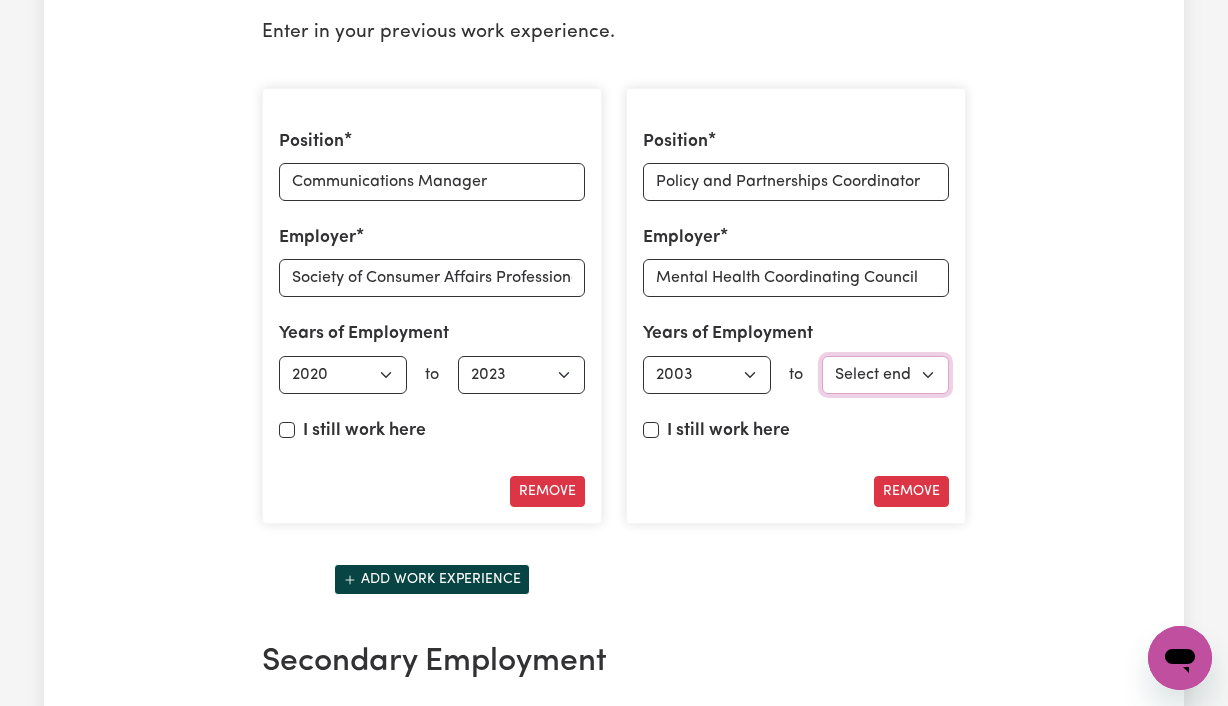 click on "Select end year [DATE] 1952 1953 1954 1955 1956 1957 1958 1959 1960 1961 1962 1963 1964 1965 1966 1967 1968 1969 1970 1971 1972 1973 1974 1975 1976 1977 1978 1979 1980 1981 1982 1983 1984 1985 1986 1987 1988 1989 1990 1991 1992 1993 1994 1995 1996 1997 1998 1999 2000 2001 2002 2003 2004 2005 2006 2007 2008 2009 2010 2011 2012 2013 2014 2015 2016 2017 2018 2019 2020 2021 2022 2023 2024 2025" at bounding box center [886, 375] 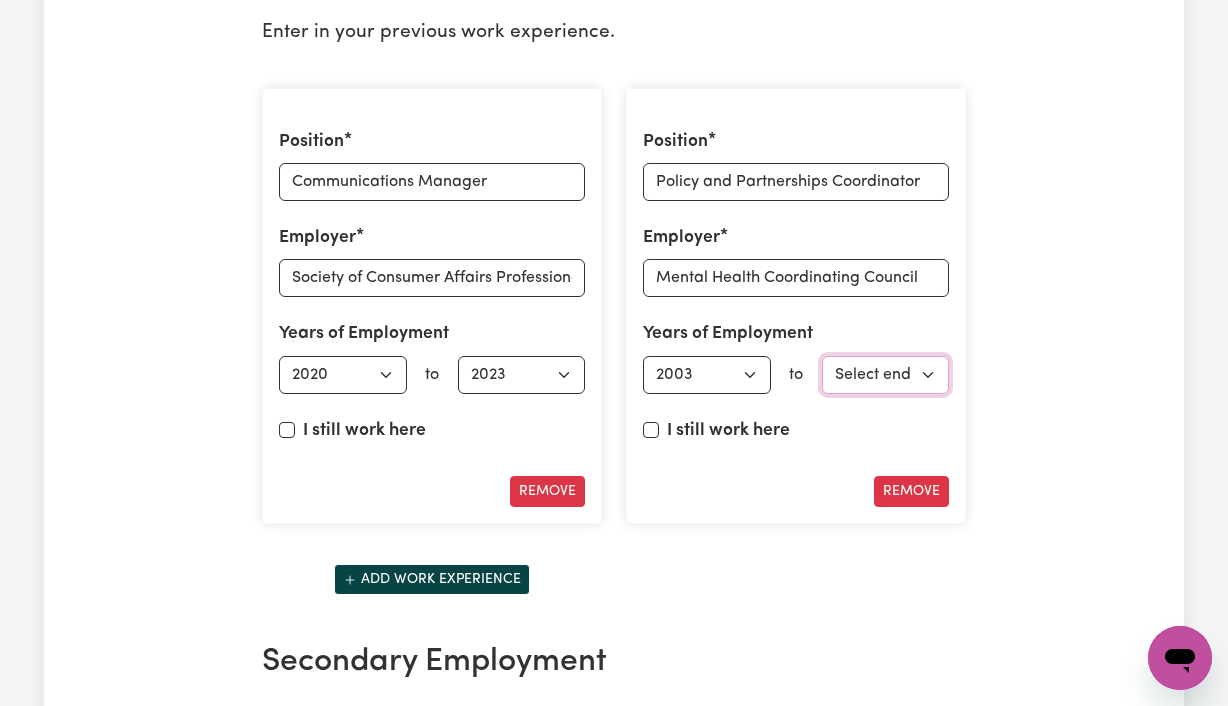 select on "2014" 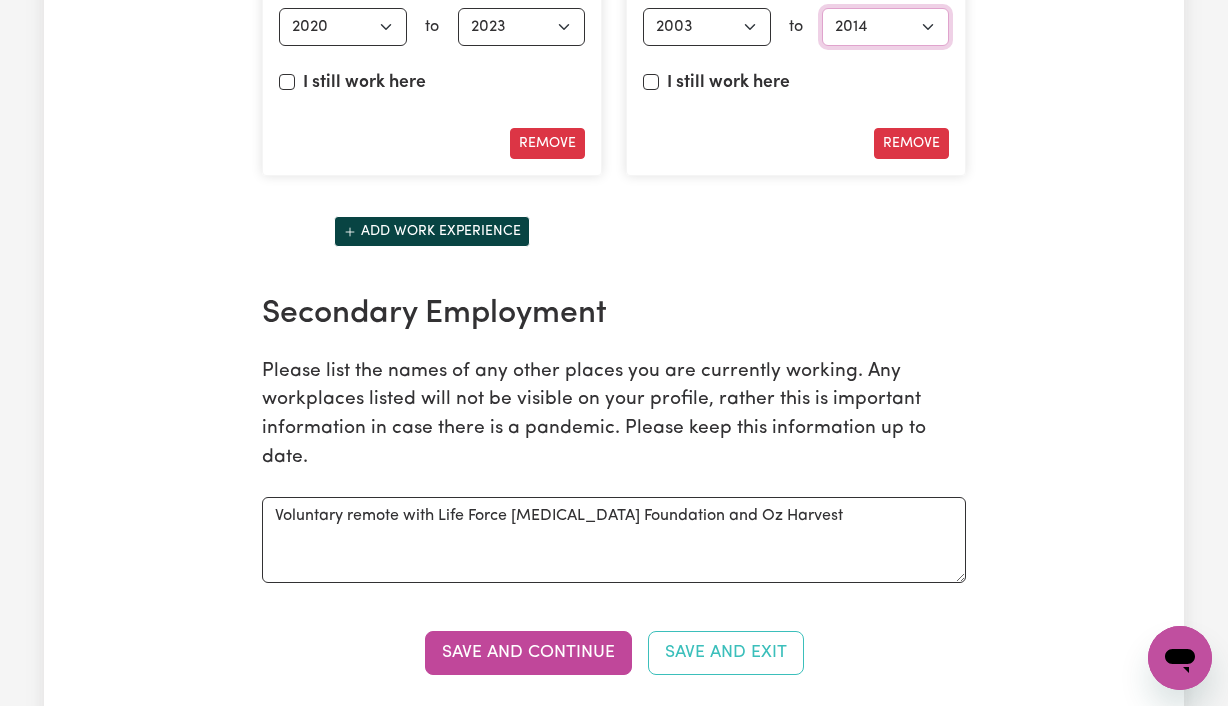 scroll, scrollTop: 3457, scrollLeft: 0, axis: vertical 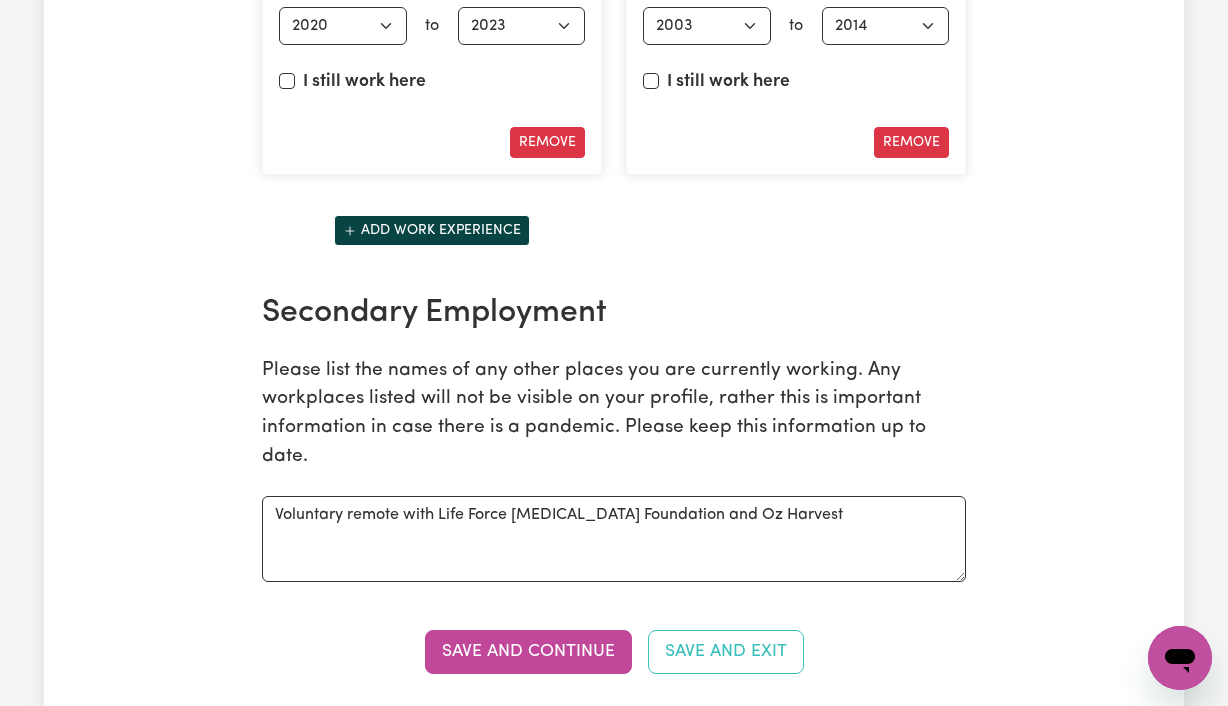 click on "Secondary Employment Please list the names of any other places you are currently working. Any workplaces listed will not be visible on your profile, rather this is important information in case there is a pandemic. Please keep this information up to date." at bounding box center (614, 383) 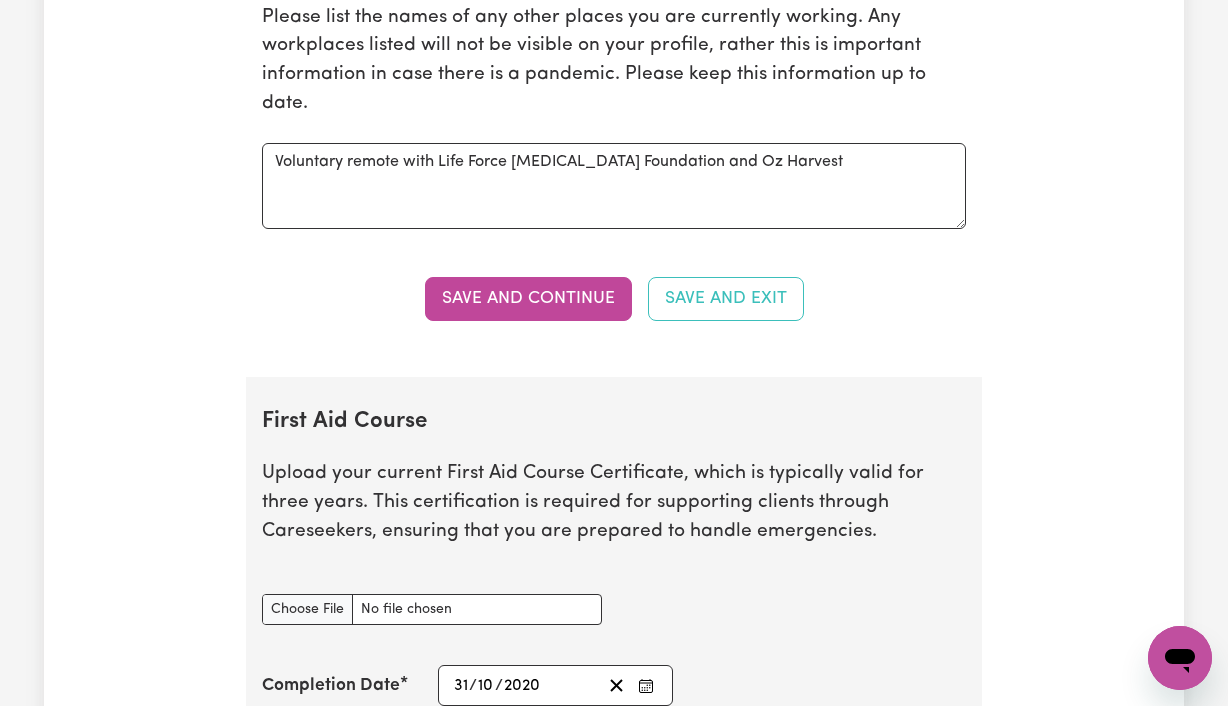 scroll, scrollTop: 3808, scrollLeft: 0, axis: vertical 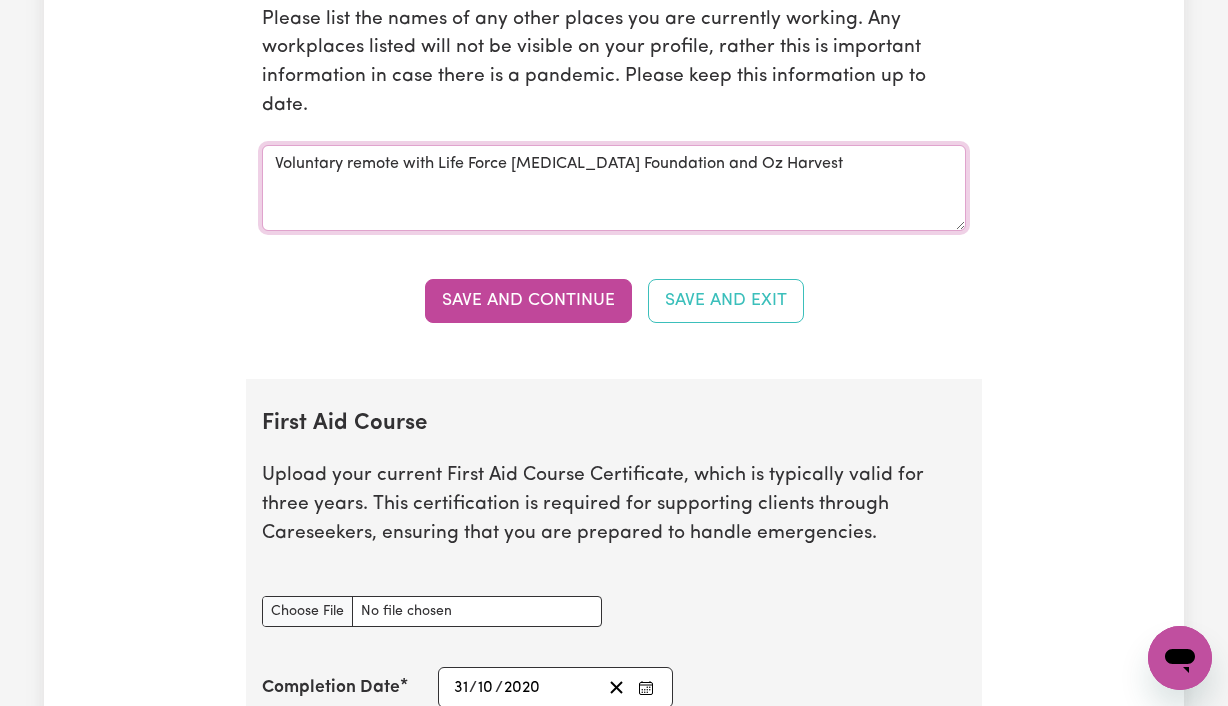 drag, startPoint x: 786, startPoint y: 185, endPoint x: 652, endPoint y: 193, distance: 134.23859 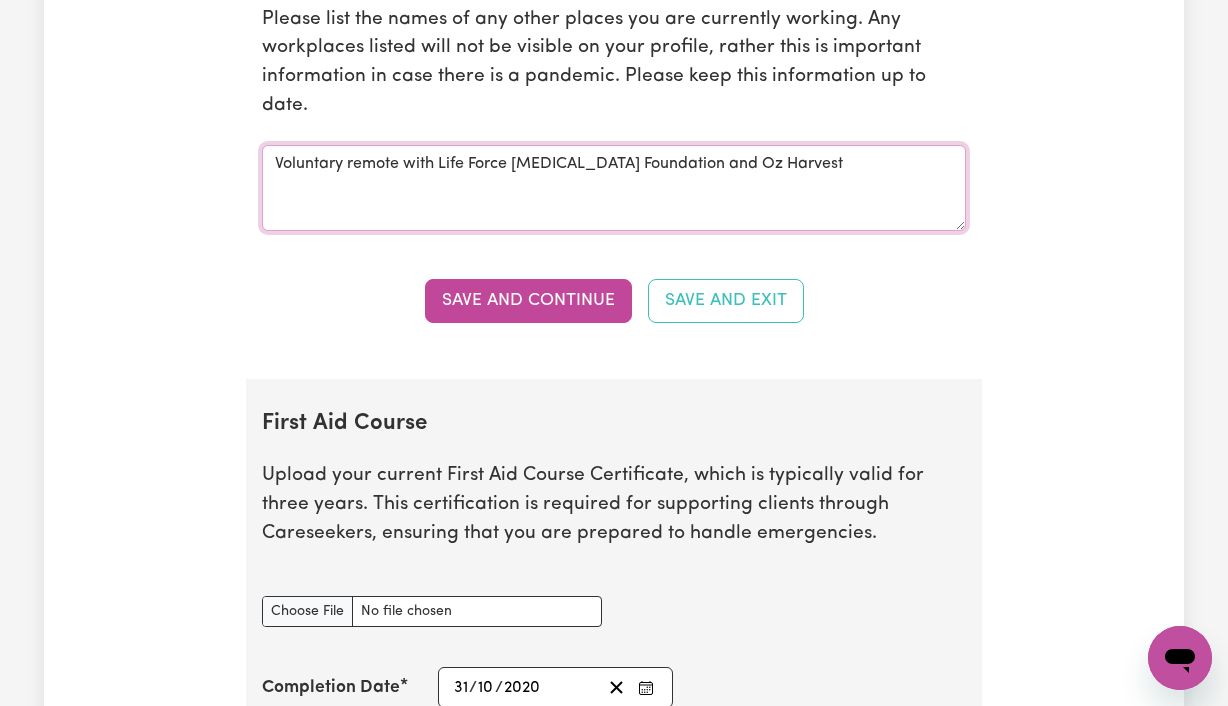 click on "Voluntary remote with Life Force [MEDICAL_DATA] Foundation and Oz Harvest" at bounding box center [614, 188] 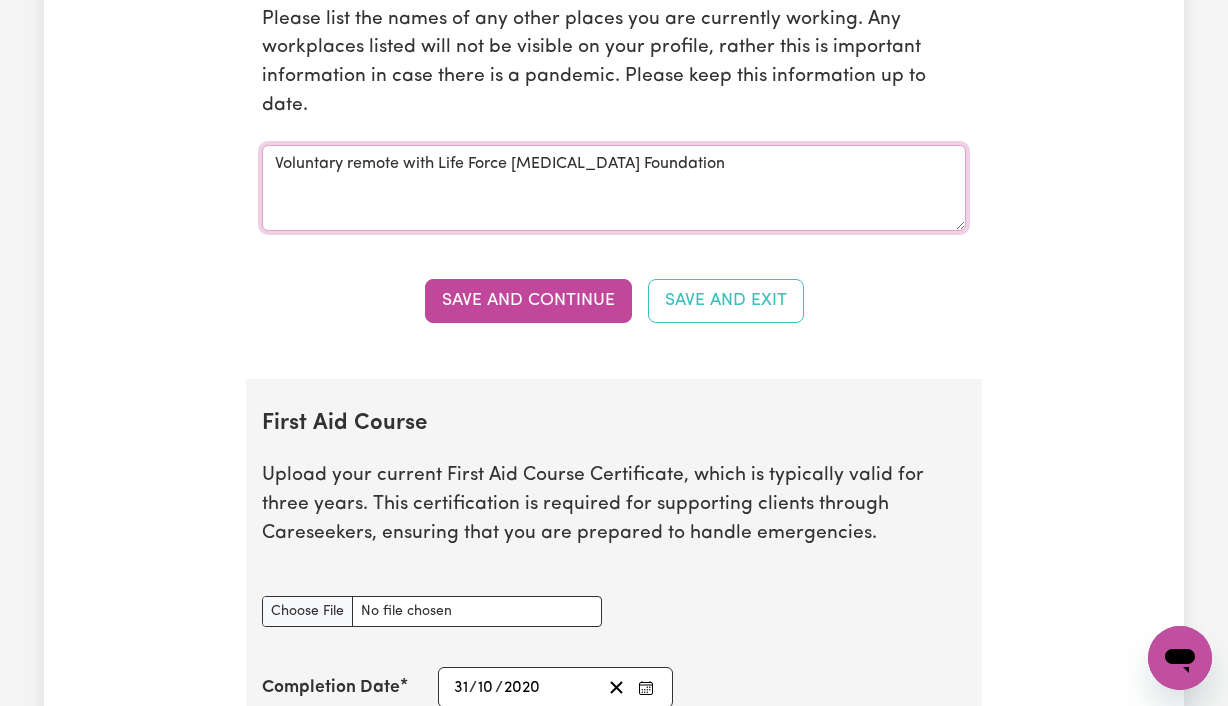 click on "Voluntary remote with Life Force [MEDICAL_DATA] Foundation" at bounding box center (614, 188) 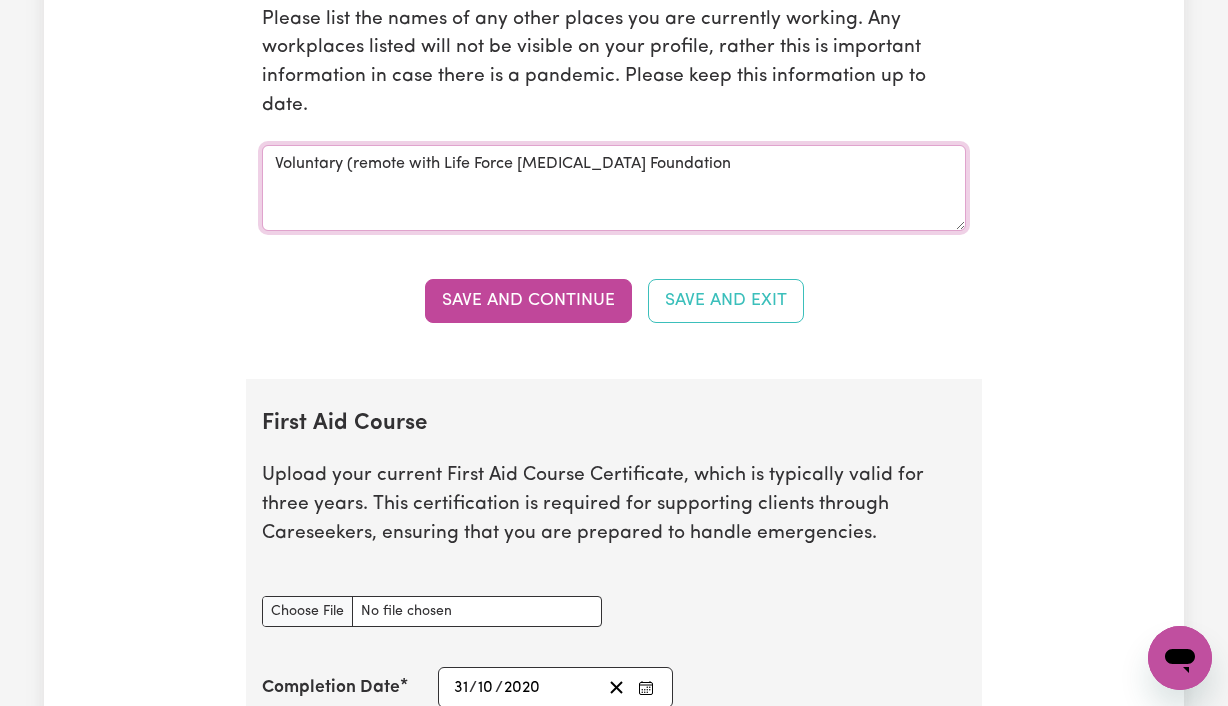 click on "Voluntary (remote with Life Force [MEDICAL_DATA] Foundation" at bounding box center (614, 188) 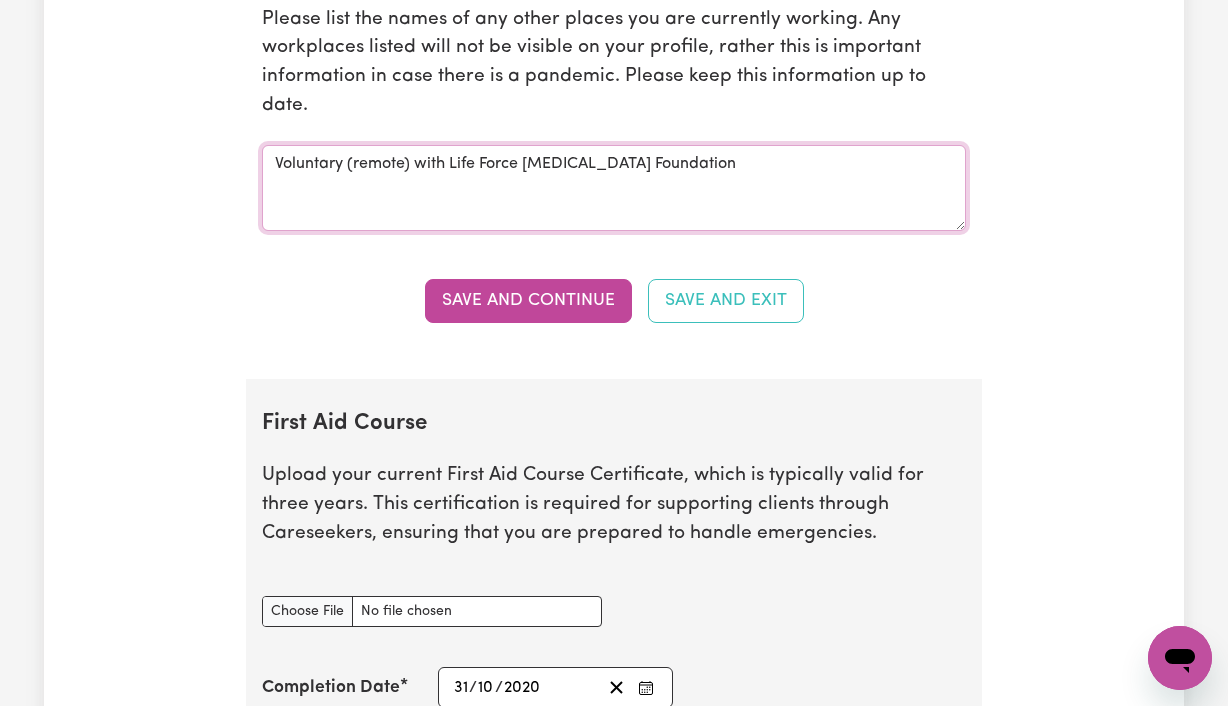 click on "Voluntary (remote) with Life Force [MEDICAL_DATA] Foundation" at bounding box center (614, 188) 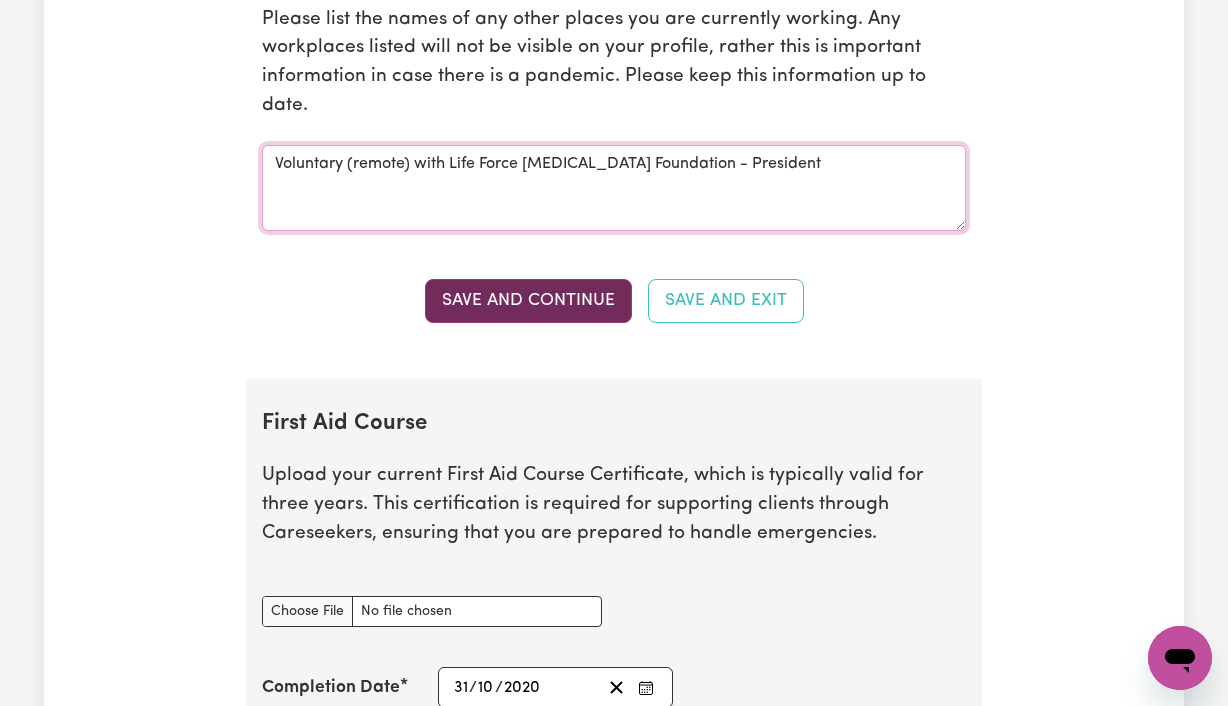 type on "Voluntary (remote) with Life Force [MEDICAL_DATA] Foundation - President" 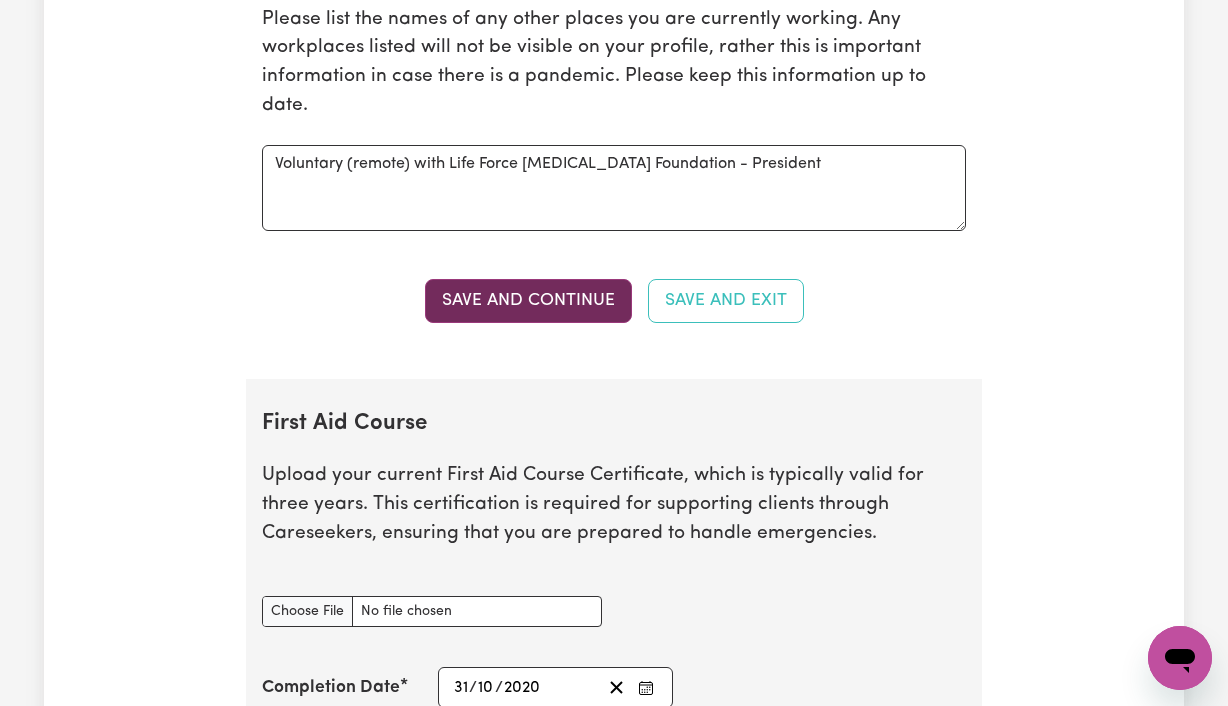 click on "Save and Continue" at bounding box center (528, 301) 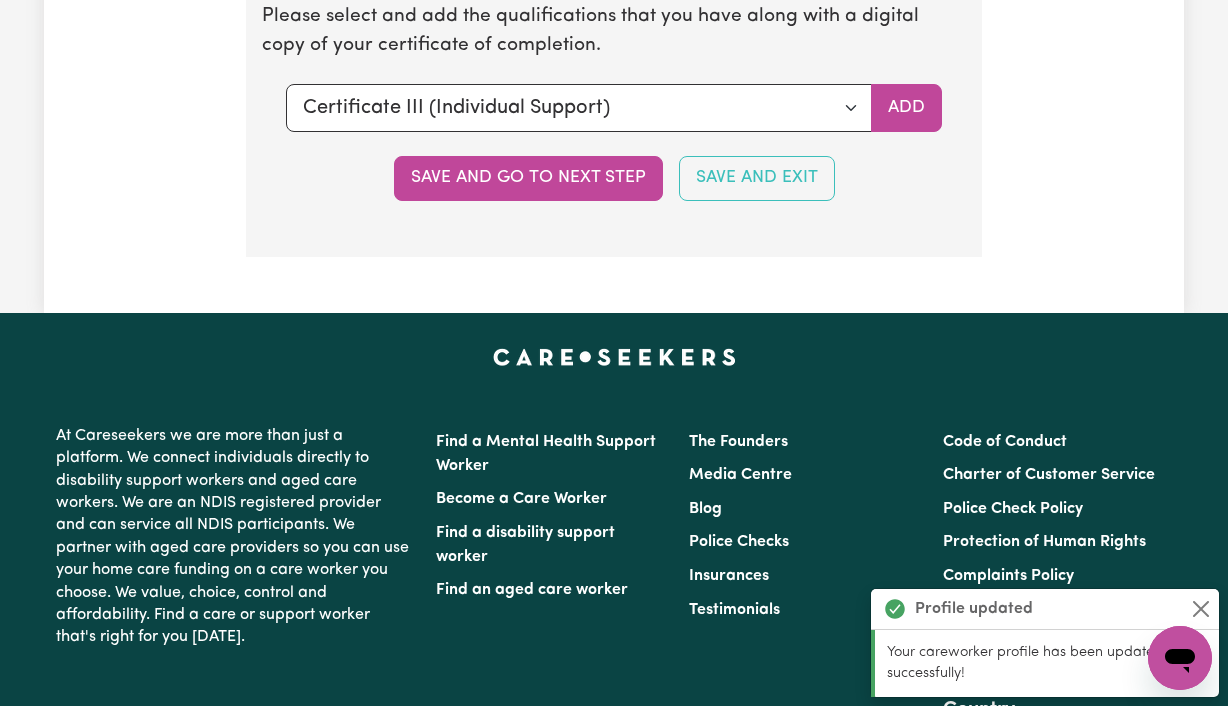 scroll, scrollTop: 5353, scrollLeft: 0, axis: vertical 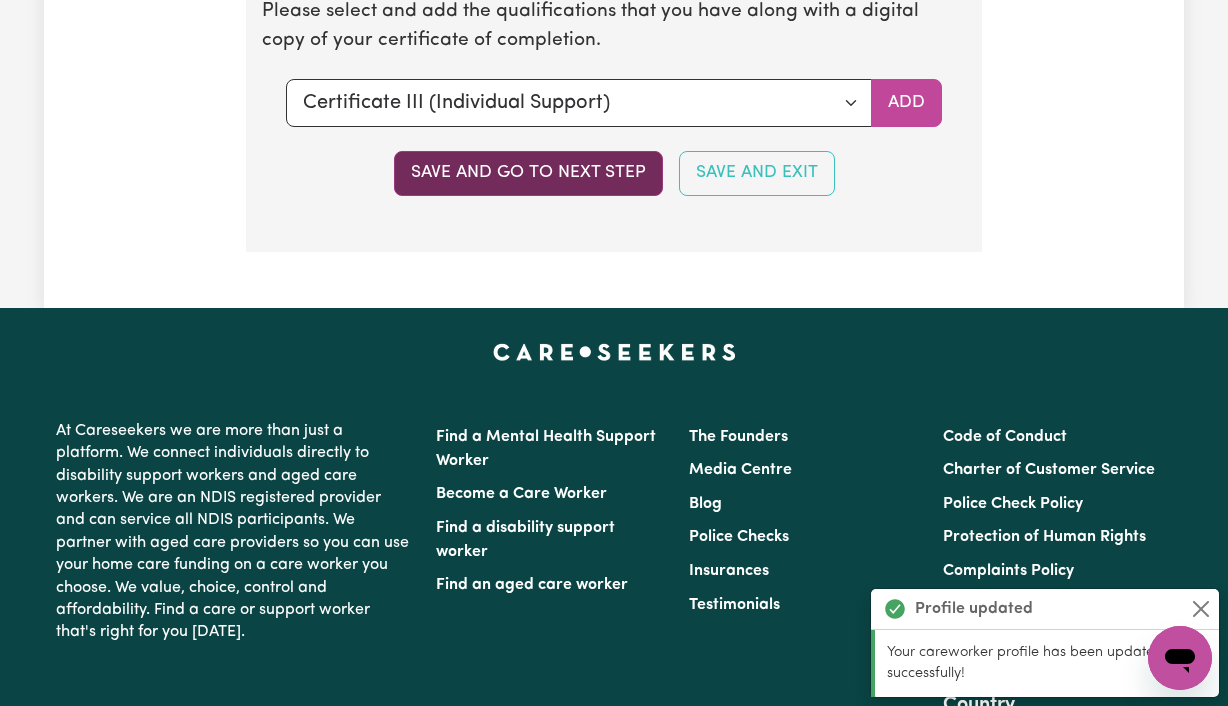 click on "Save and go to next step" at bounding box center [528, 173] 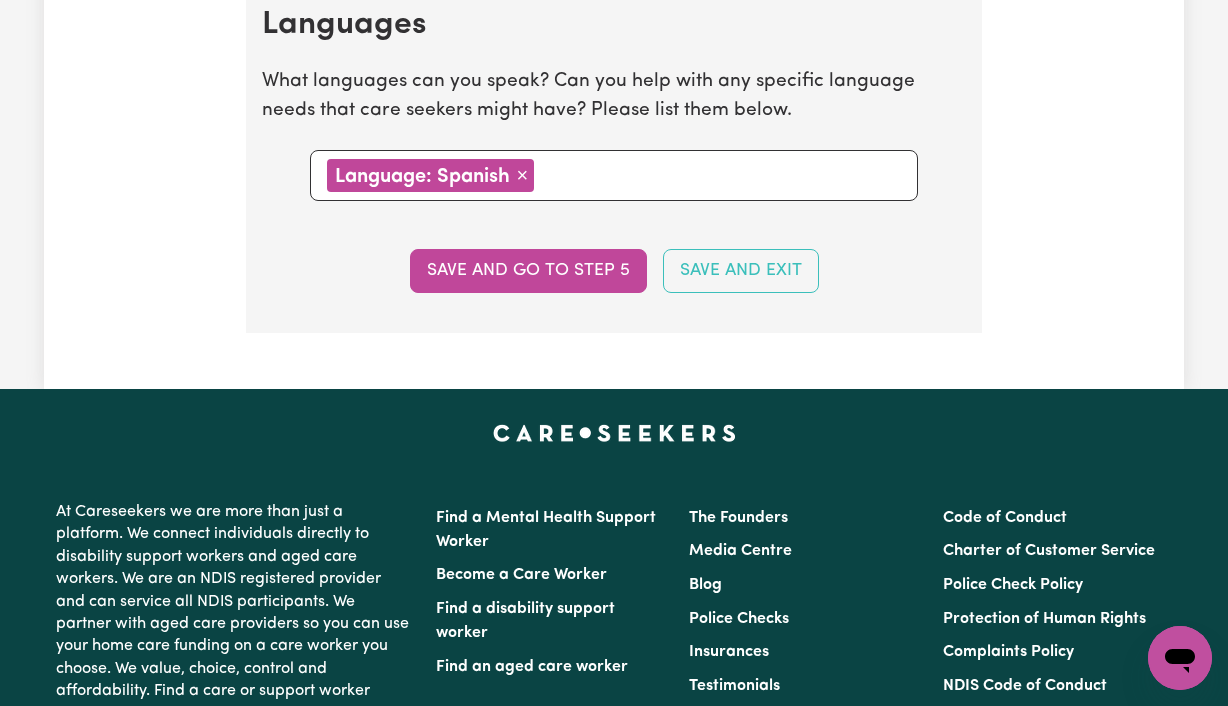 scroll, scrollTop: 2351, scrollLeft: 0, axis: vertical 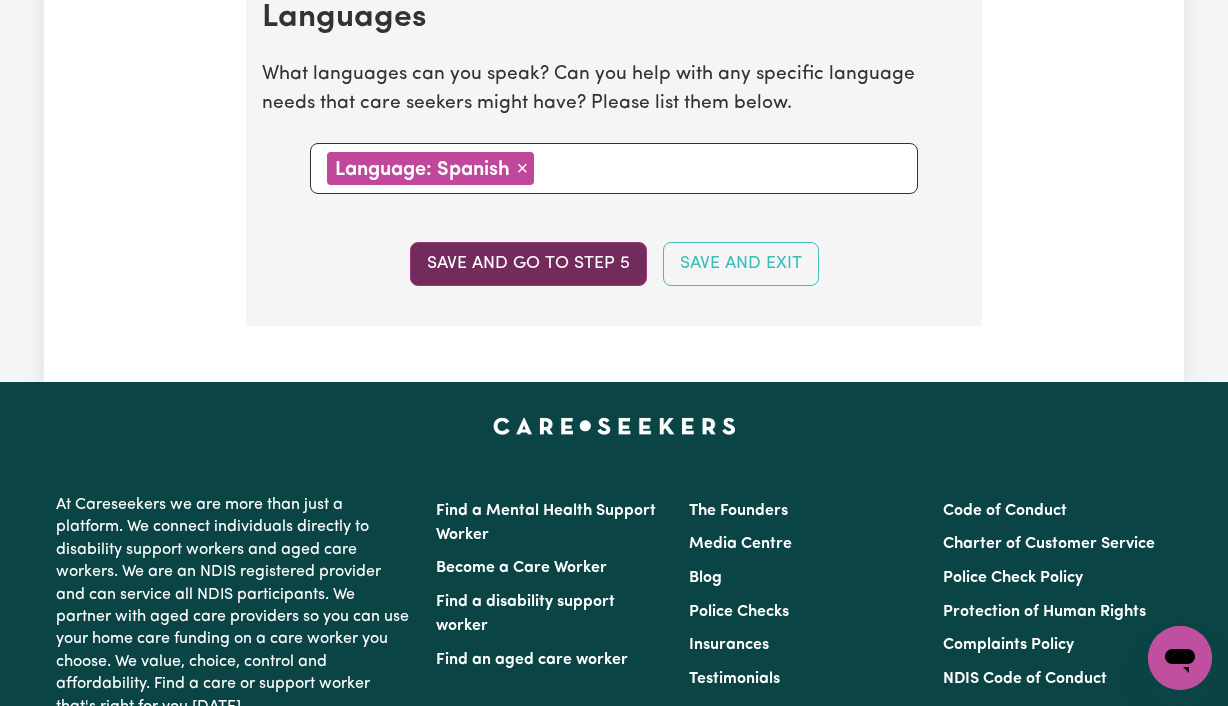 click on "Save and go to step 5" at bounding box center (528, 264) 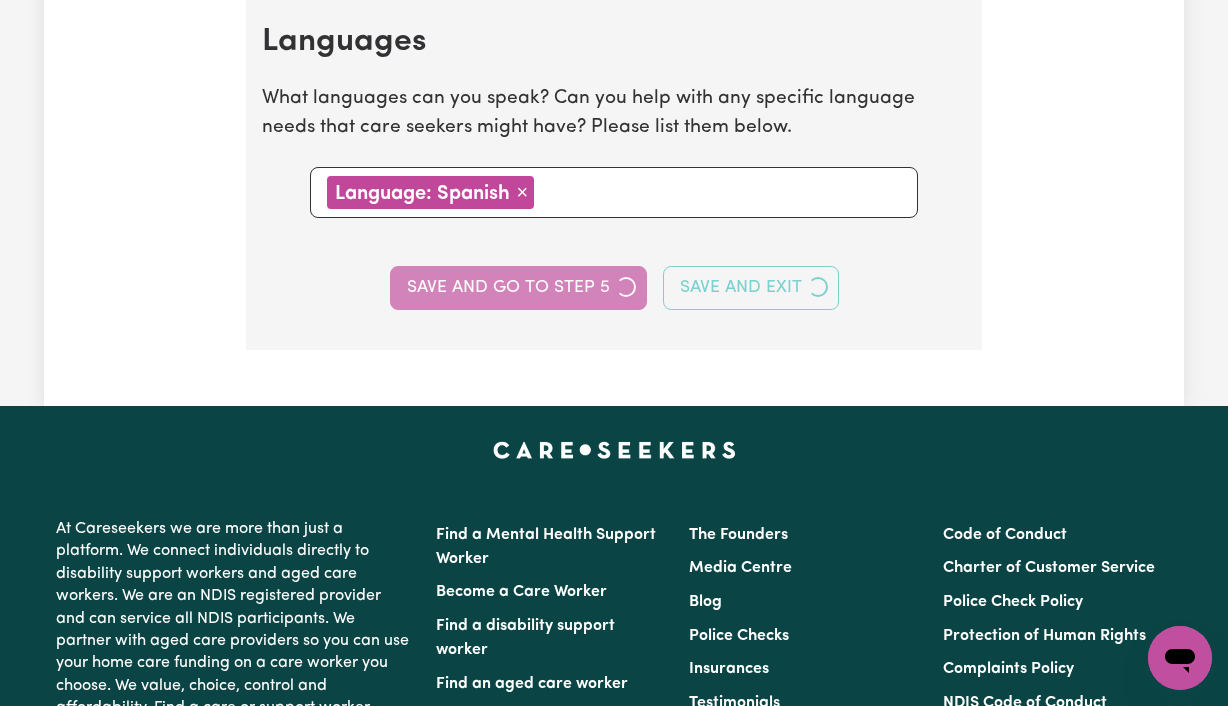 select on "I am providing services privately on my own" 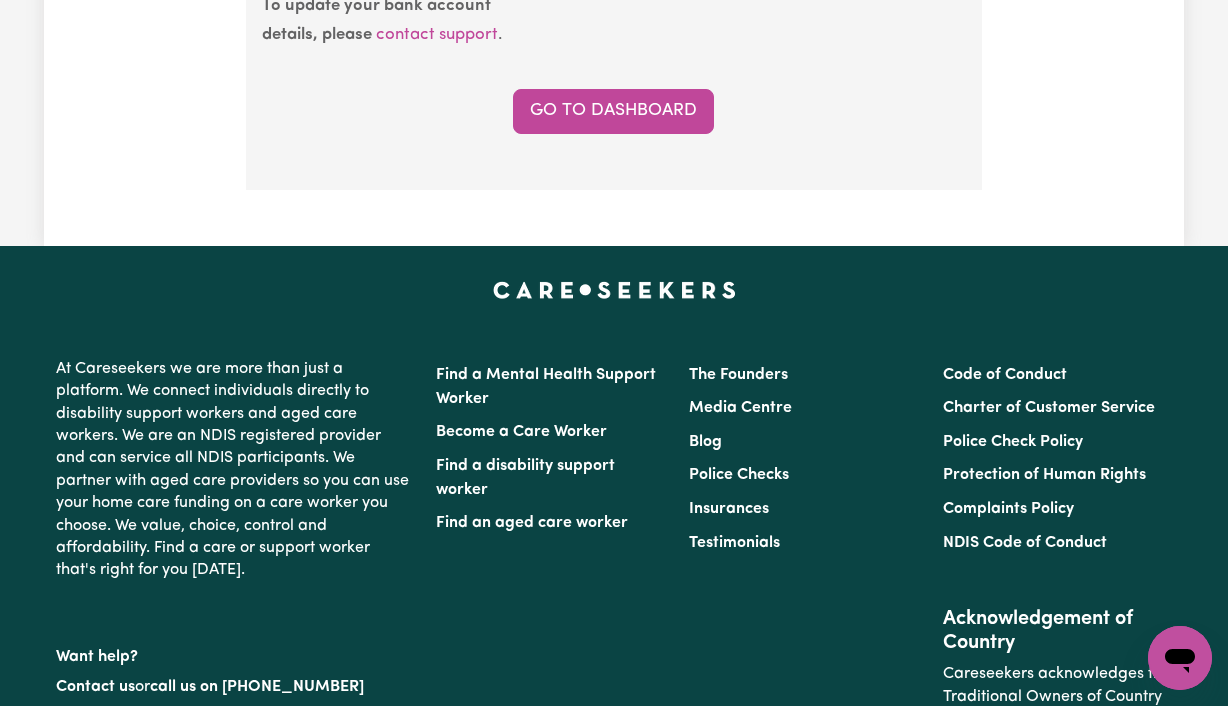 scroll, scrollTop: 1929, scrollLeft: 0, axis: vertical 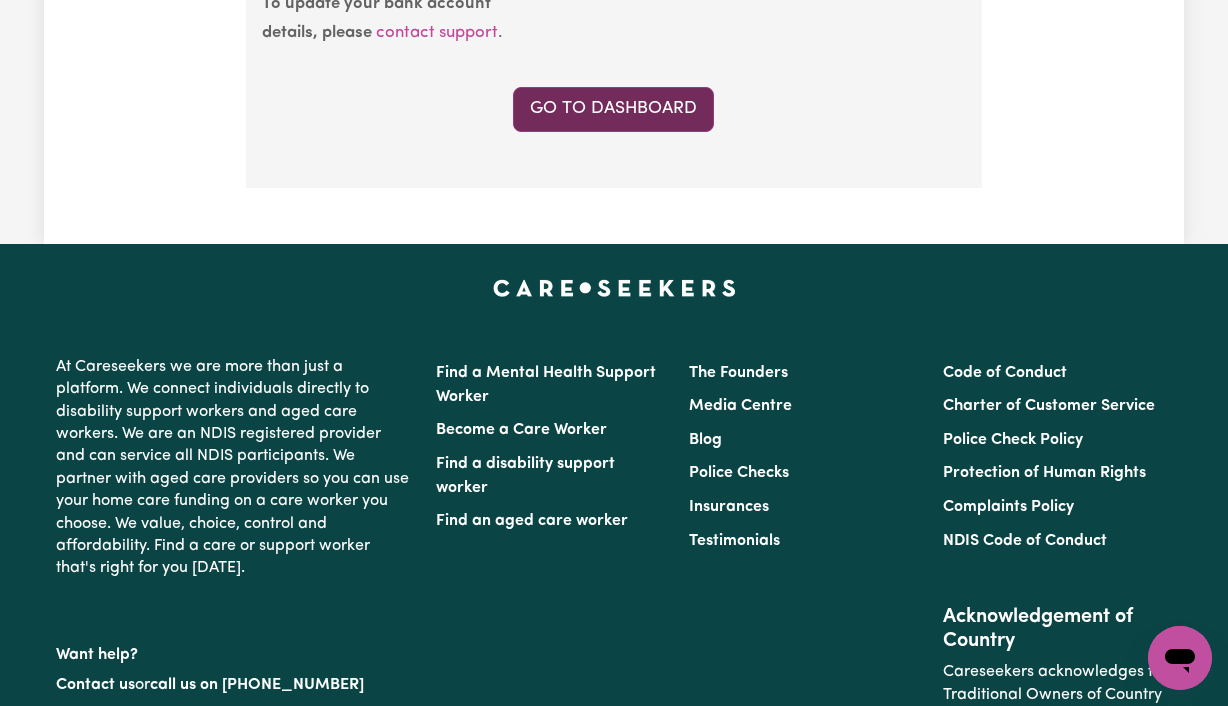 click on "Go to Dashboard" at bounding box center (613, 109) 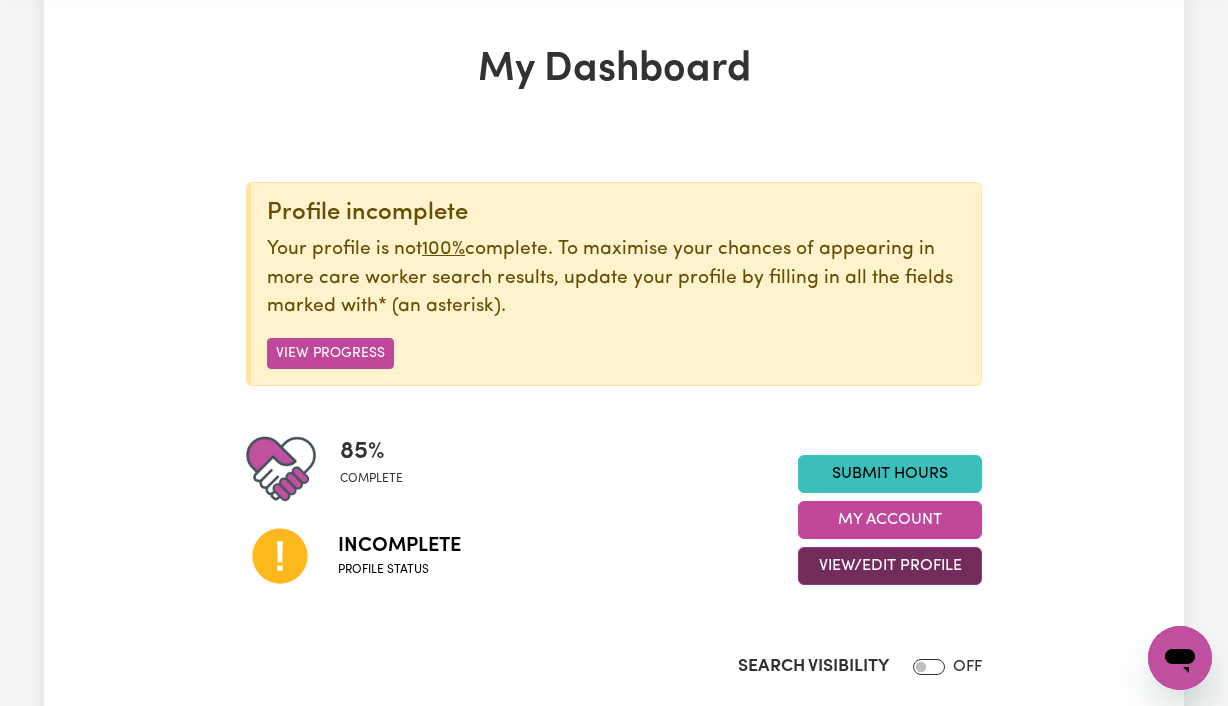 scroll, scrollTop: 84, scrollLeft: 0, axis: vertical 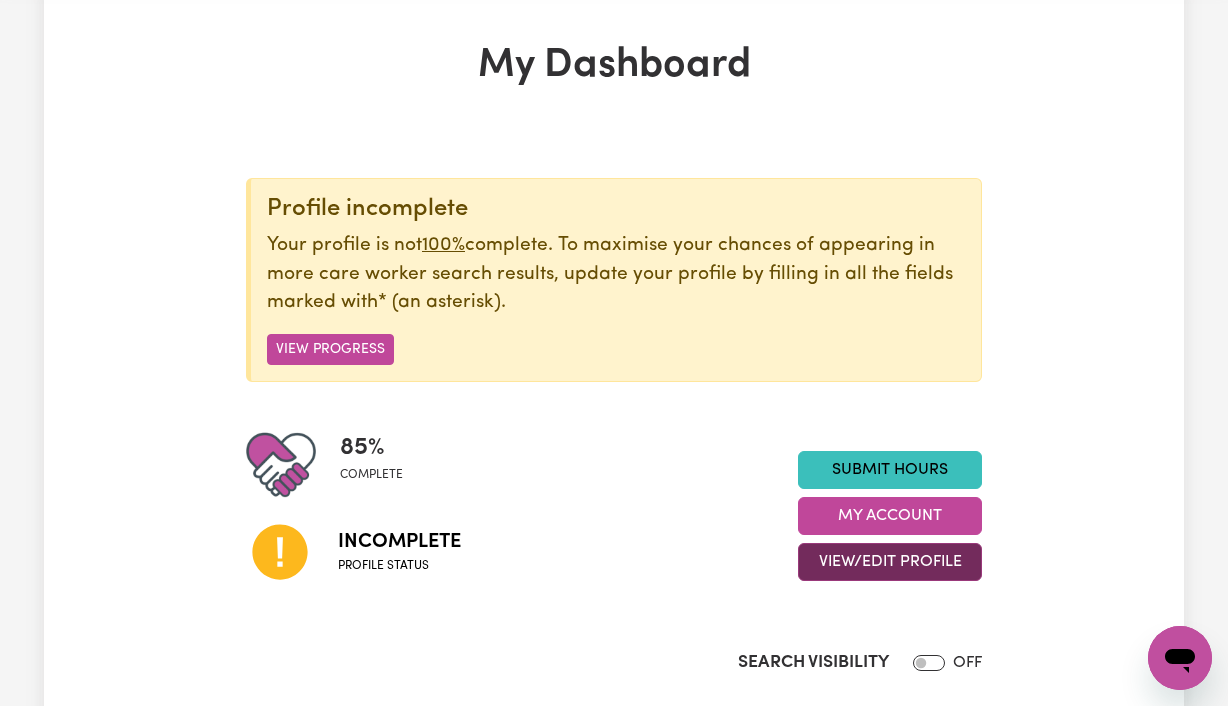 click on "View/Edit Profile" at bounding box center [890, 562] 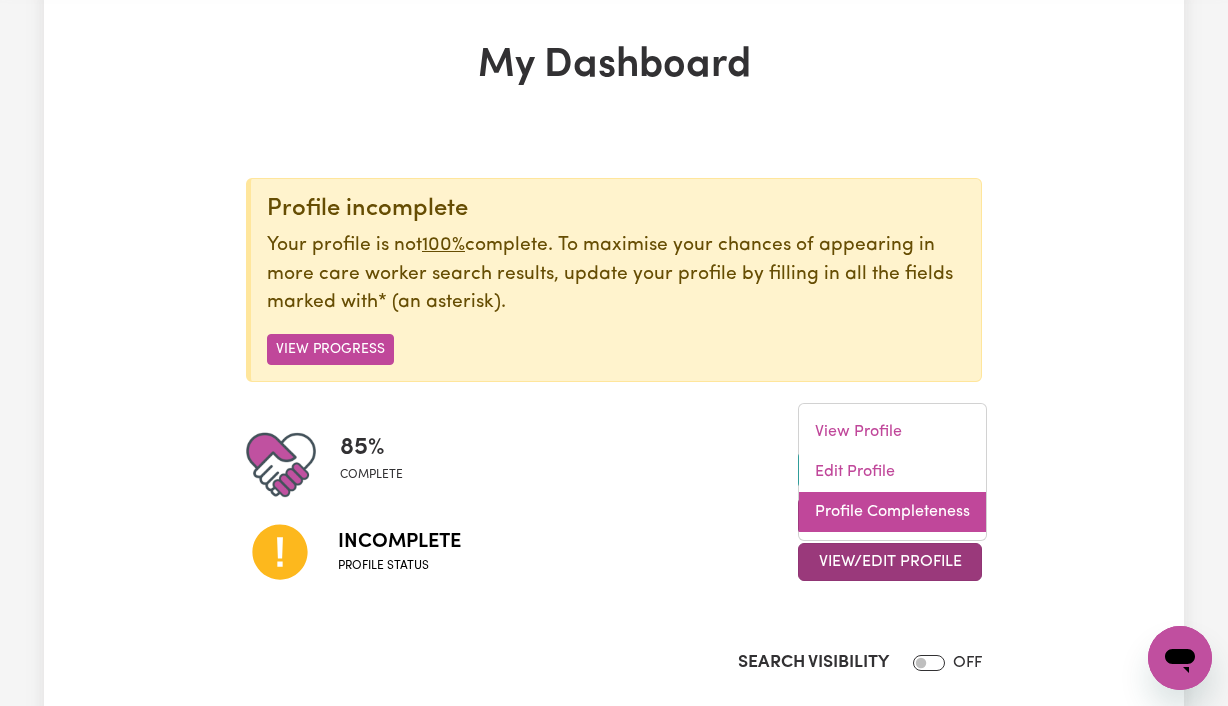 click on "Profile Completeness" at bounding box center [892, 512] 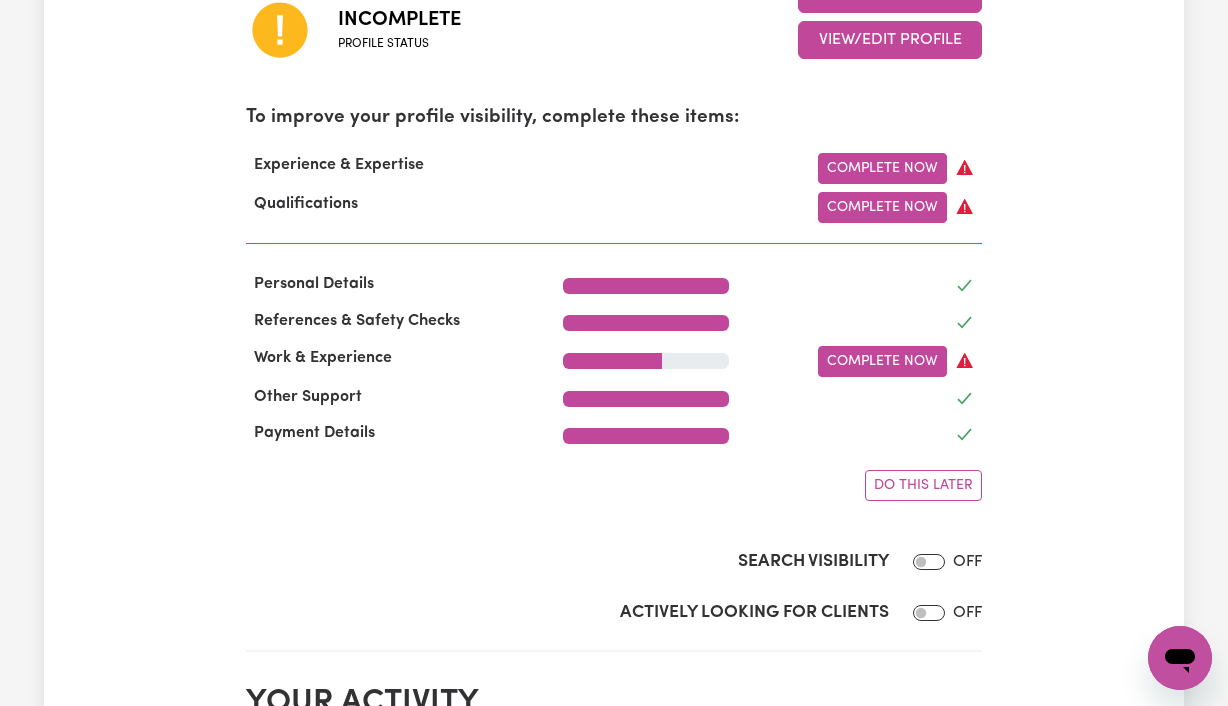 scroll, scrollTop: 609, scrollLeft: 0, axis: vertical 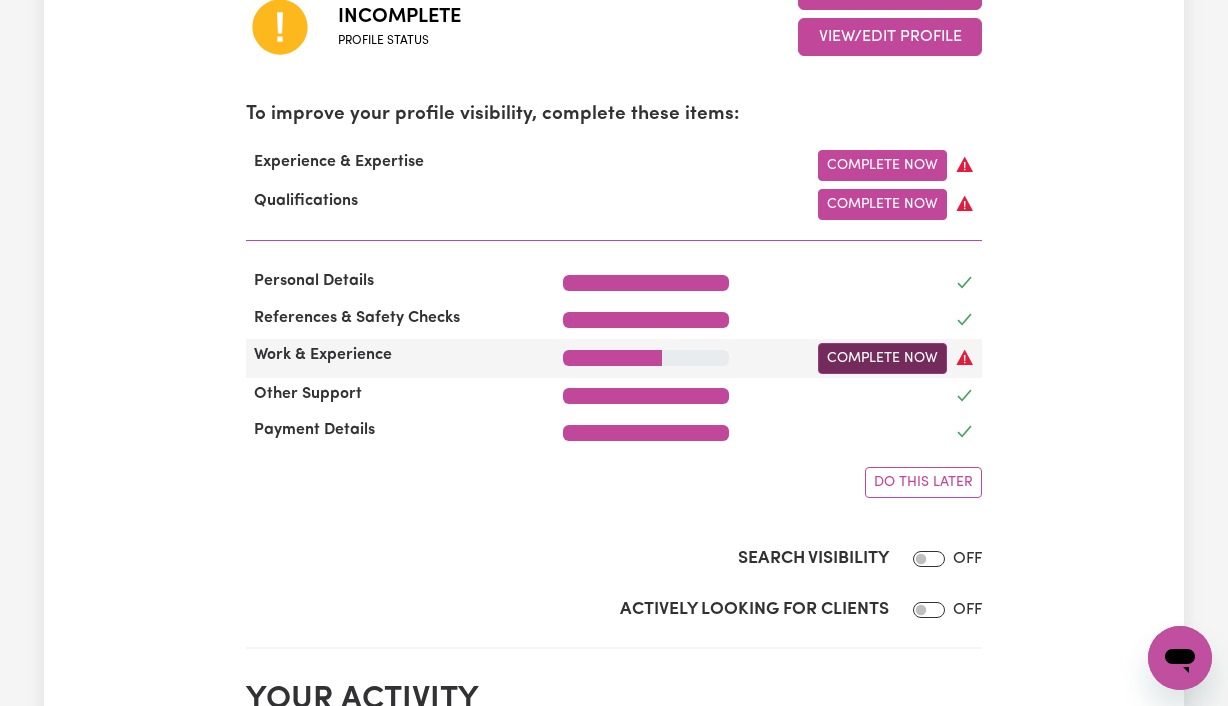click on "Complete Now" at bounding box center [882, 358] 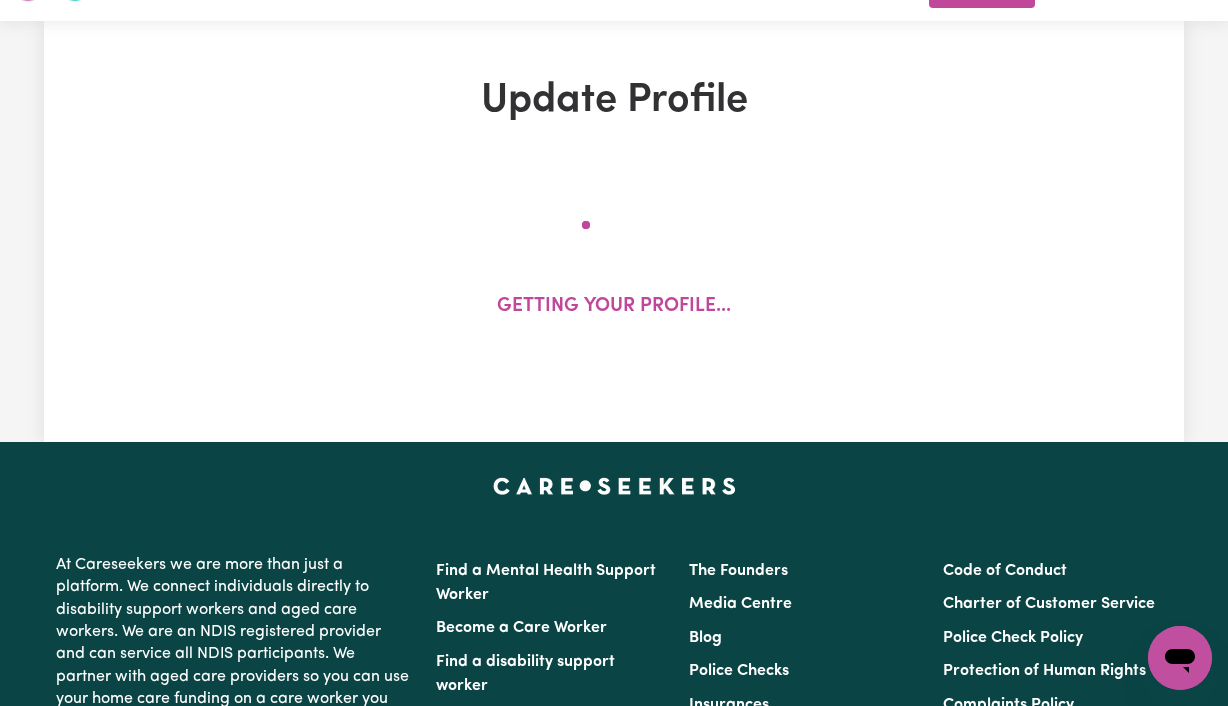 scroll, scrollTop: 0, scrollLeft: 0, axis: both 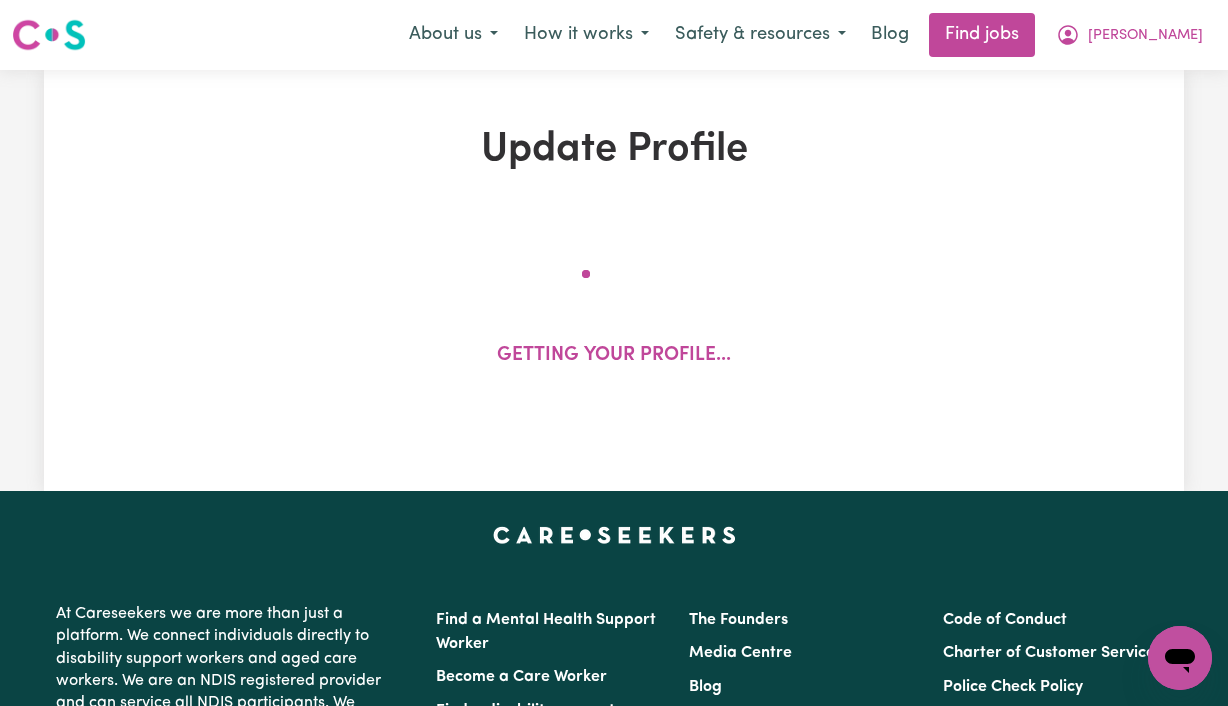 select on "2020" 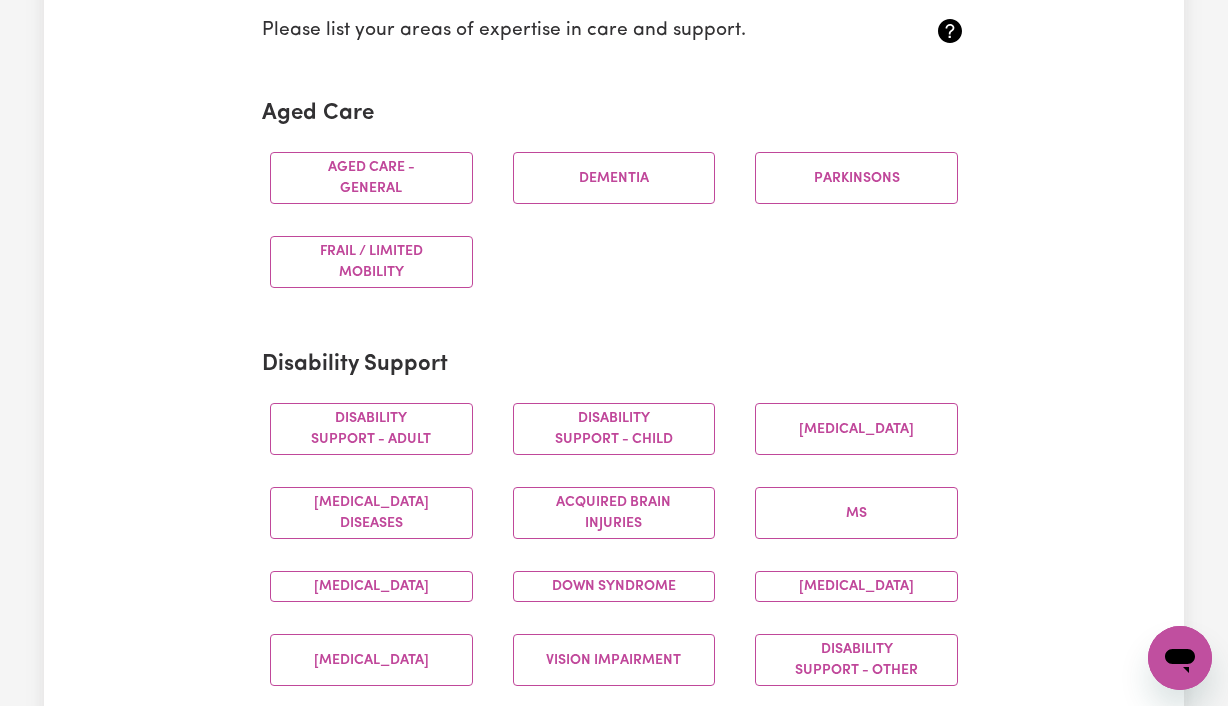 scroll, scrollTop: 552, scrollLeft: 0, axis: vertical 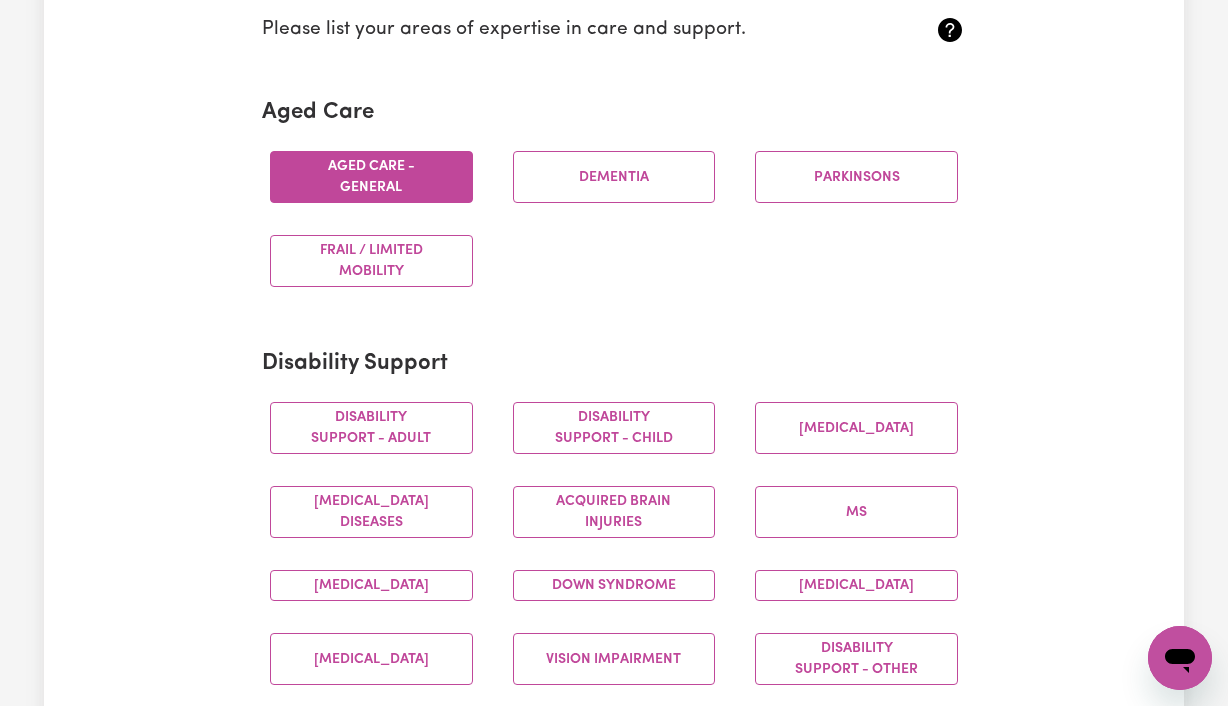 click on "Aged care - General" at bounding box center (371, 177) 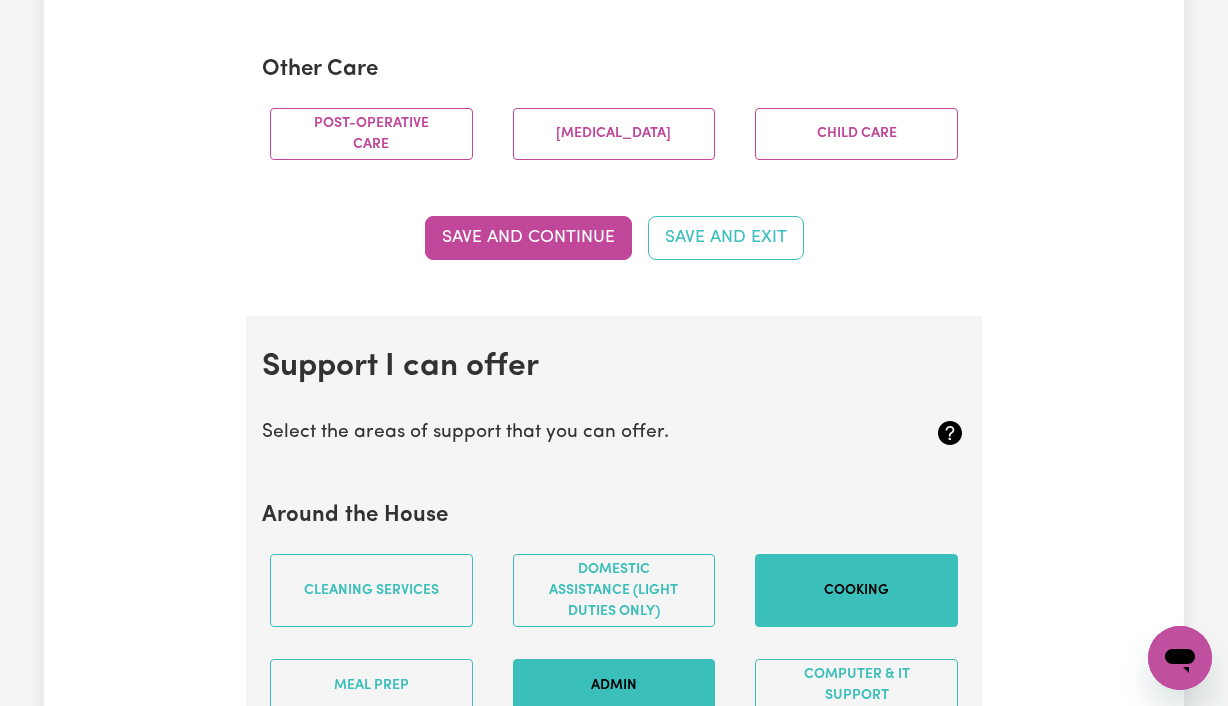 scroll, scrollTop: 1560, scrollLeft: 0, axis: vertical 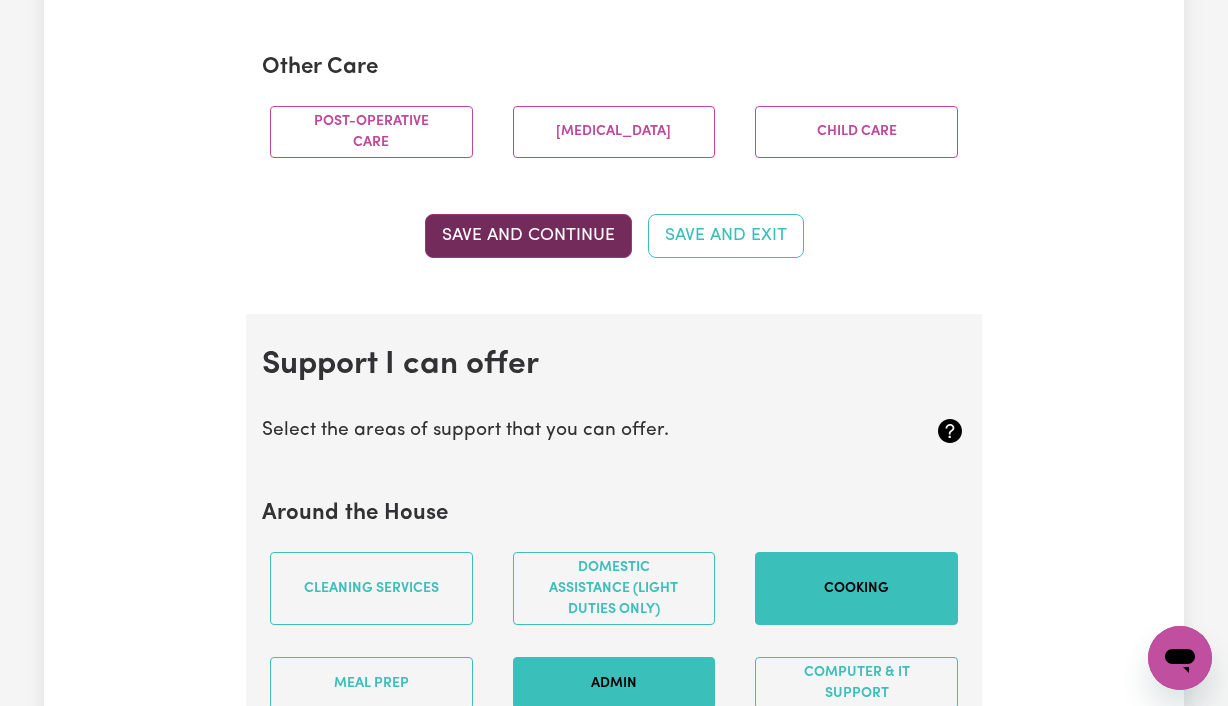 click on "Save and Continue" at bounding box center (528, 236) 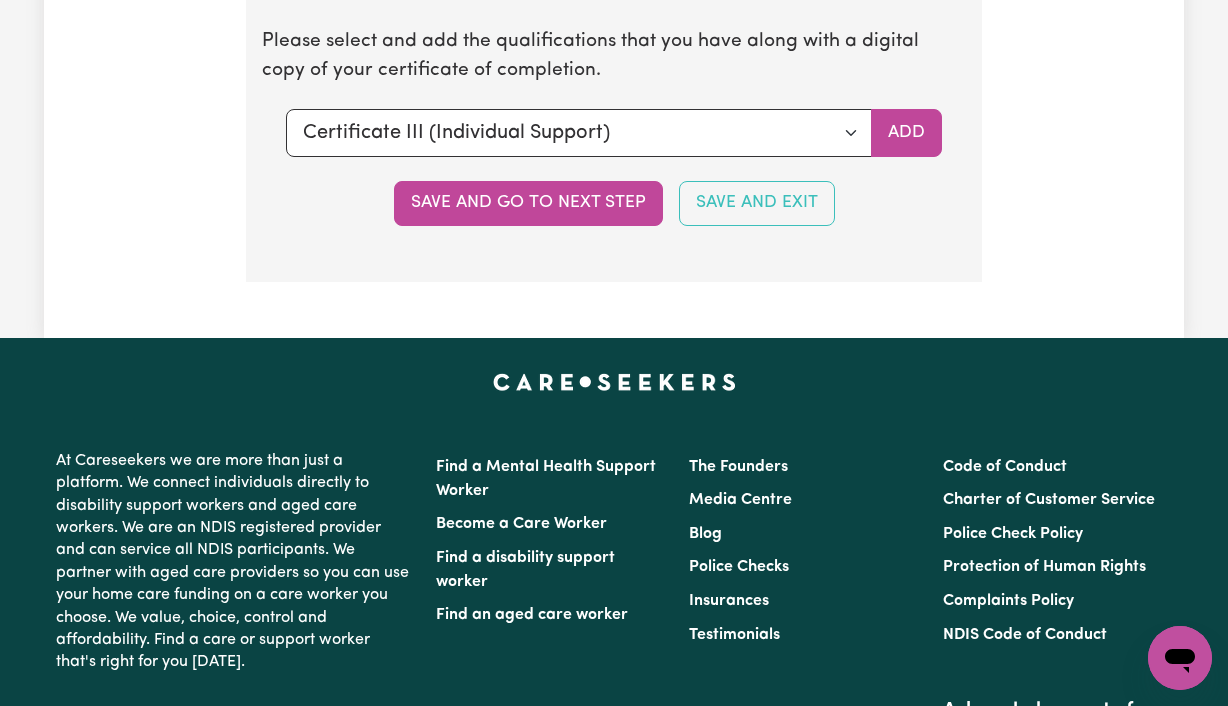 scroll, scrollTop: 5321, scrollLeft: 0, axis: vertical 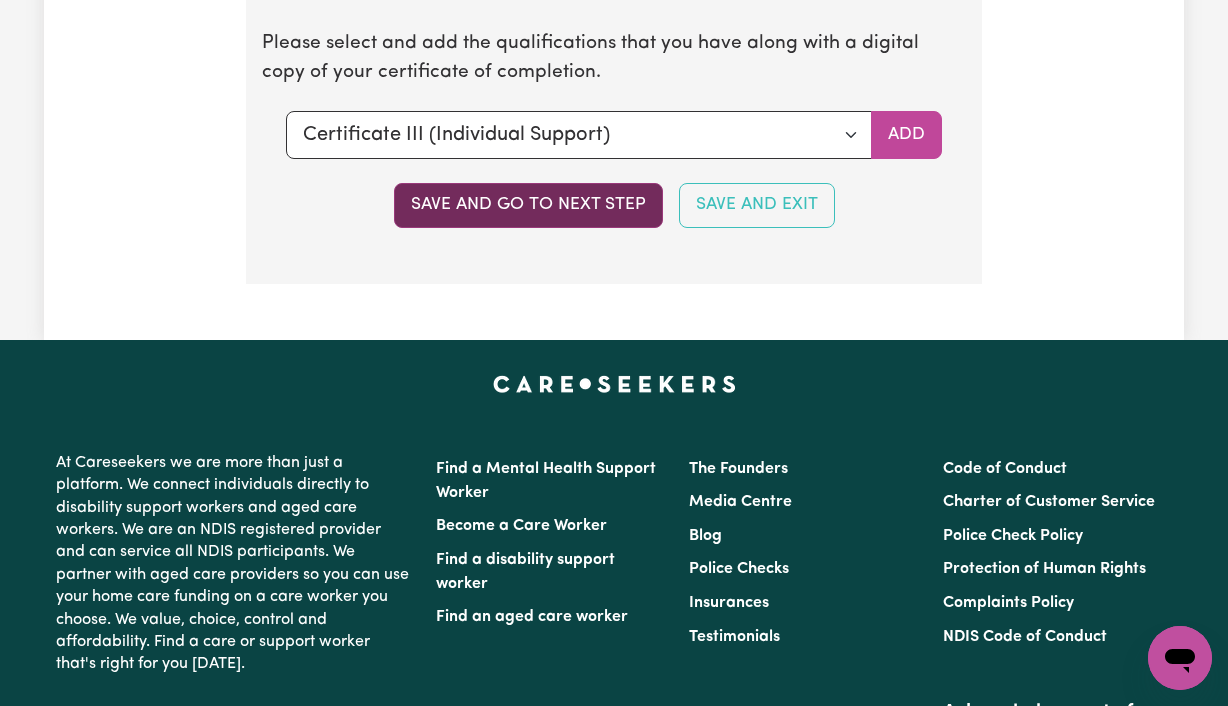 click on "Save and go to next step" at bounding box center [528, 205] 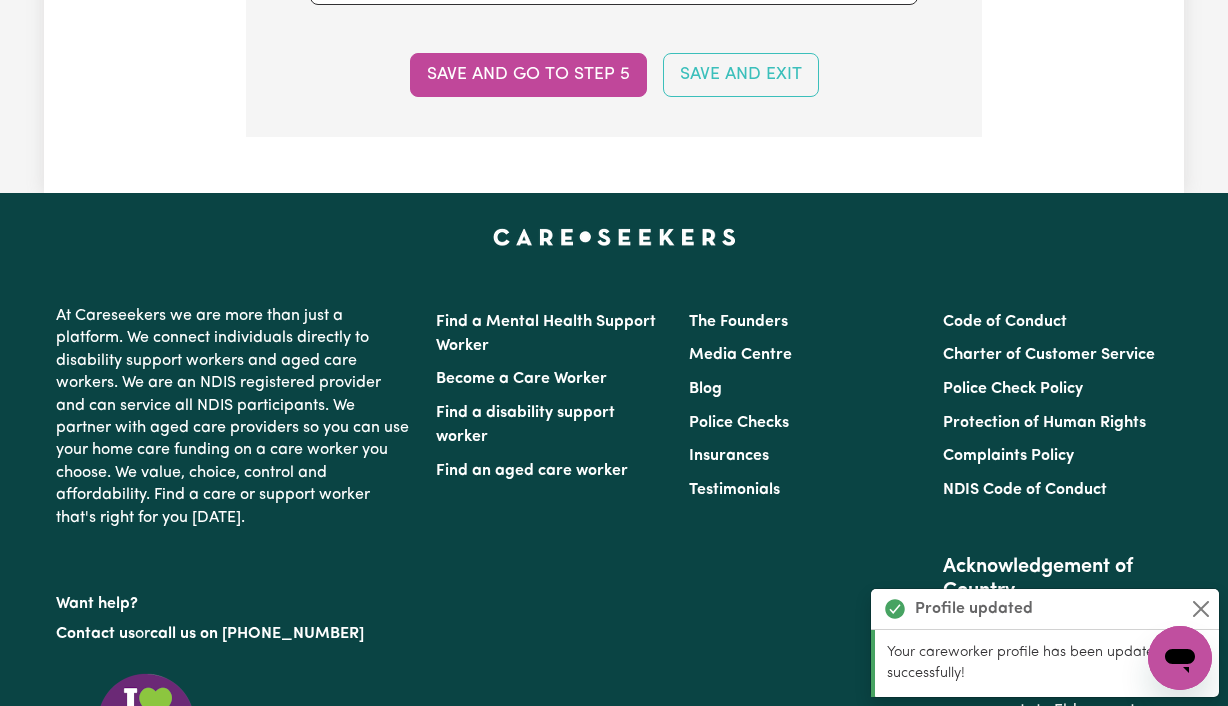 scroll, scrollTop: 2536, scrollLeft: 0, axis: vertical 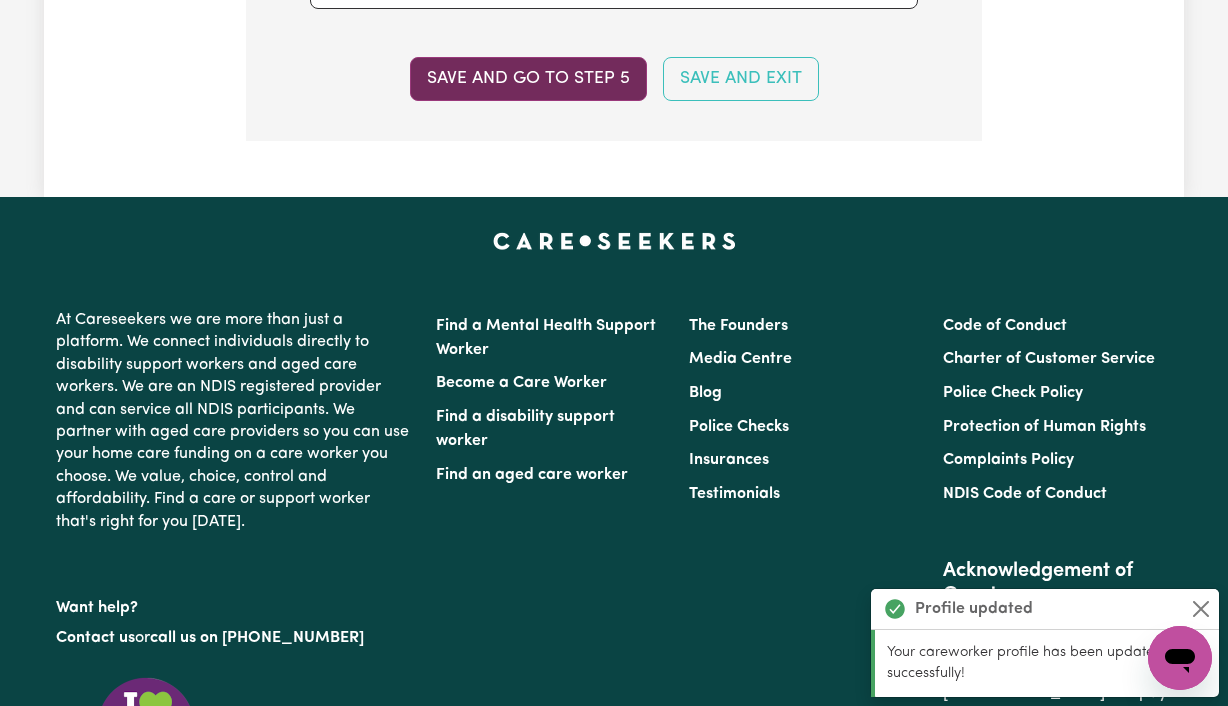 click on "Save and go to step 5" at bounding box center [528, 79] 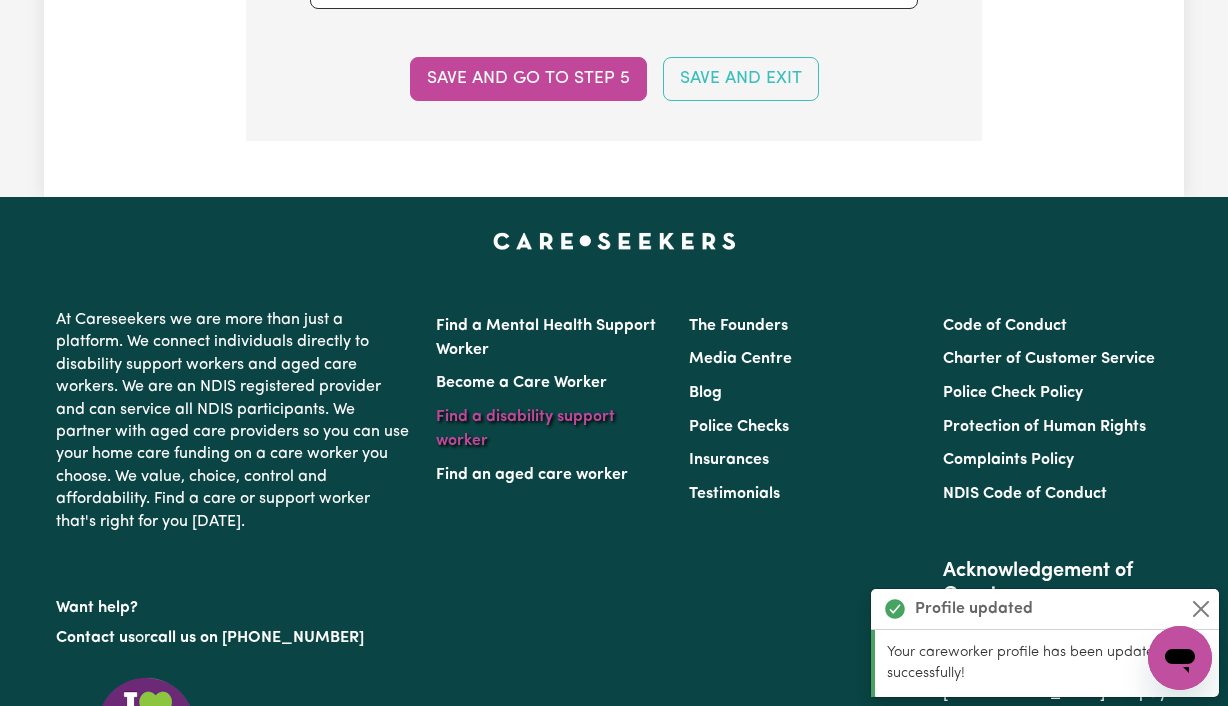 select on "I am providing services privately on my own" 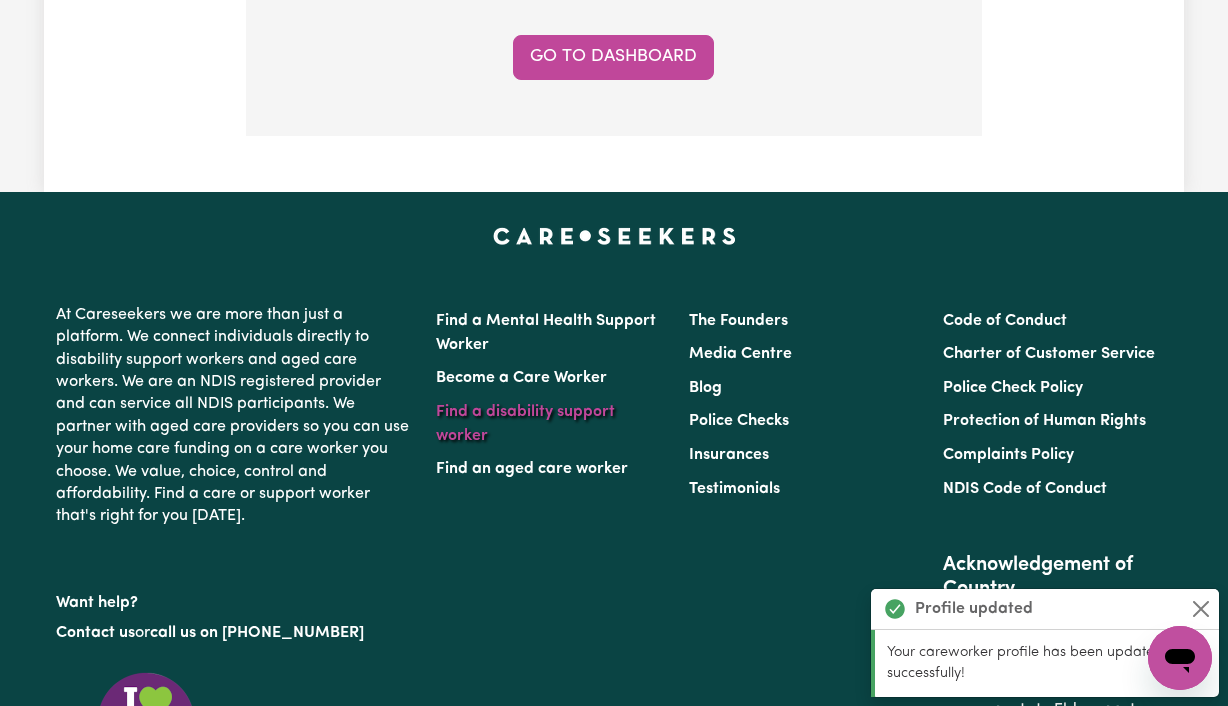 scroll, scrollTop: 1929, scrollLeft: 0, axis: vertical 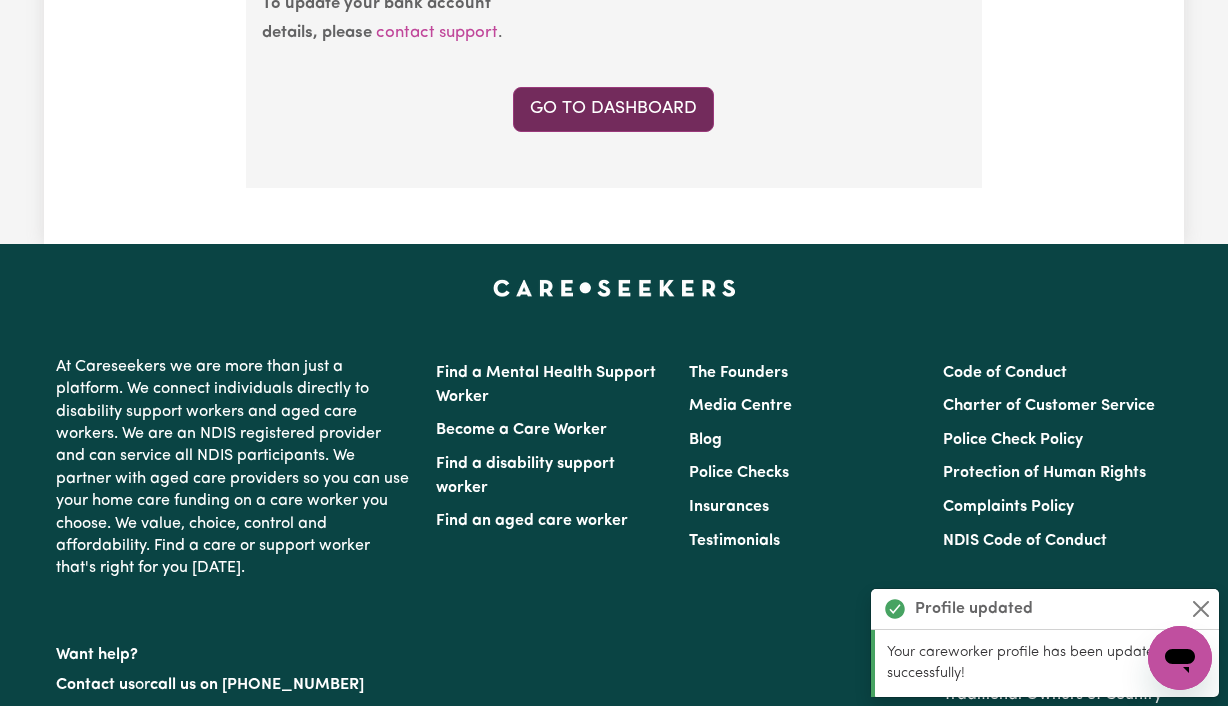 click on "Go to Dashboard" at bounding box center [613, 109] 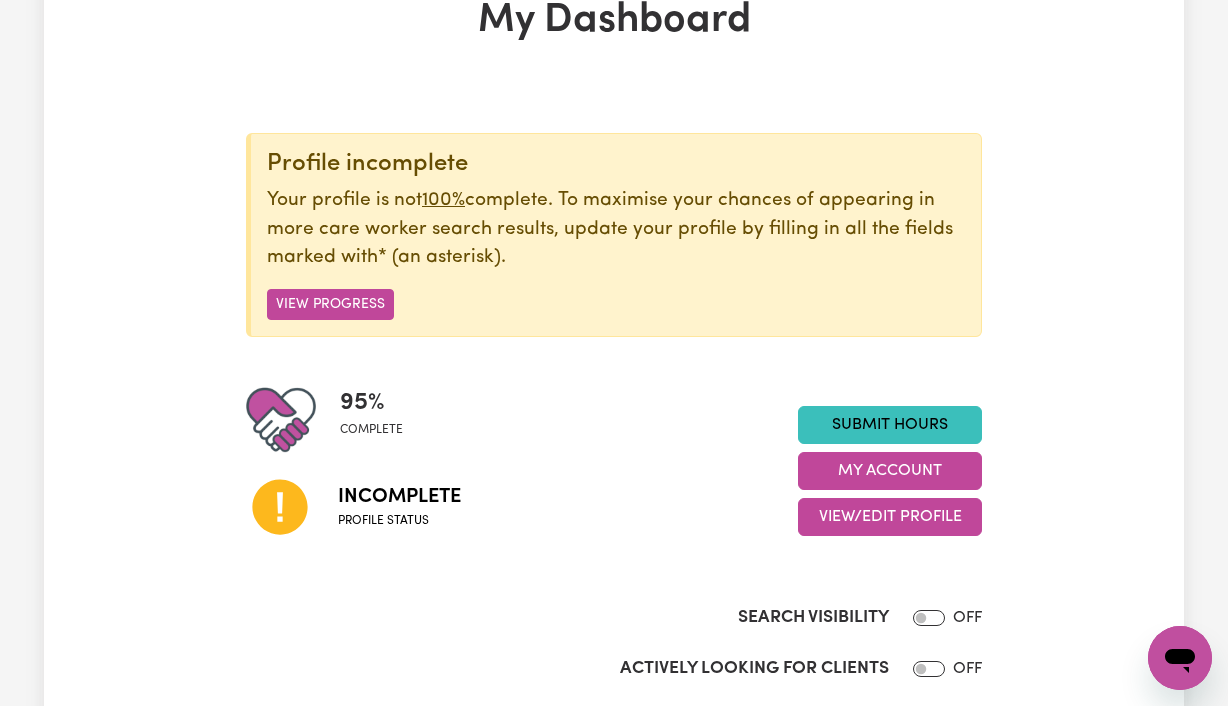 scroll, scrollTop: 139, scrollLeft: 0, axis: vertical 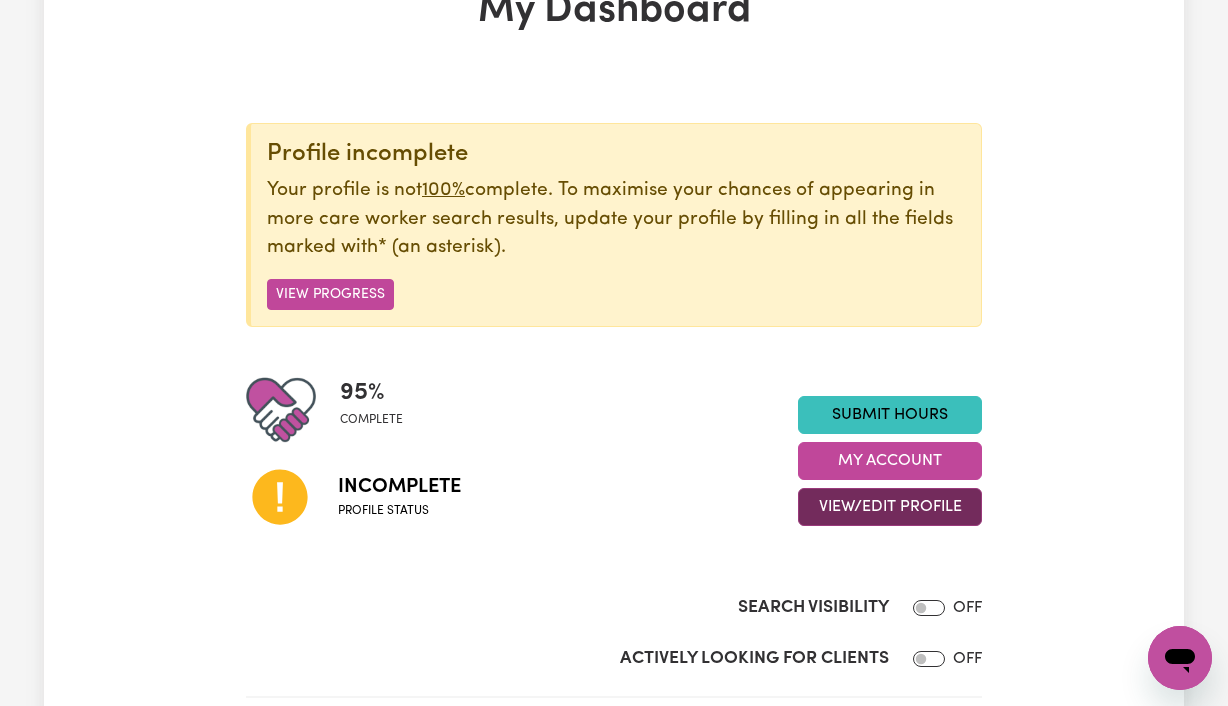 click on "View/Edit Profile" at bounding box center [890, 507] 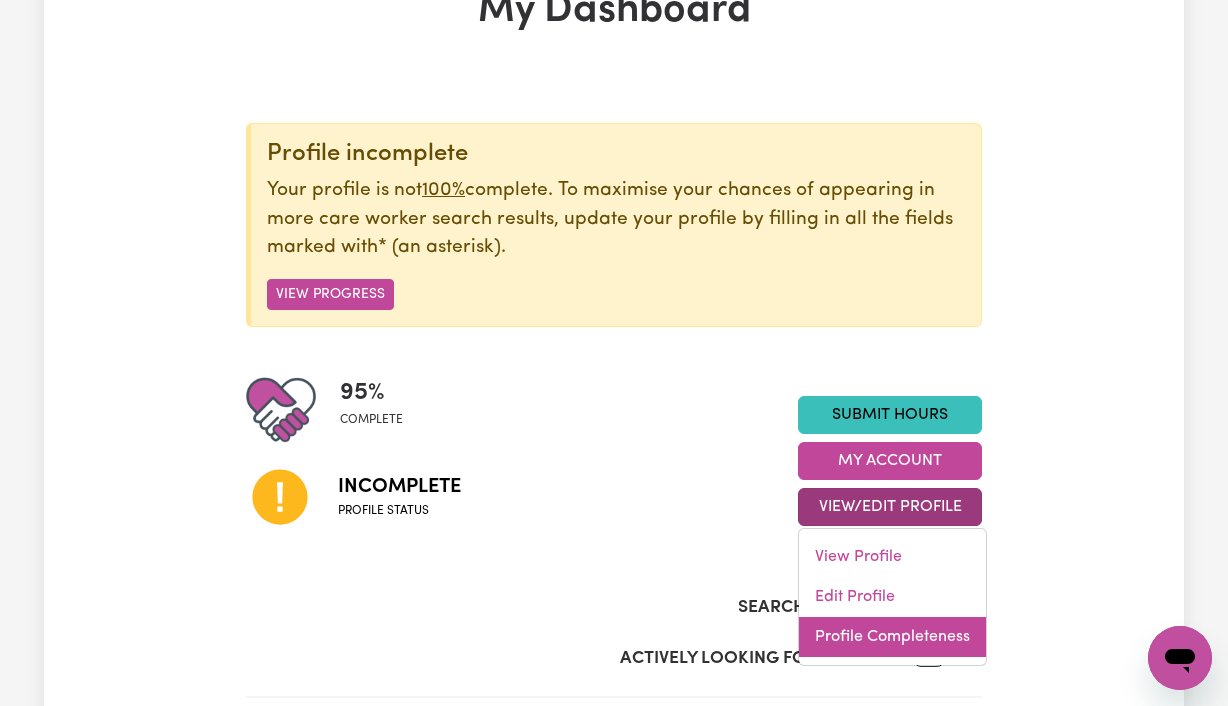click on "Profile Completeness" at bounding box center [892, 637] 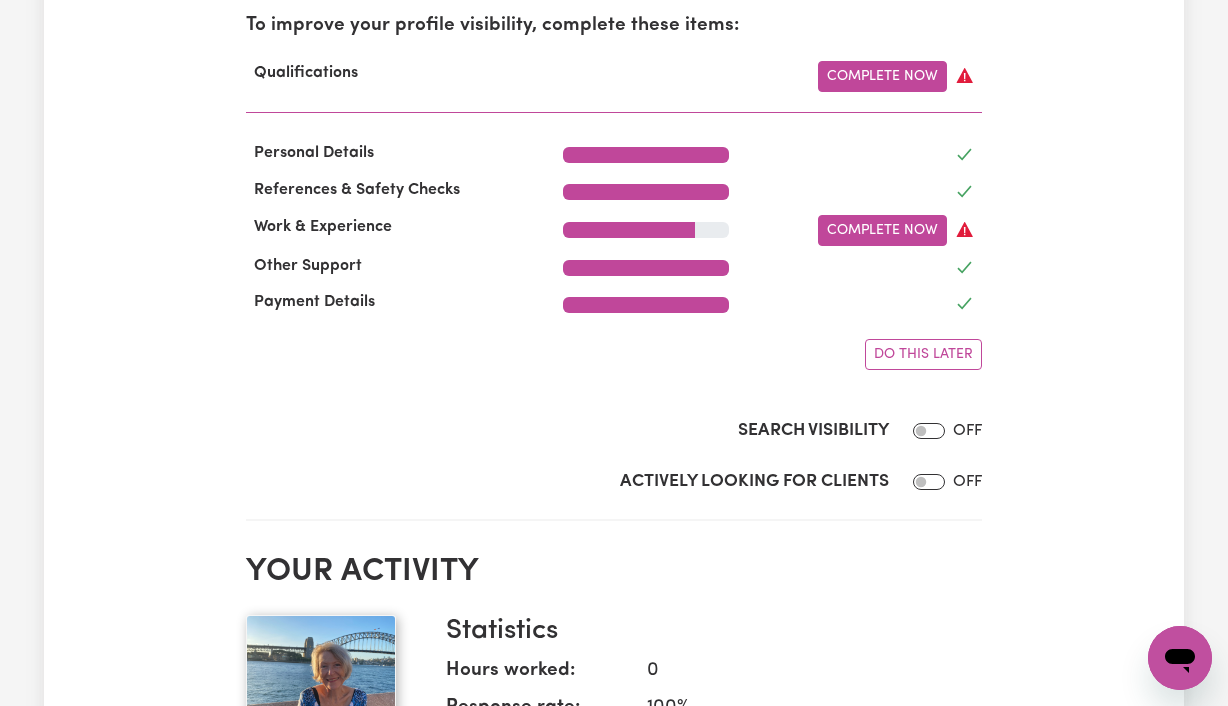 scroll, scrollTop: 701, scrollLeft: 0, axis: vertical 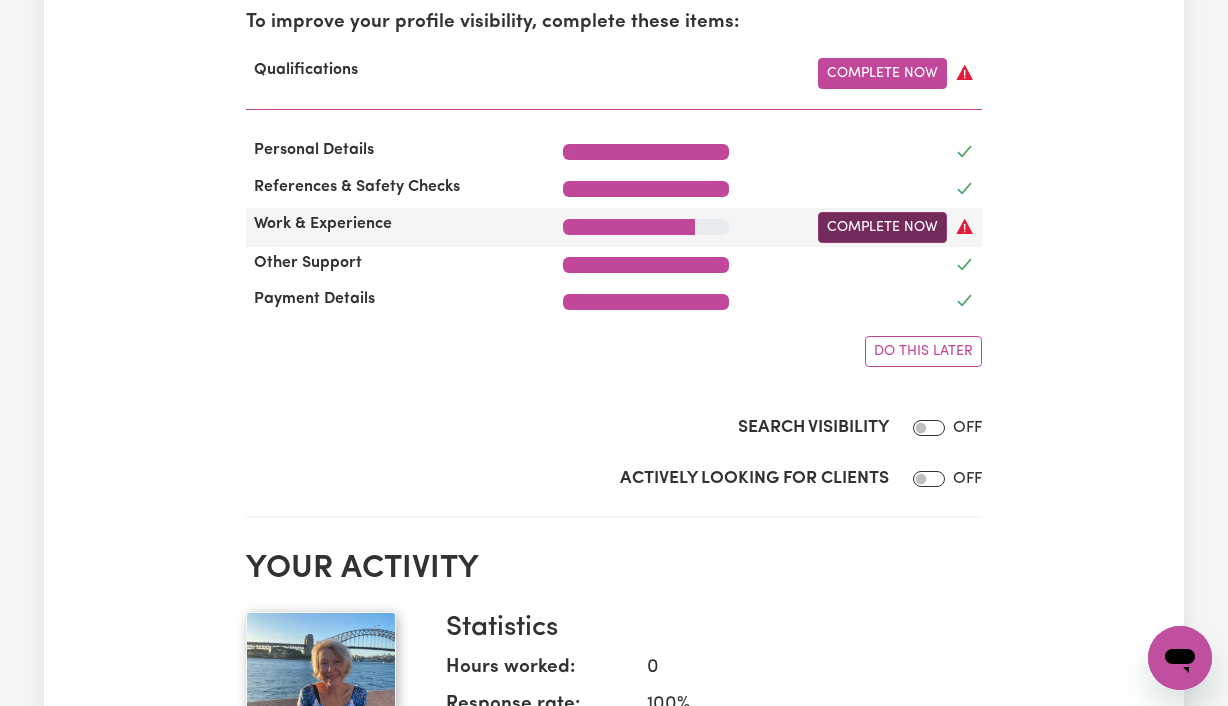click on "Complete Now" at bounding box center [882, 227] 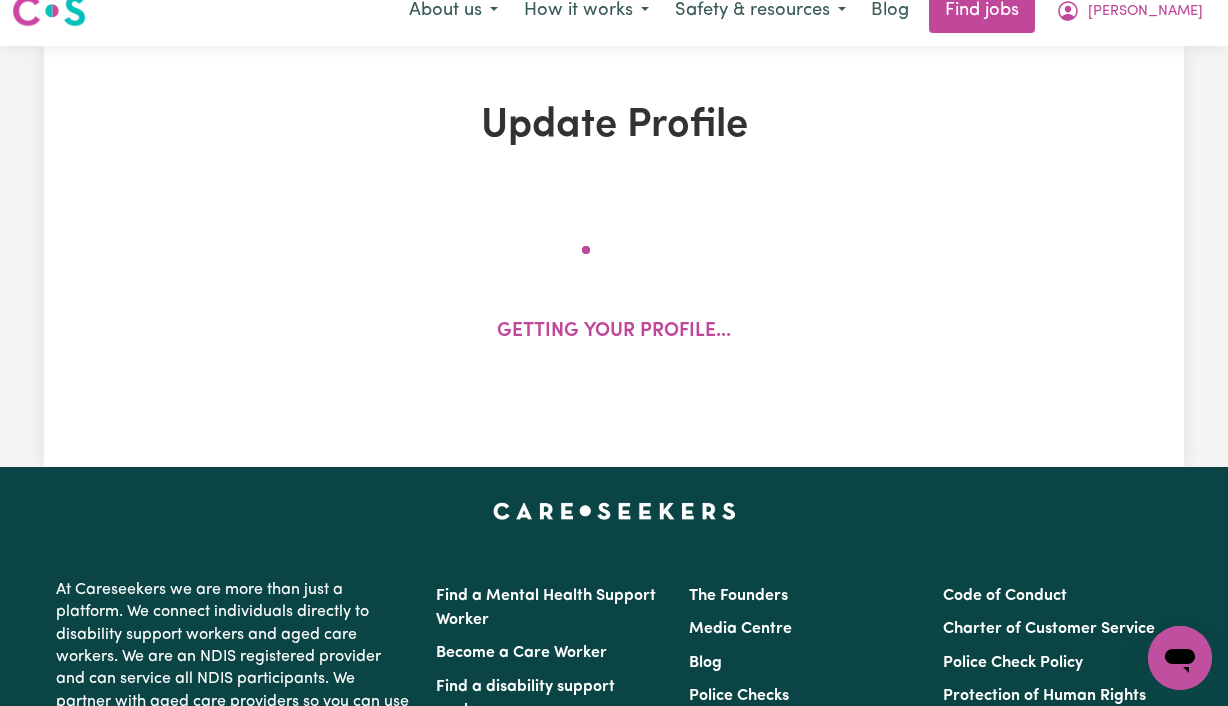 scroll, scrollTop: 0, scrollLeft: 0, axis: both 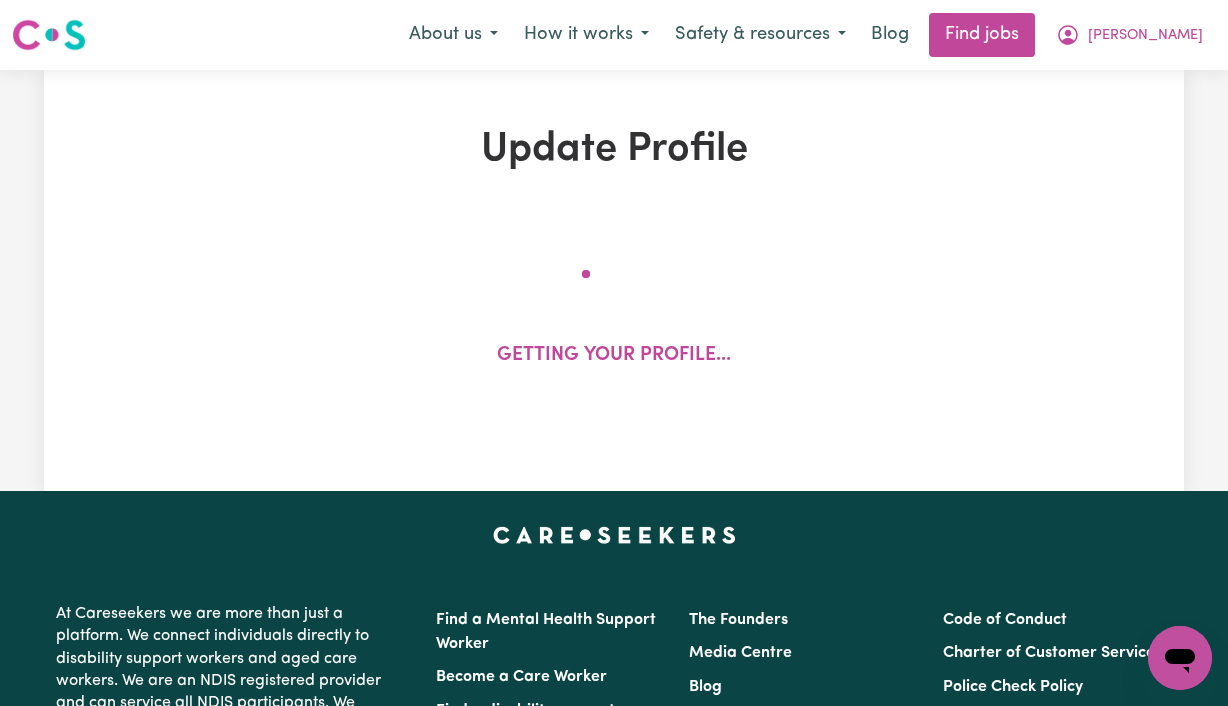 select on "2020" 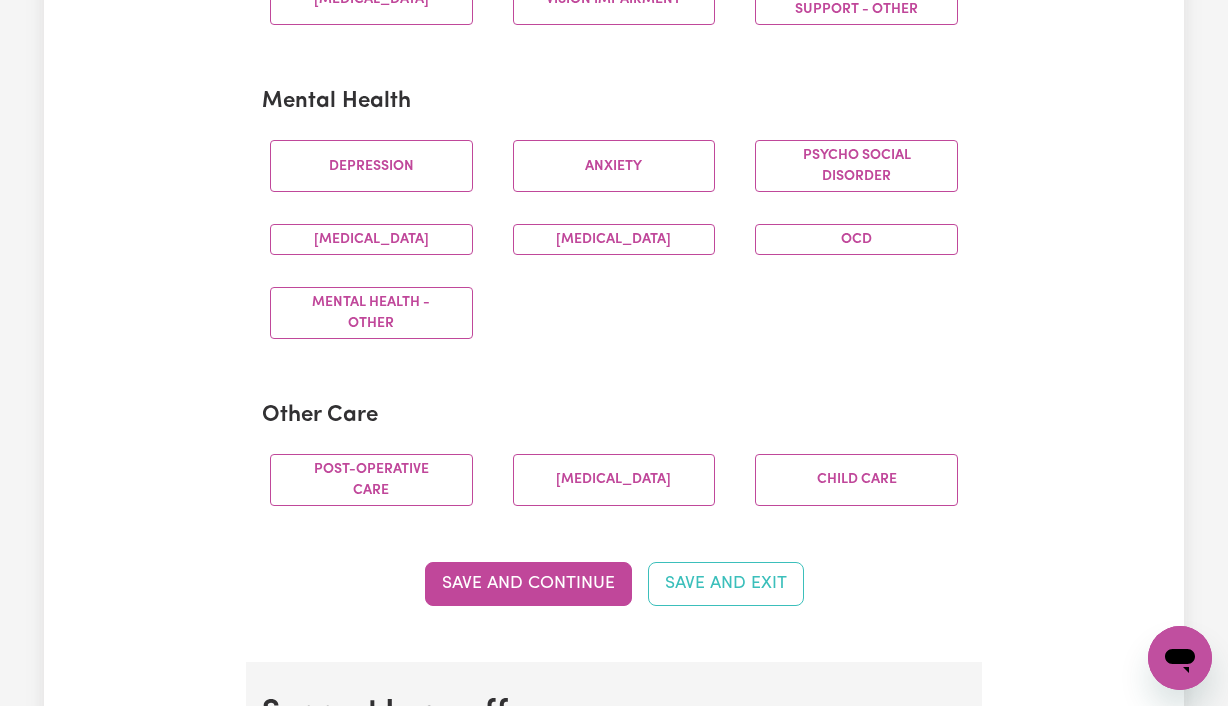 scroll, scrollTop: 1219, scrollLeft: 0, axis: vertical 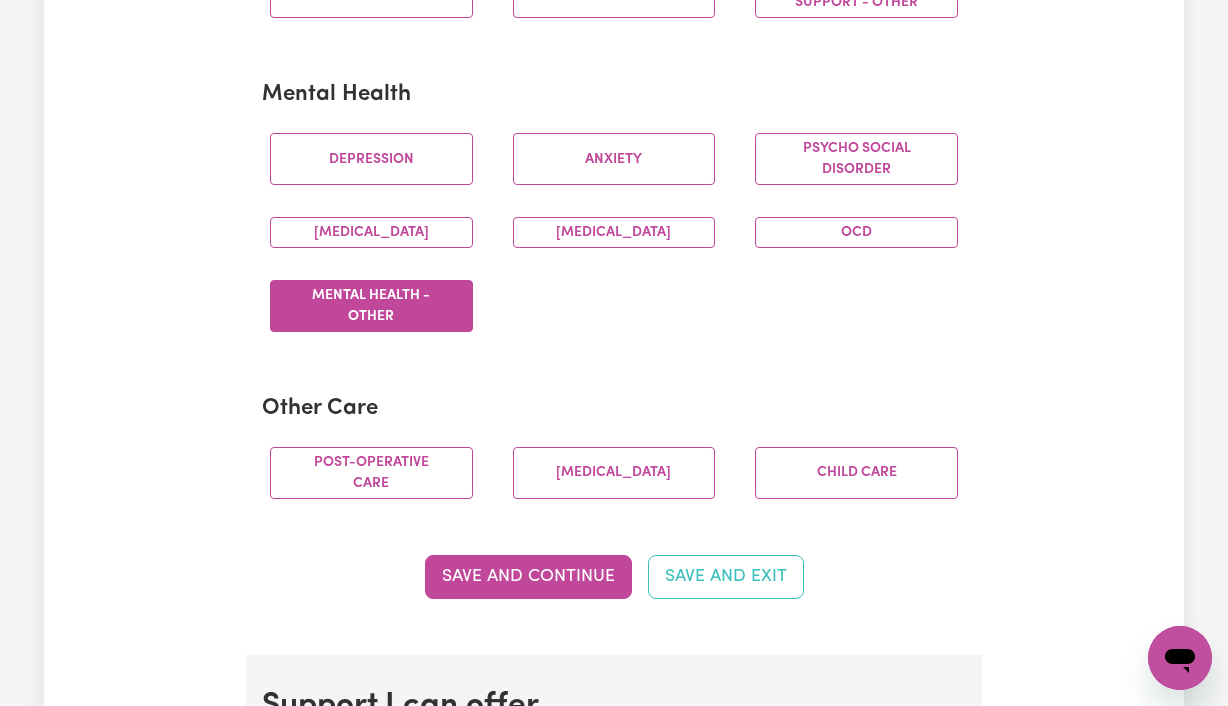 click on "Mental Health - Other" at bounding box center (371, 306) 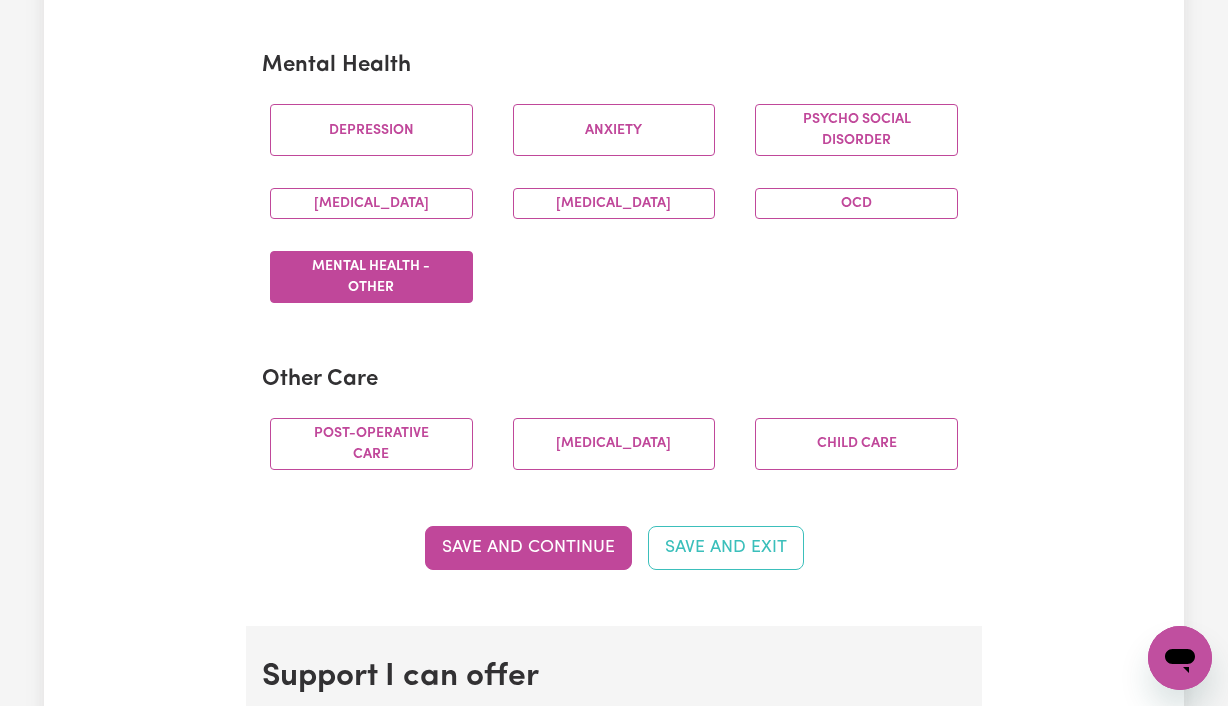 scroll, scrollTop: 1251, scrollLeft: 0, axis: vertical 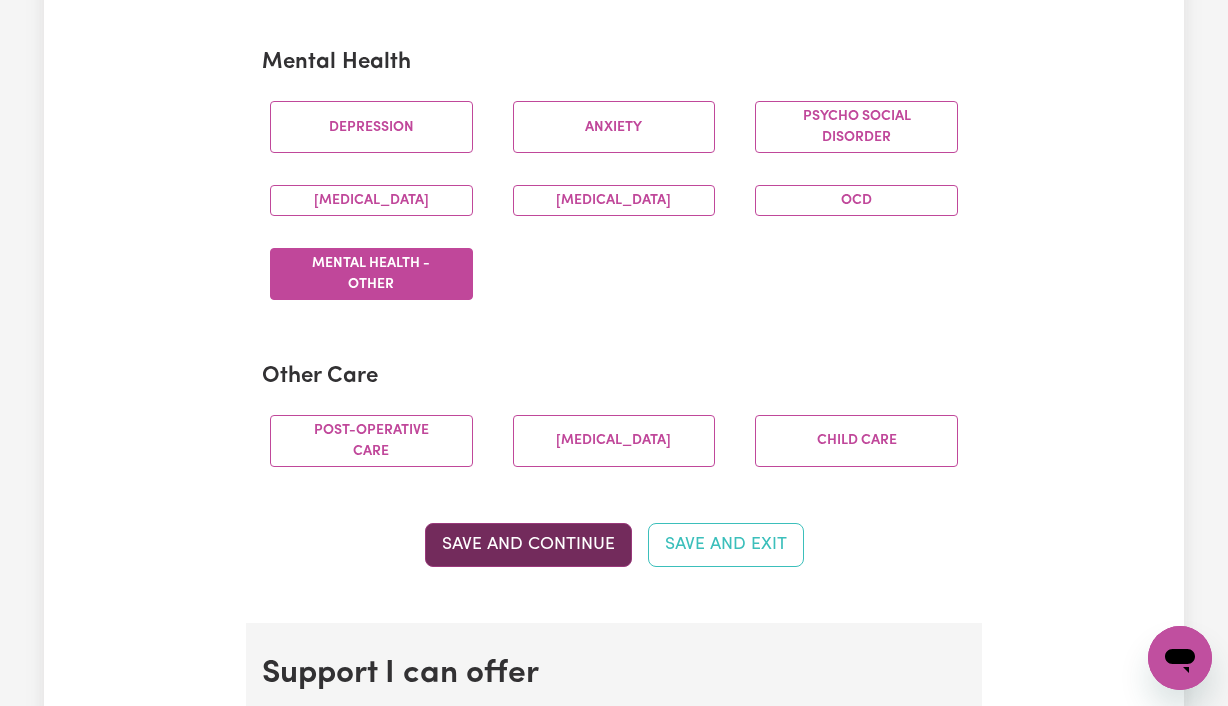click on "Save and Continue" at bounding box center (528, 545) 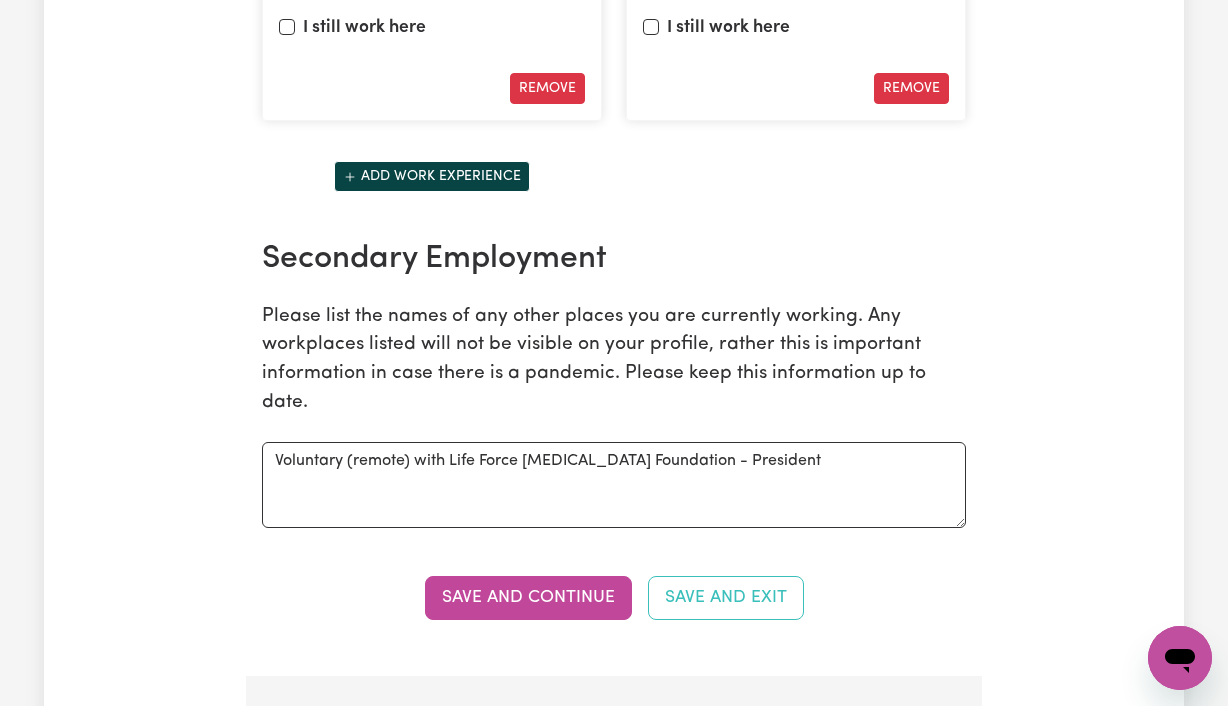scroll, scrollTop: 3542, scrollLeft: 0, axis: vertical 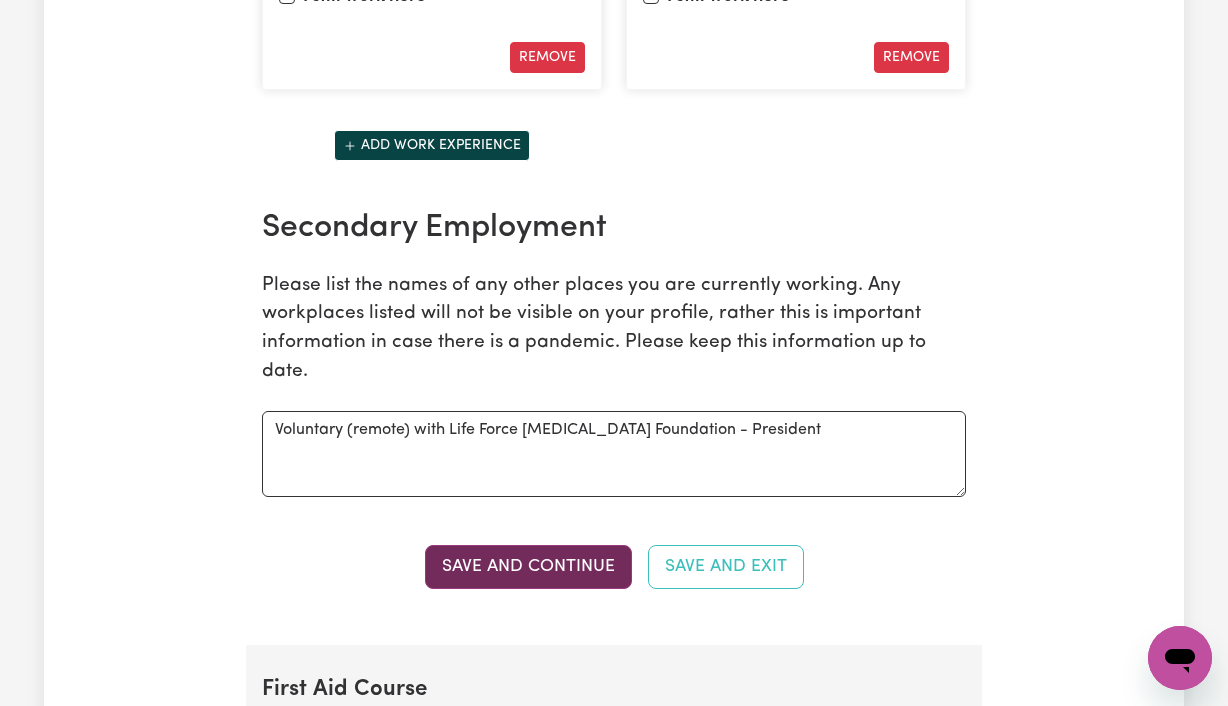 click on "Save and Continue" at bounding box center (528, 567) 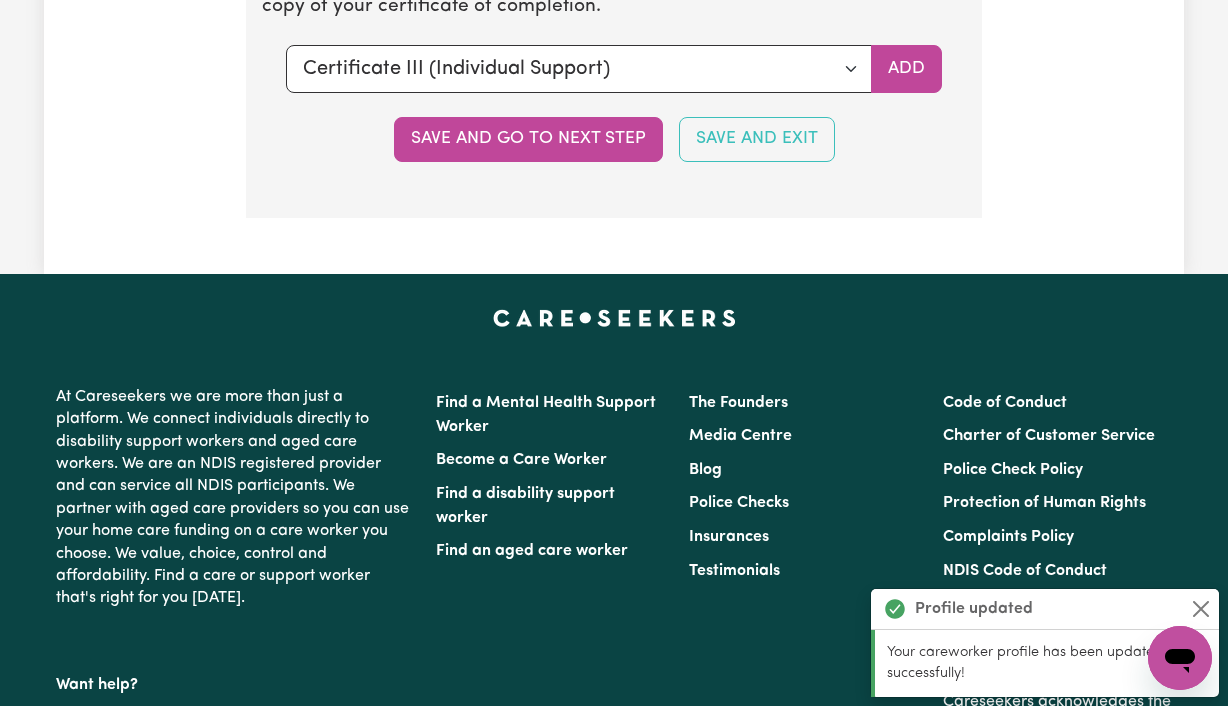 scroll, scrollTop: 5393, scrollLeft: 0, axis: vertical 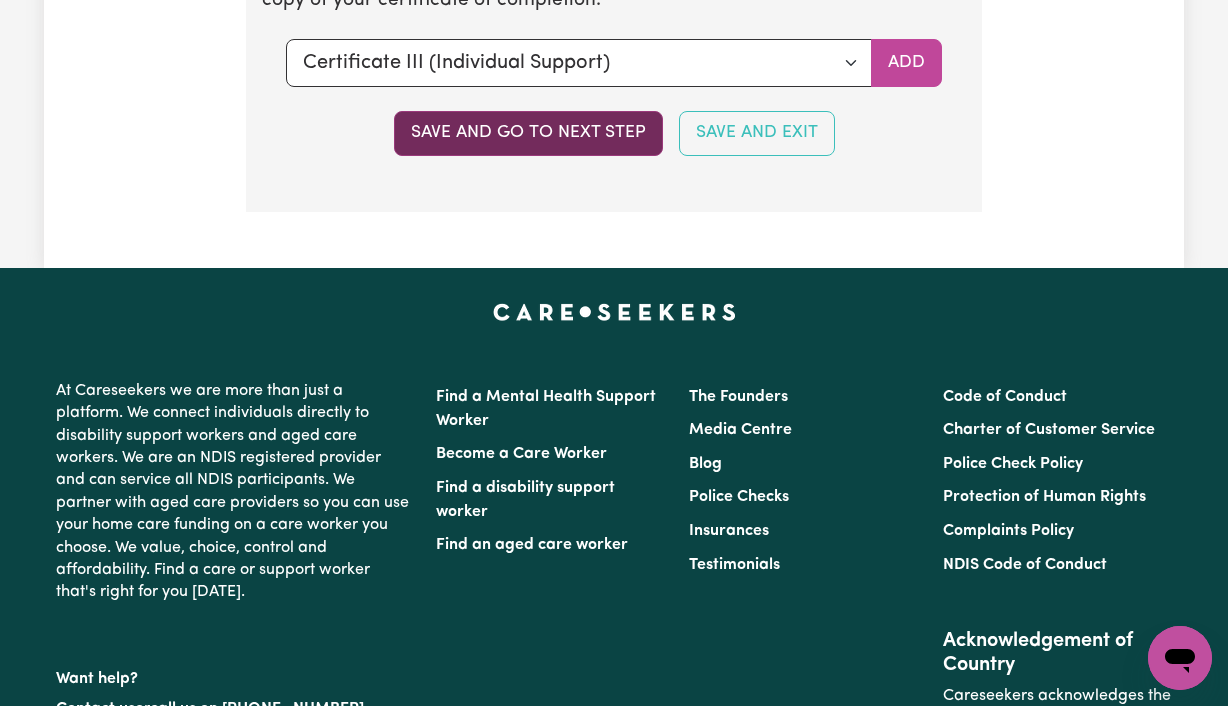 click on "Save and go to next step" at bounding box center [528, 133] 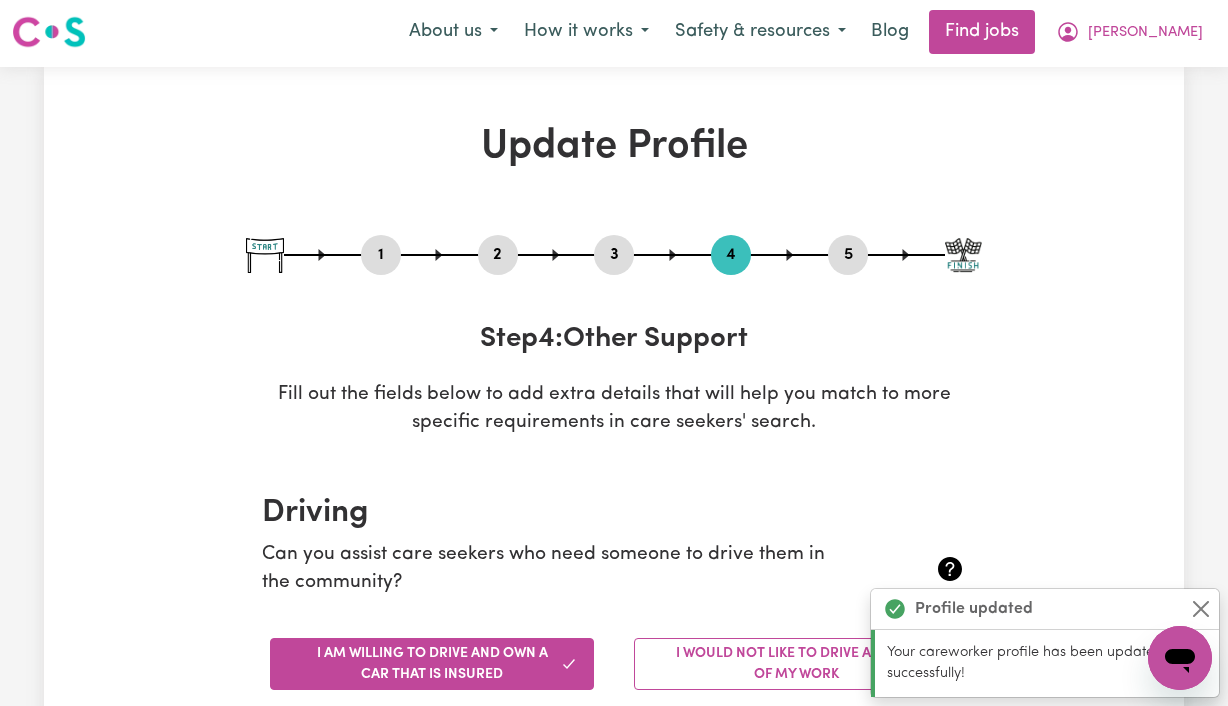 scroll, scrollTop: 0, scrollLeft: 0, axis: both 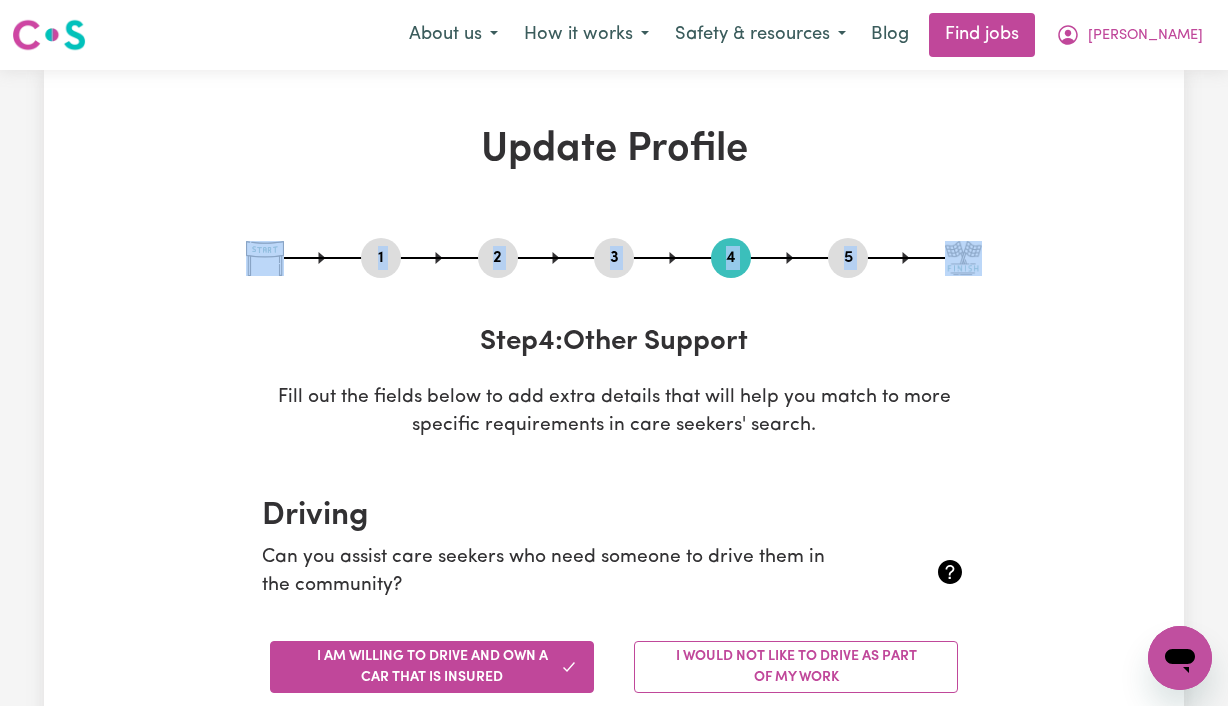 drag, startPoint x: 13, startPoint y: 188, endPoint x: -206, endPoint y: 305, distance: 248.29417 